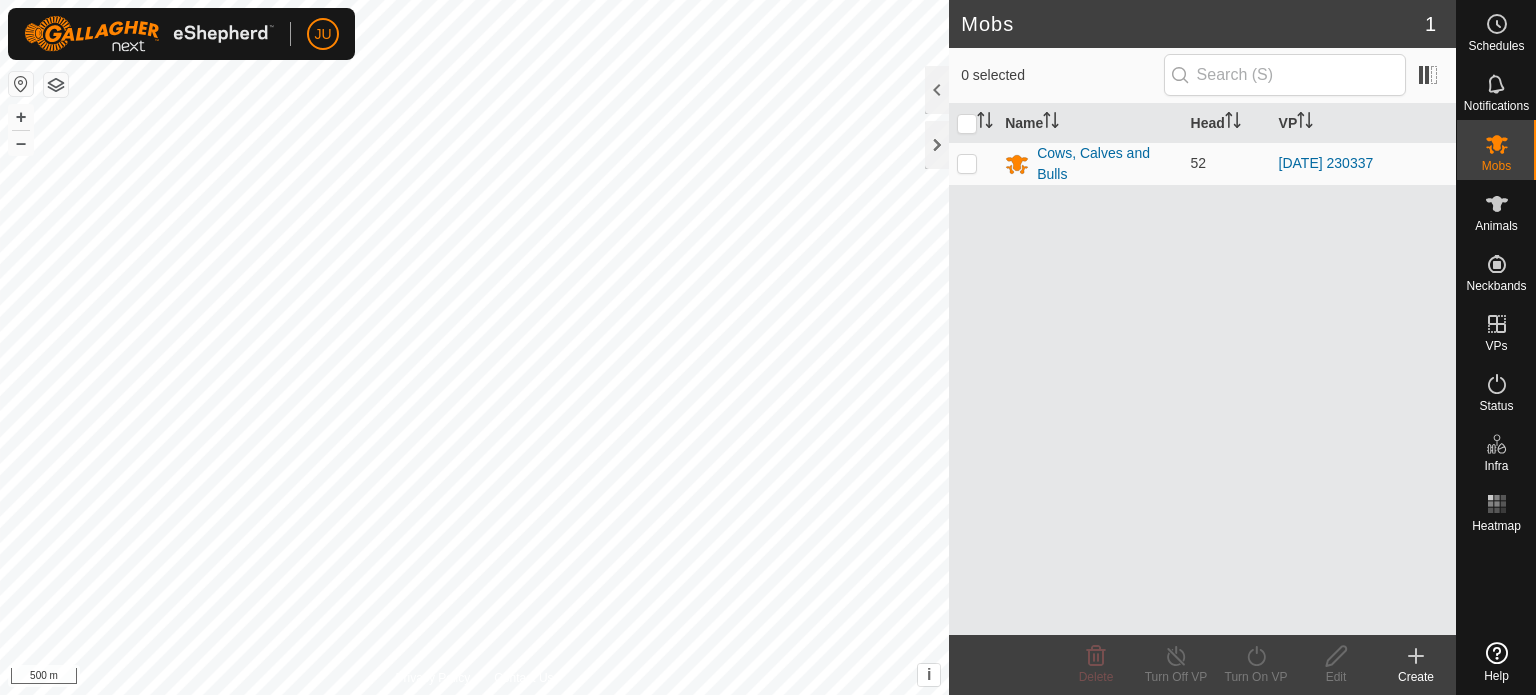 scroll, scrollTop: 0, scrollLeft: 0, axis: both 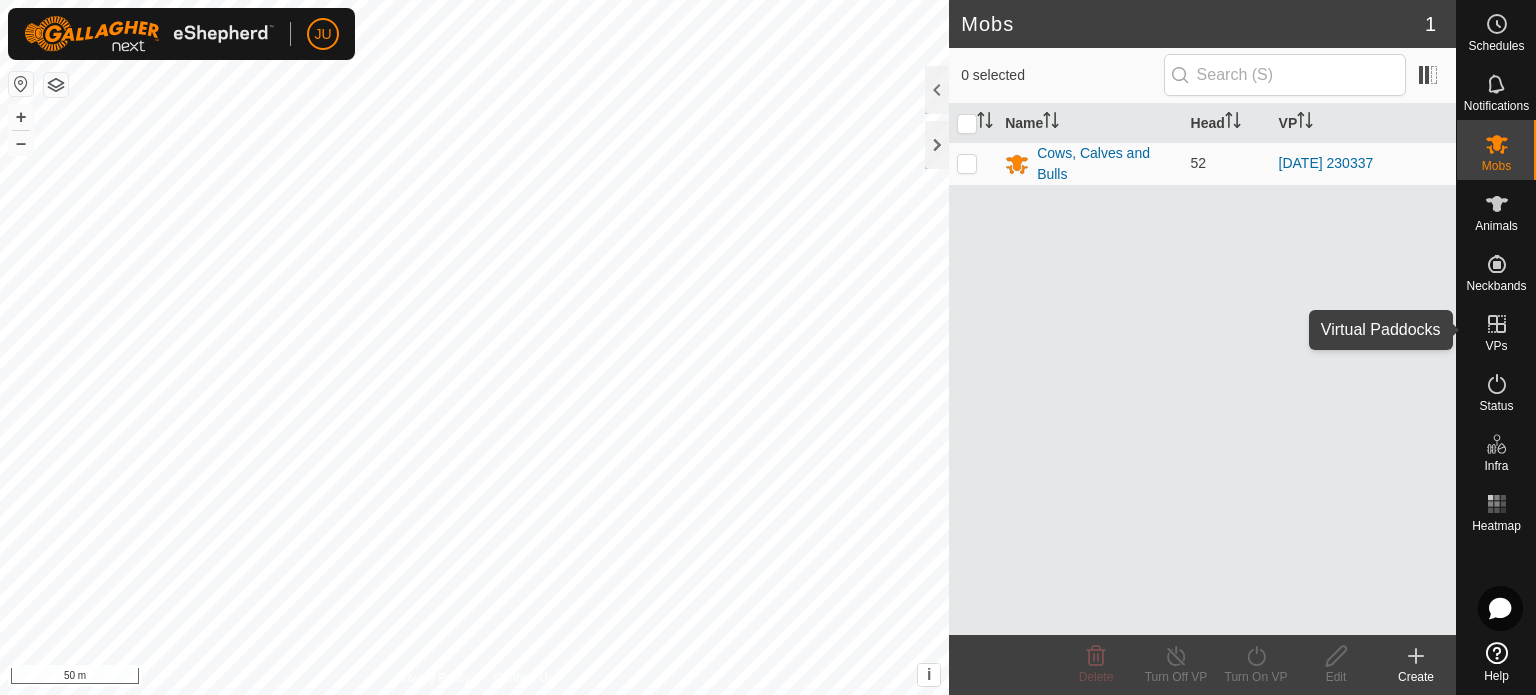 click 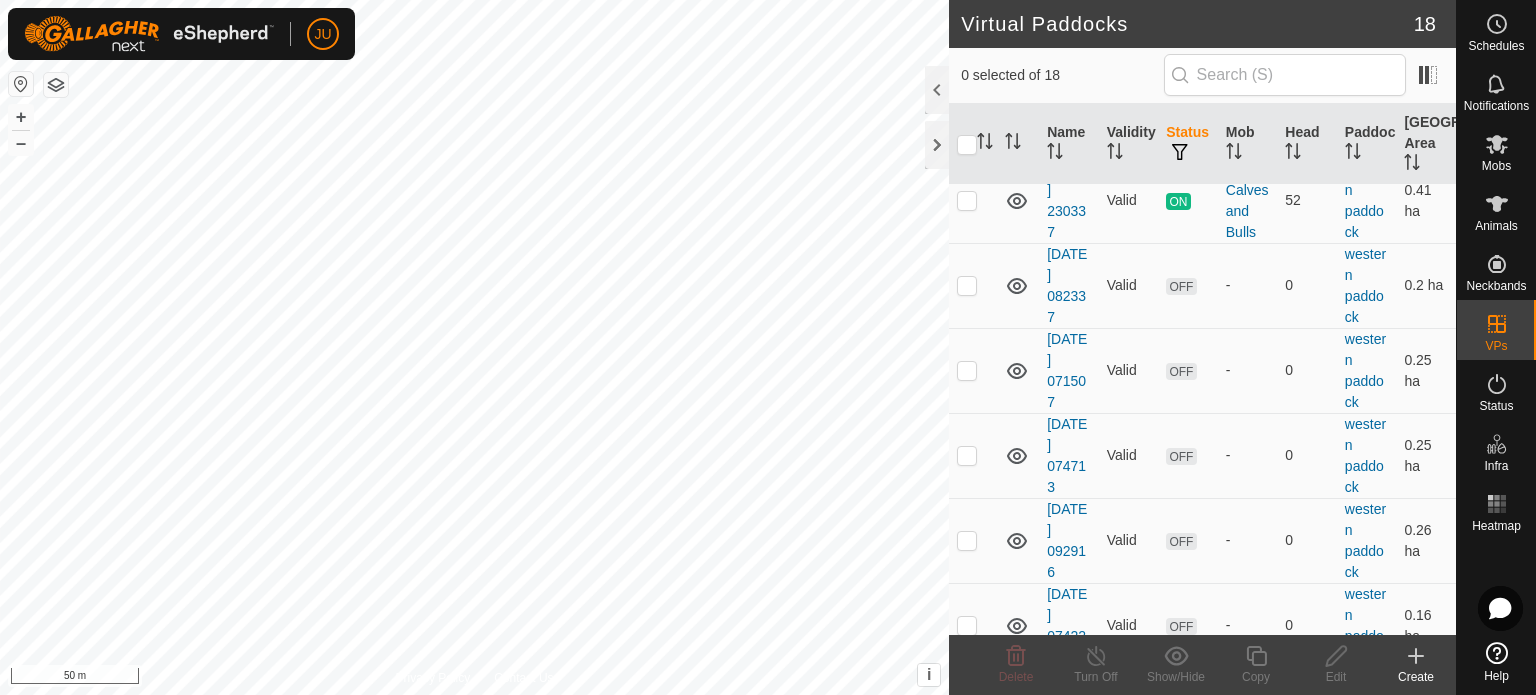 scroll, scrollTop: 200, scrollLeft: 0, axis: vertical 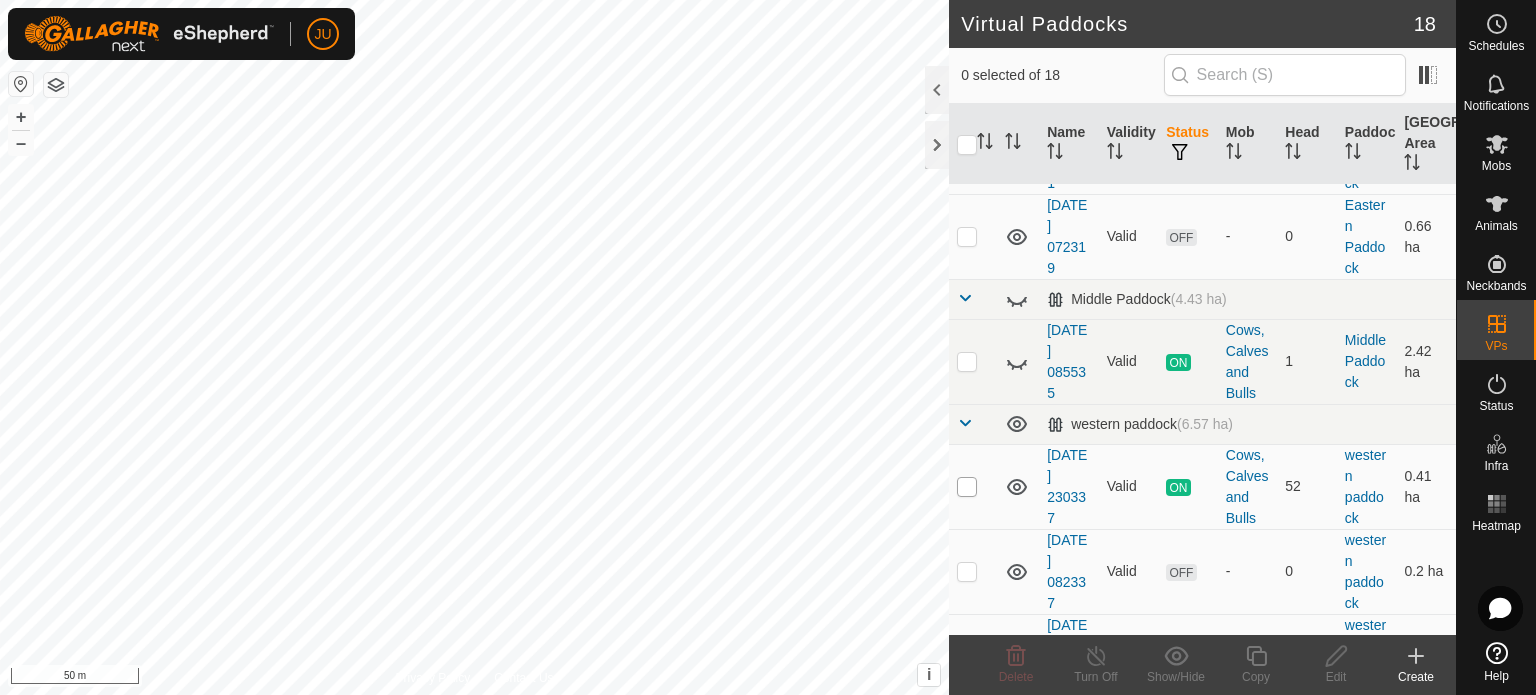 click at bounding box center (967, 487) 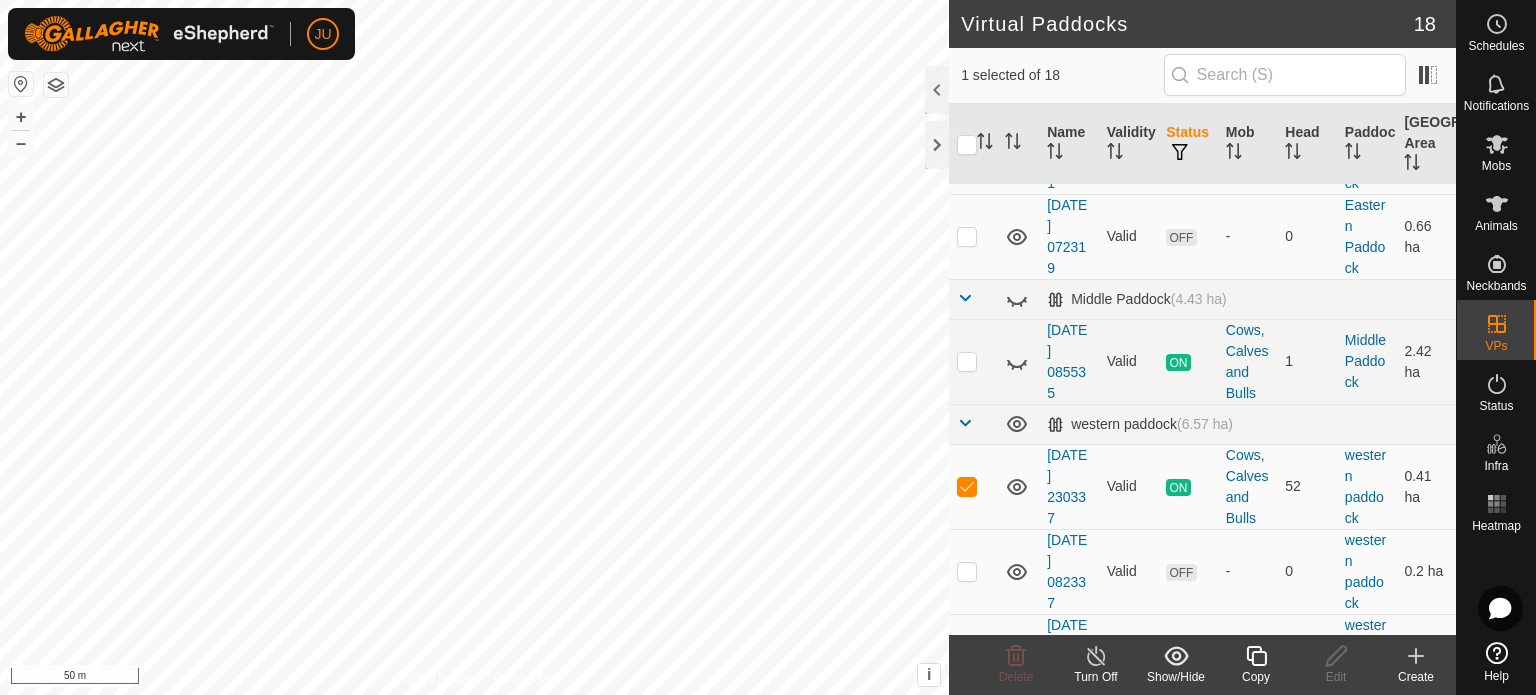click 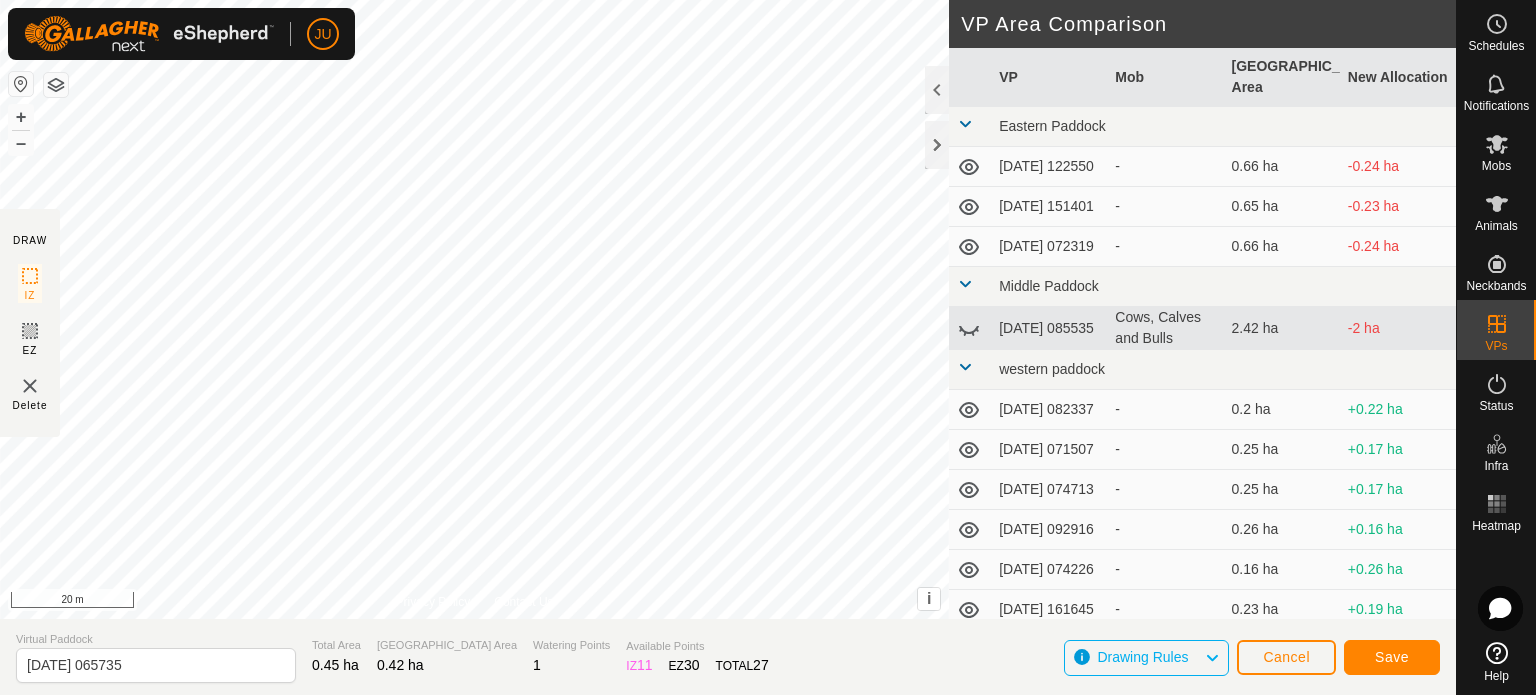 click 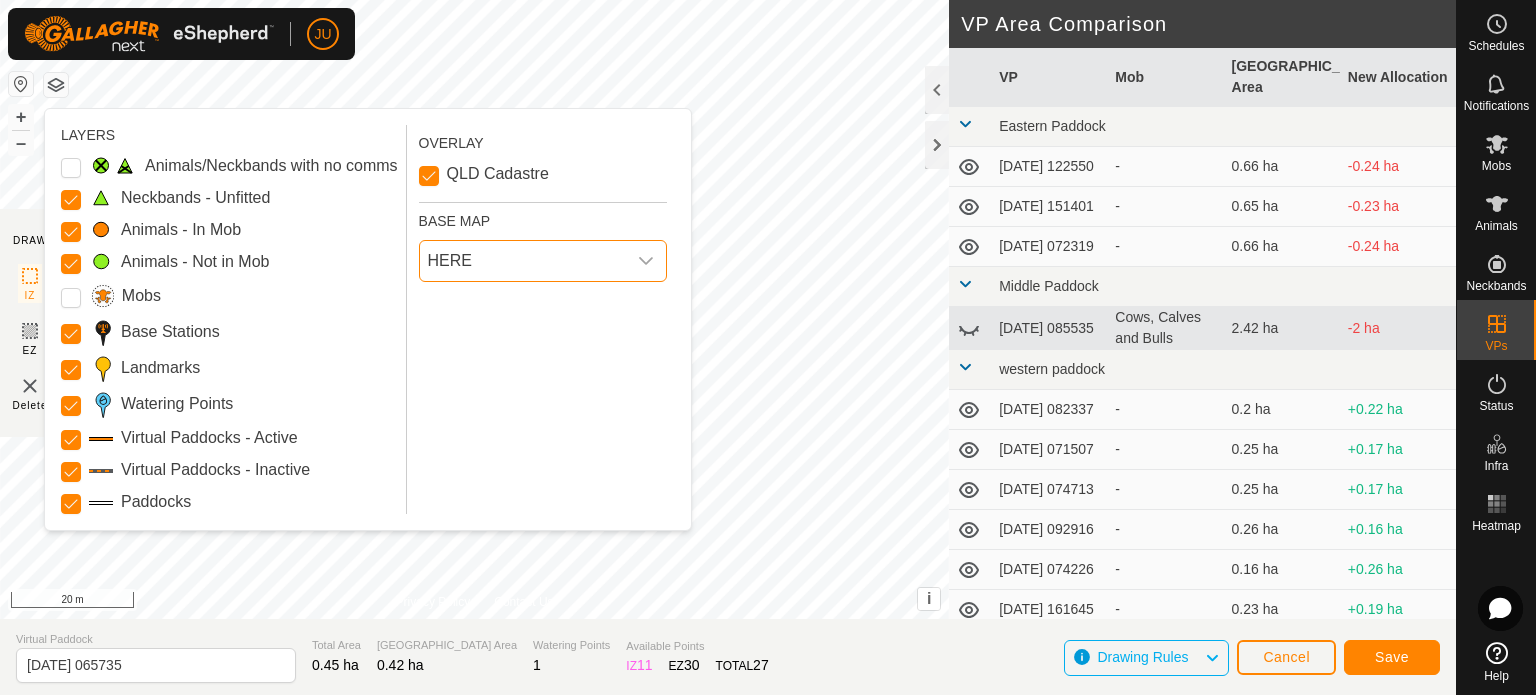 click on "HERE" at bounding box center [523, 261] 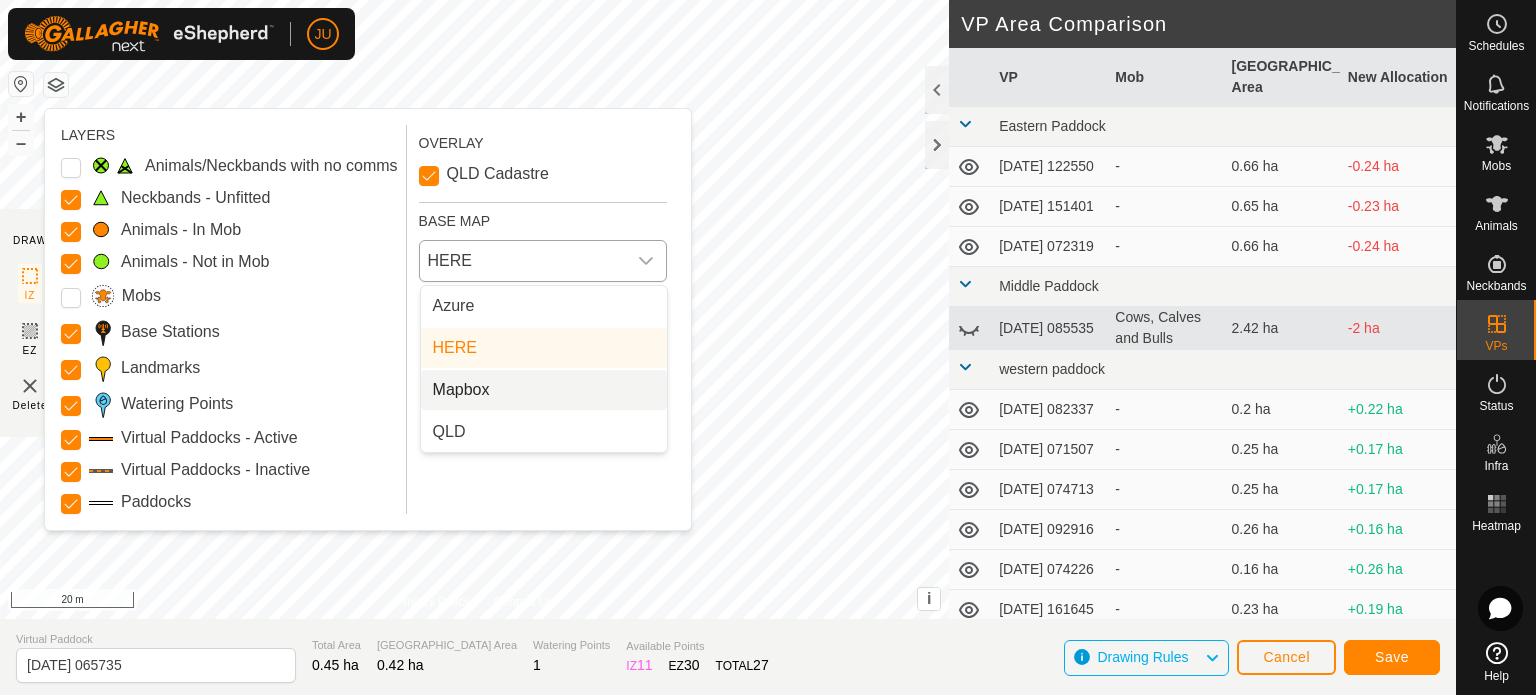 click on "Mapbox" at bounding box center [544, 390] 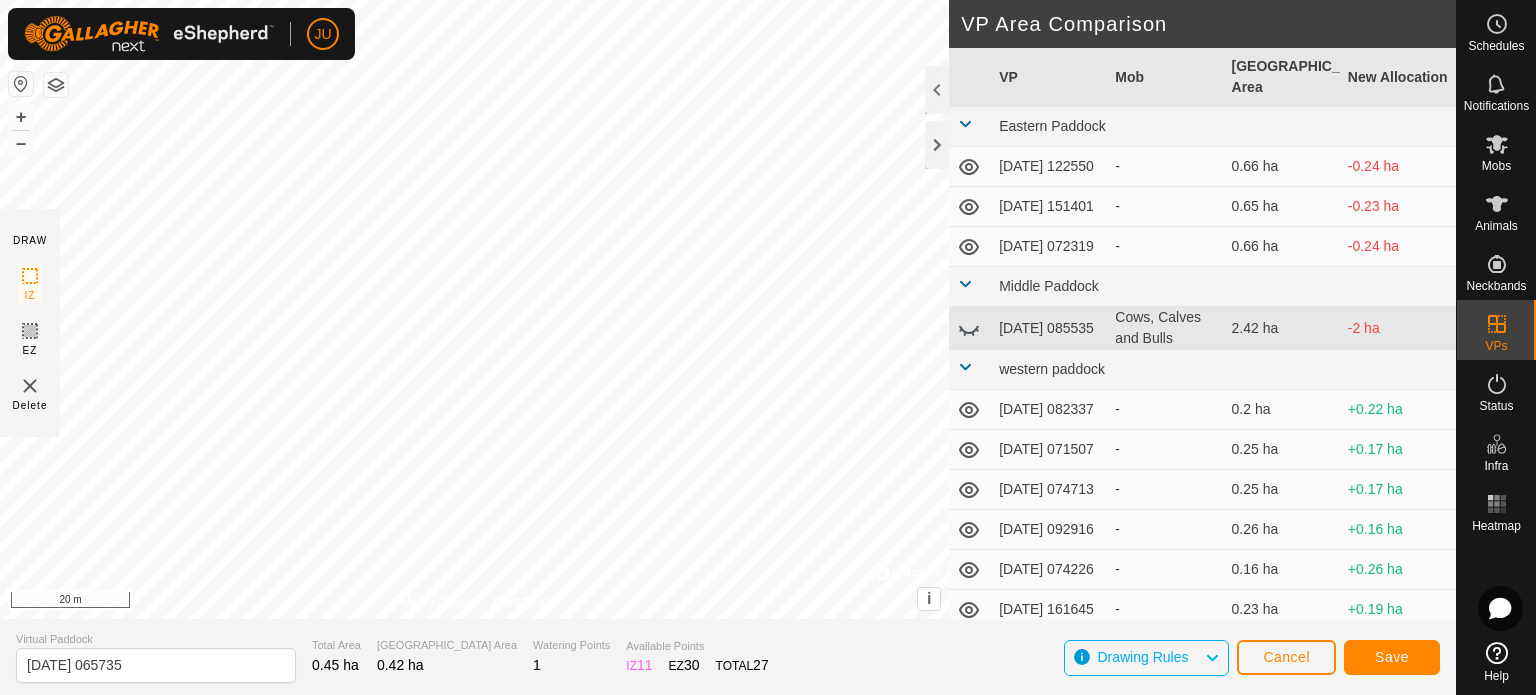 click 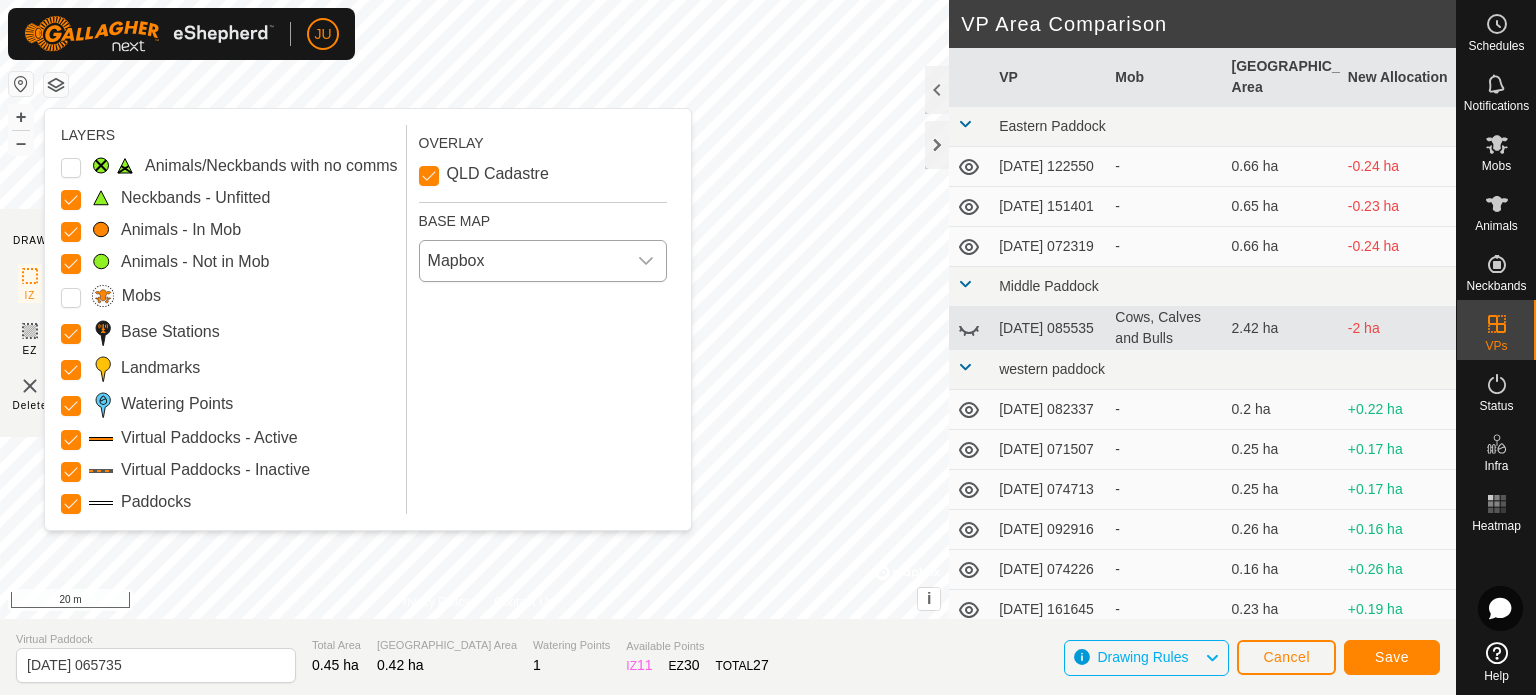 click 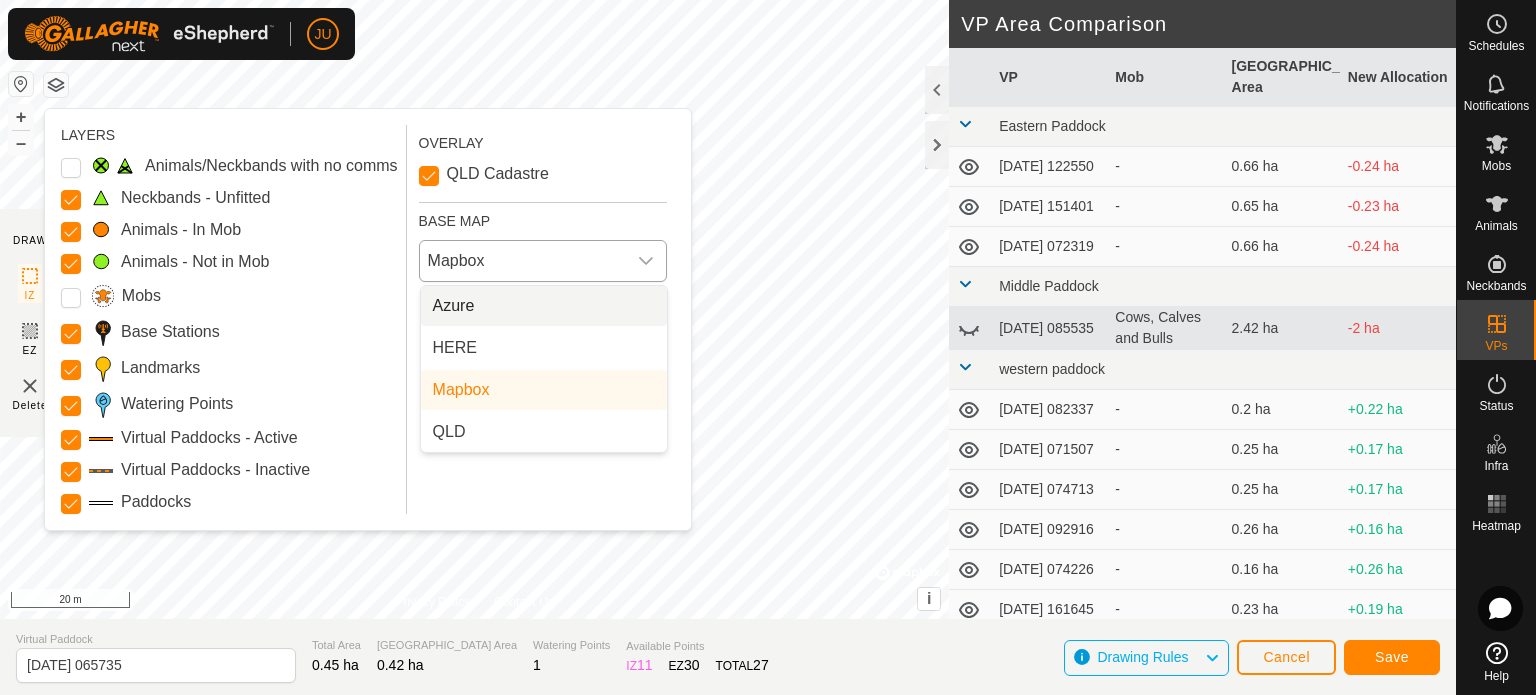 click on "Azure" at bounding box center [544, 306] 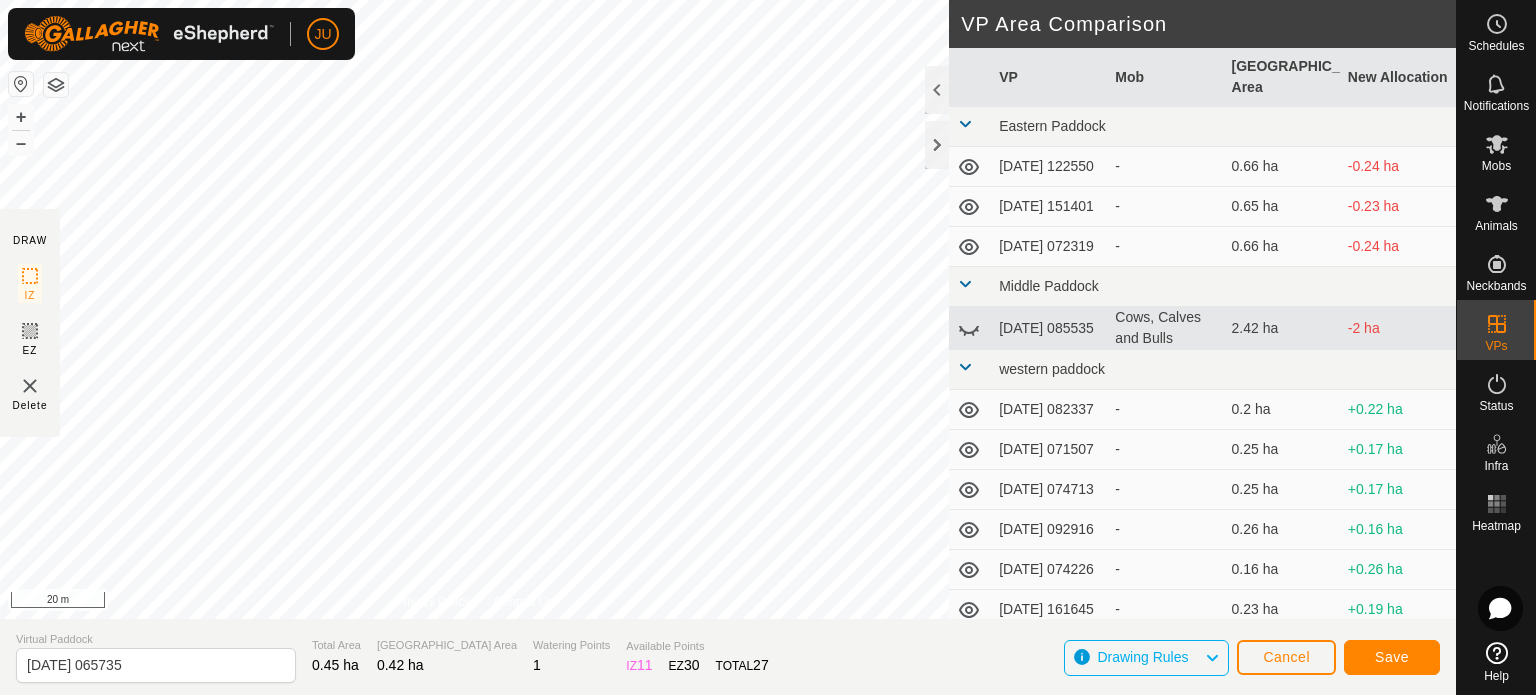 click 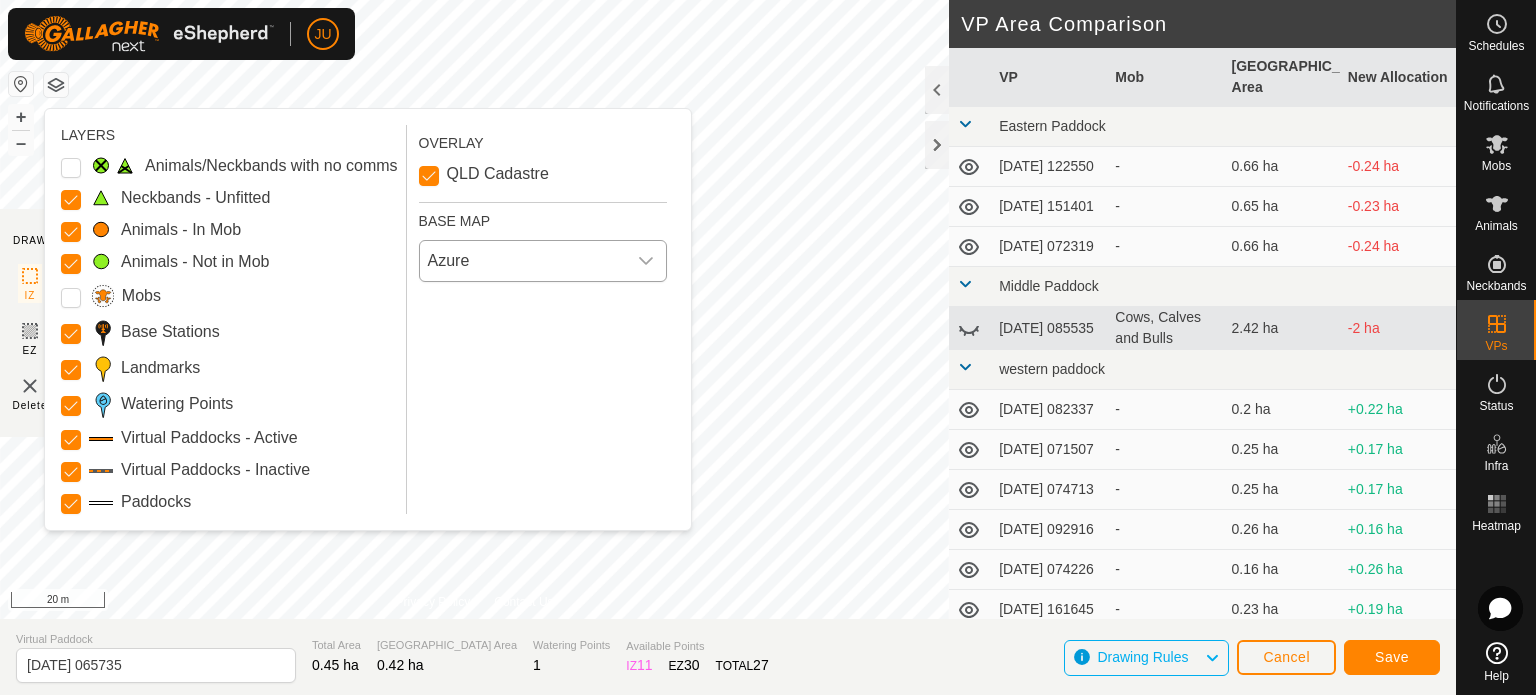 click on "Azure" at bounding box center (523, 261) 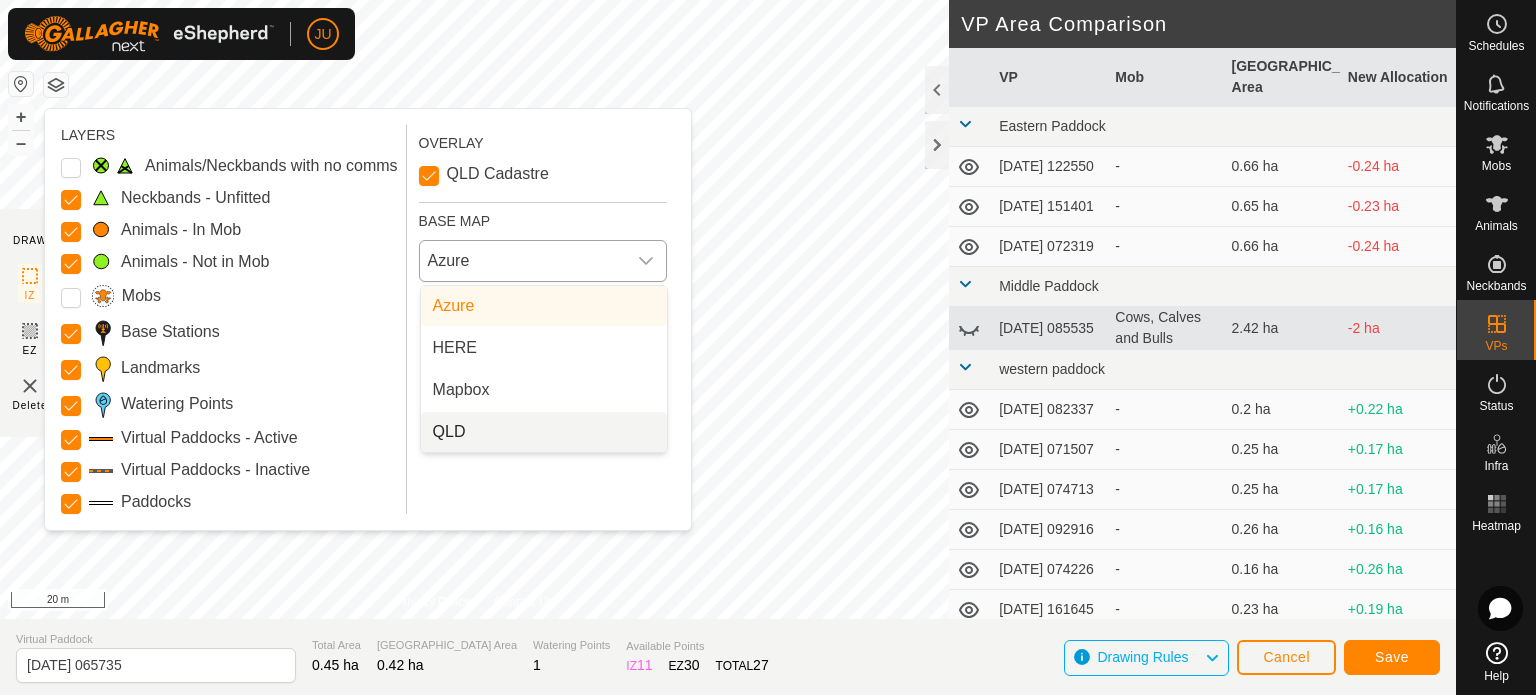 click on "QLD" at bounding box center (544, 432) 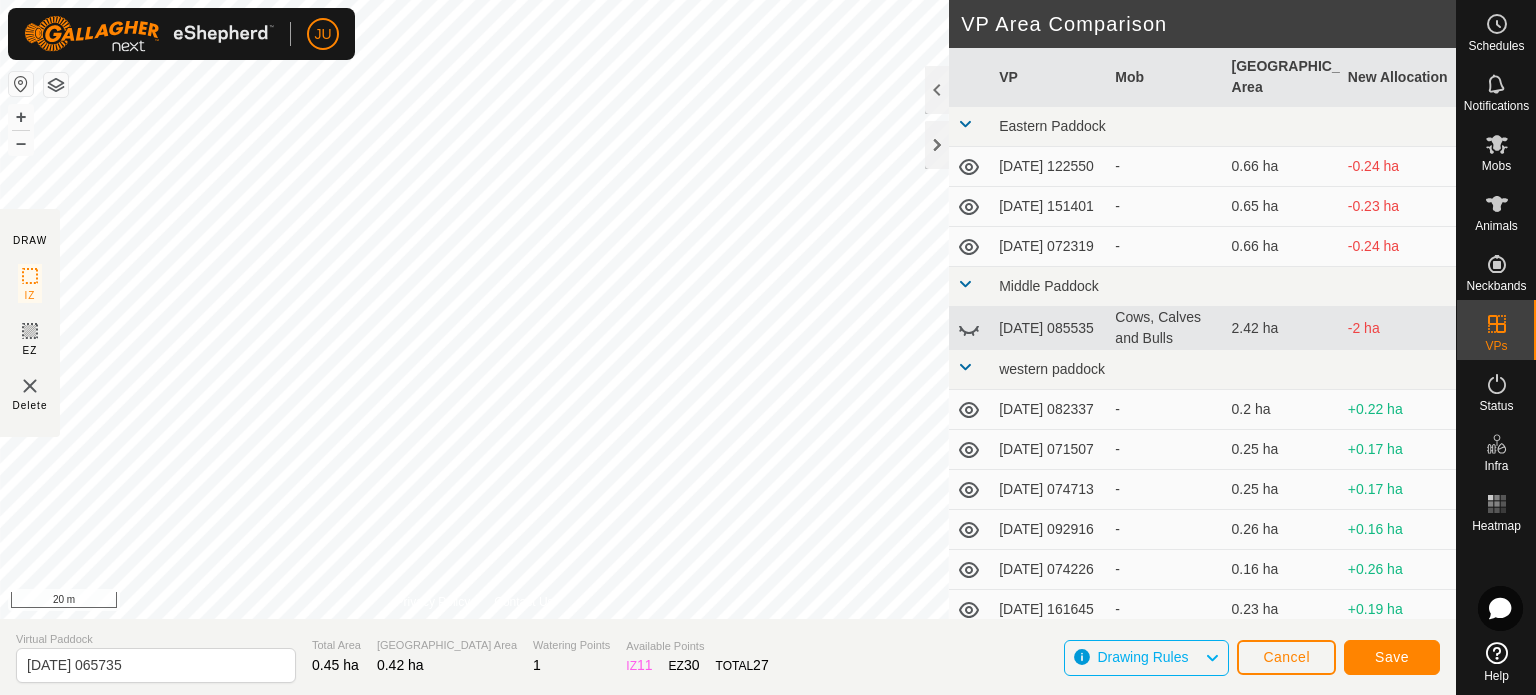 click 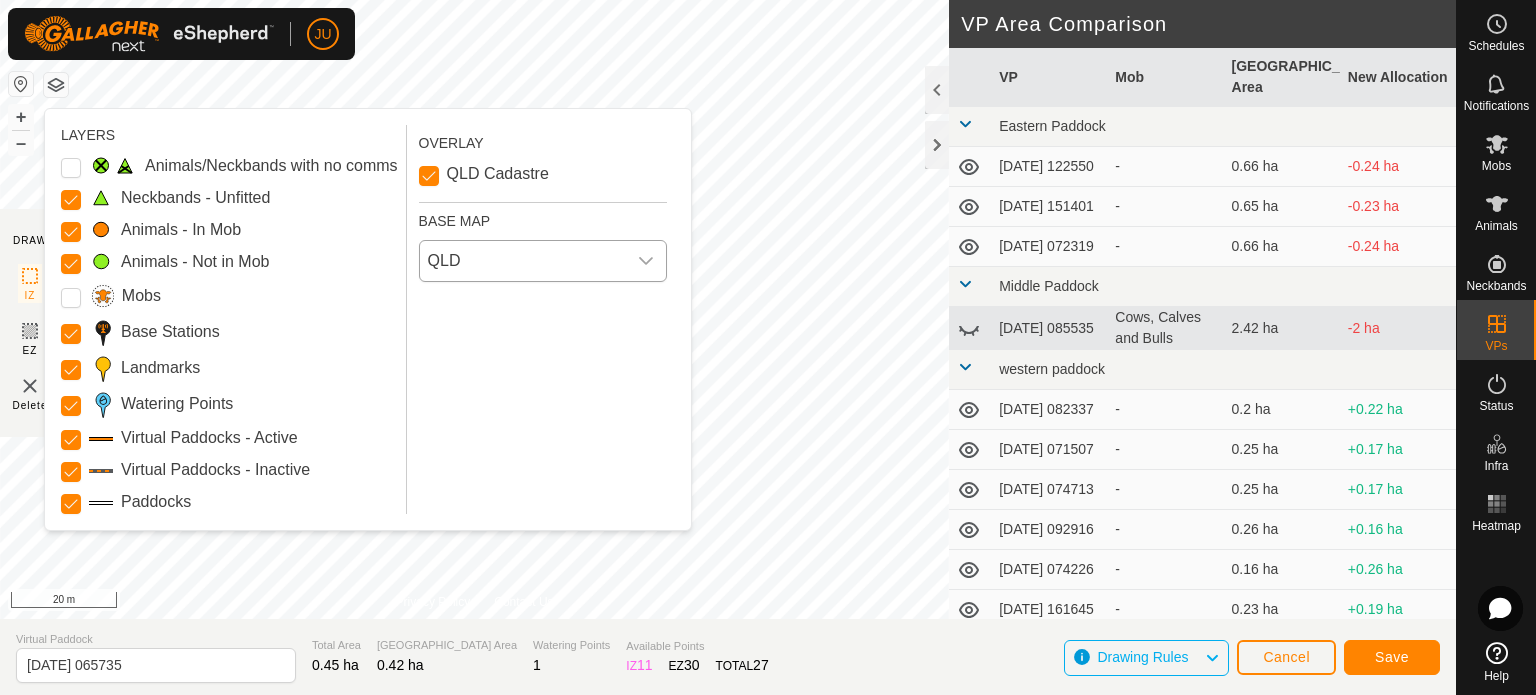 click on "QLD" at bounding box center (523, 261) 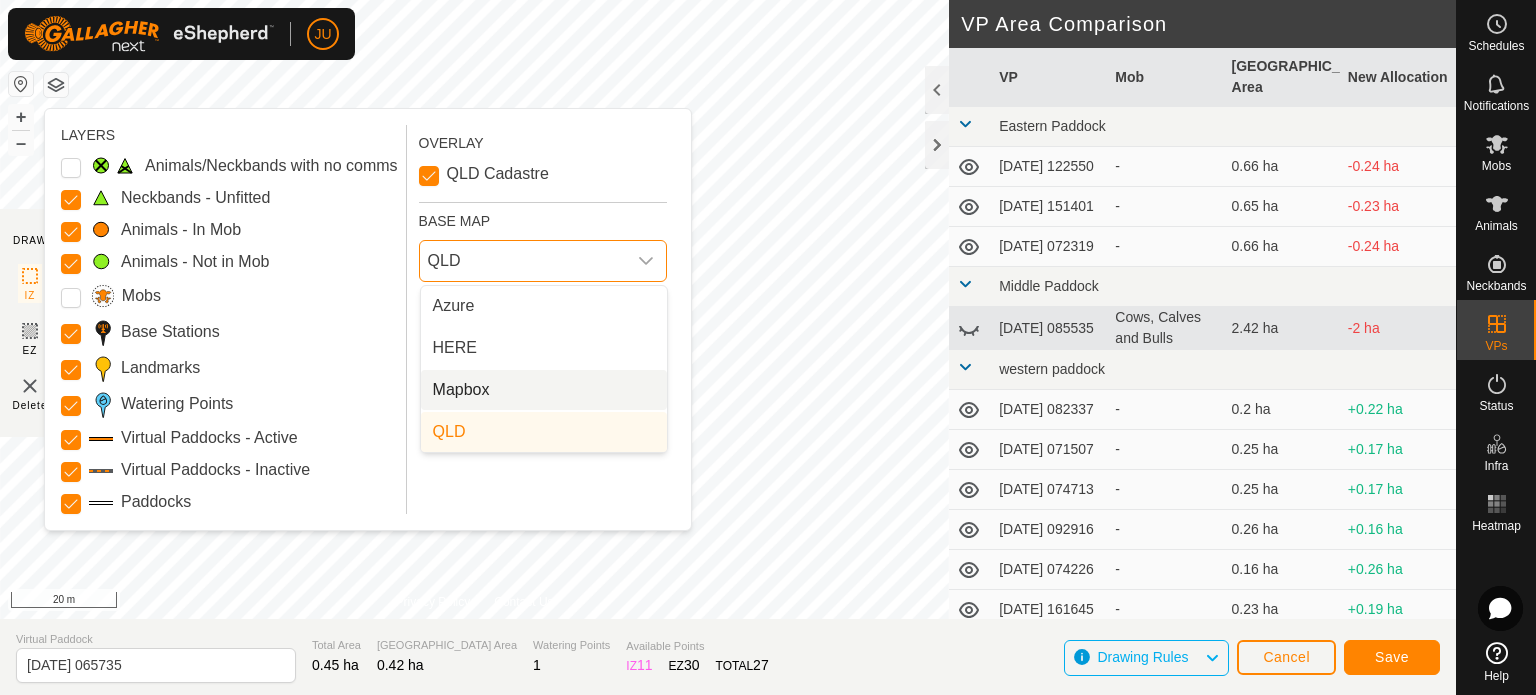click on "Mapbox" at bounding box center (544, 390) 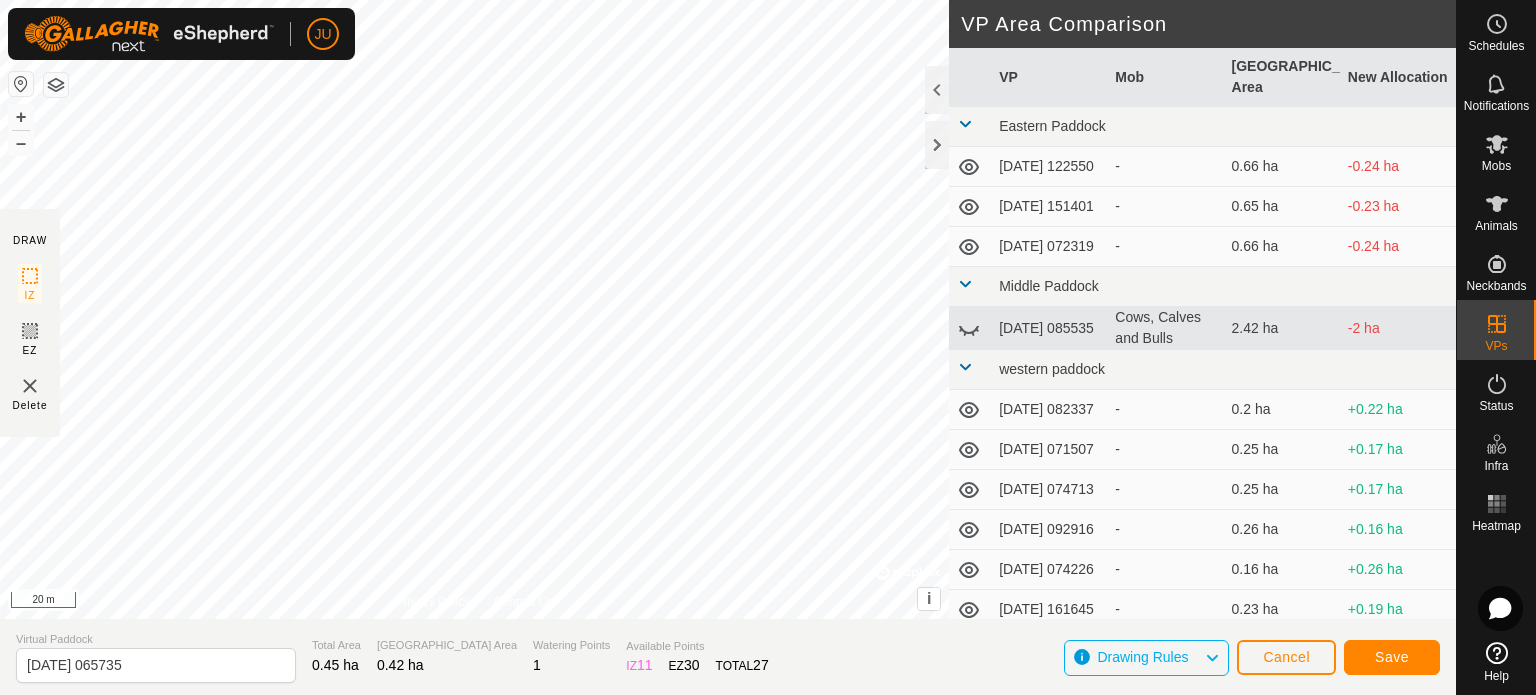click 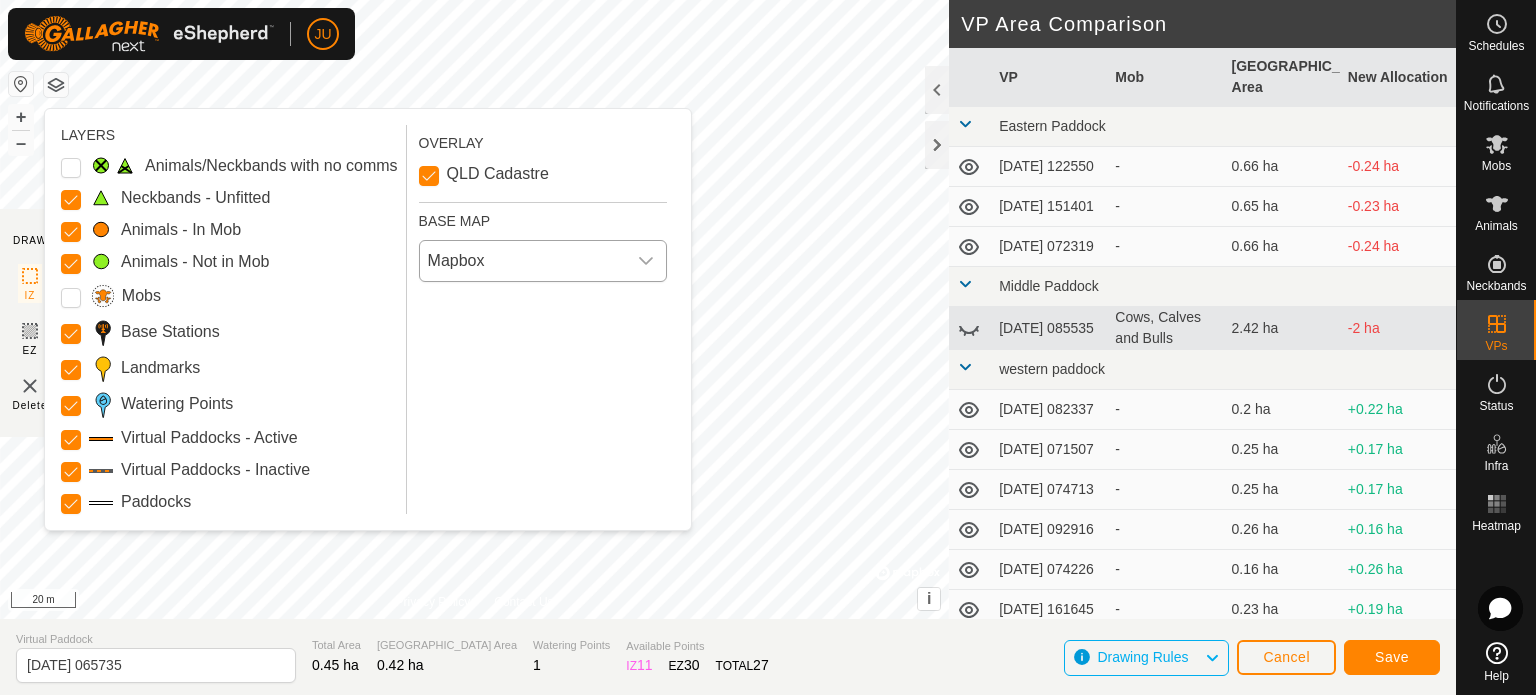 click on "Mapbox" at bounding box center [523, 261] 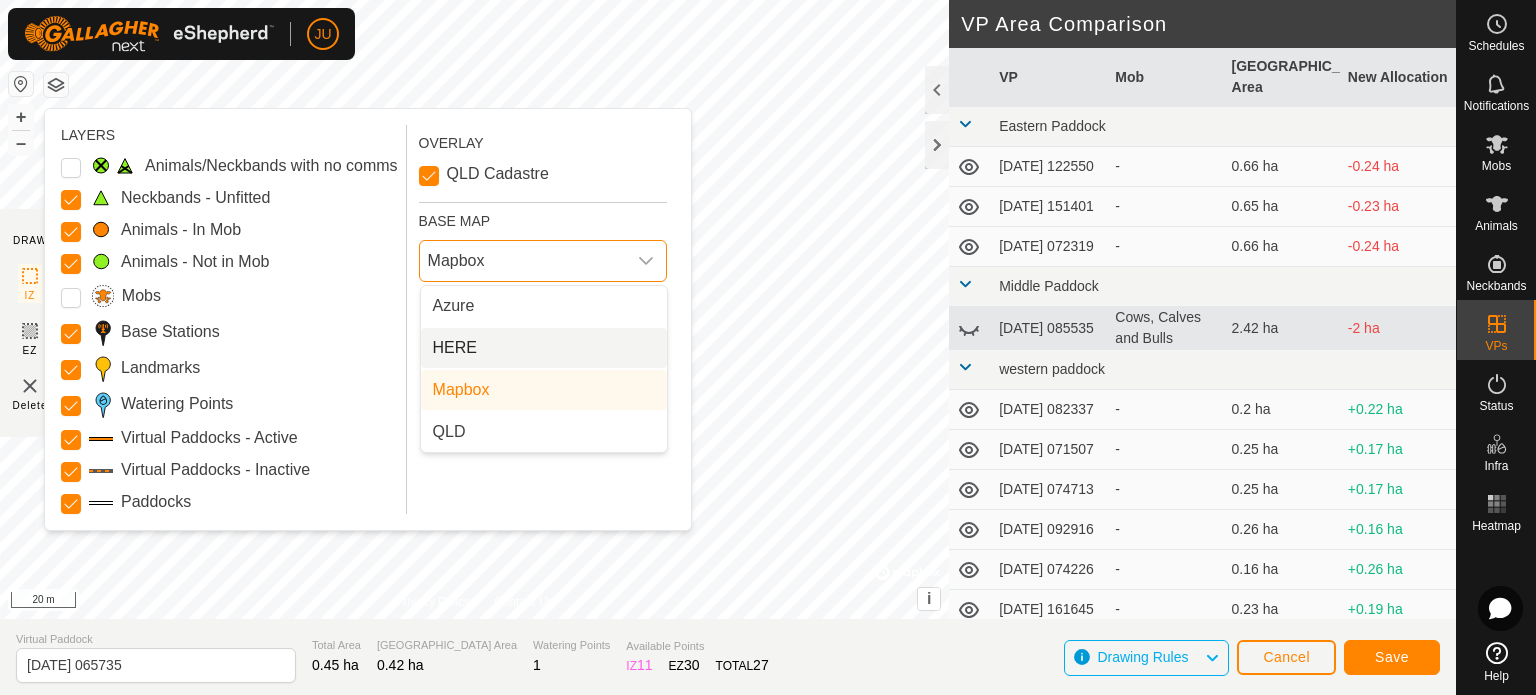 click on "HERE" at bounding box center [455, 348] 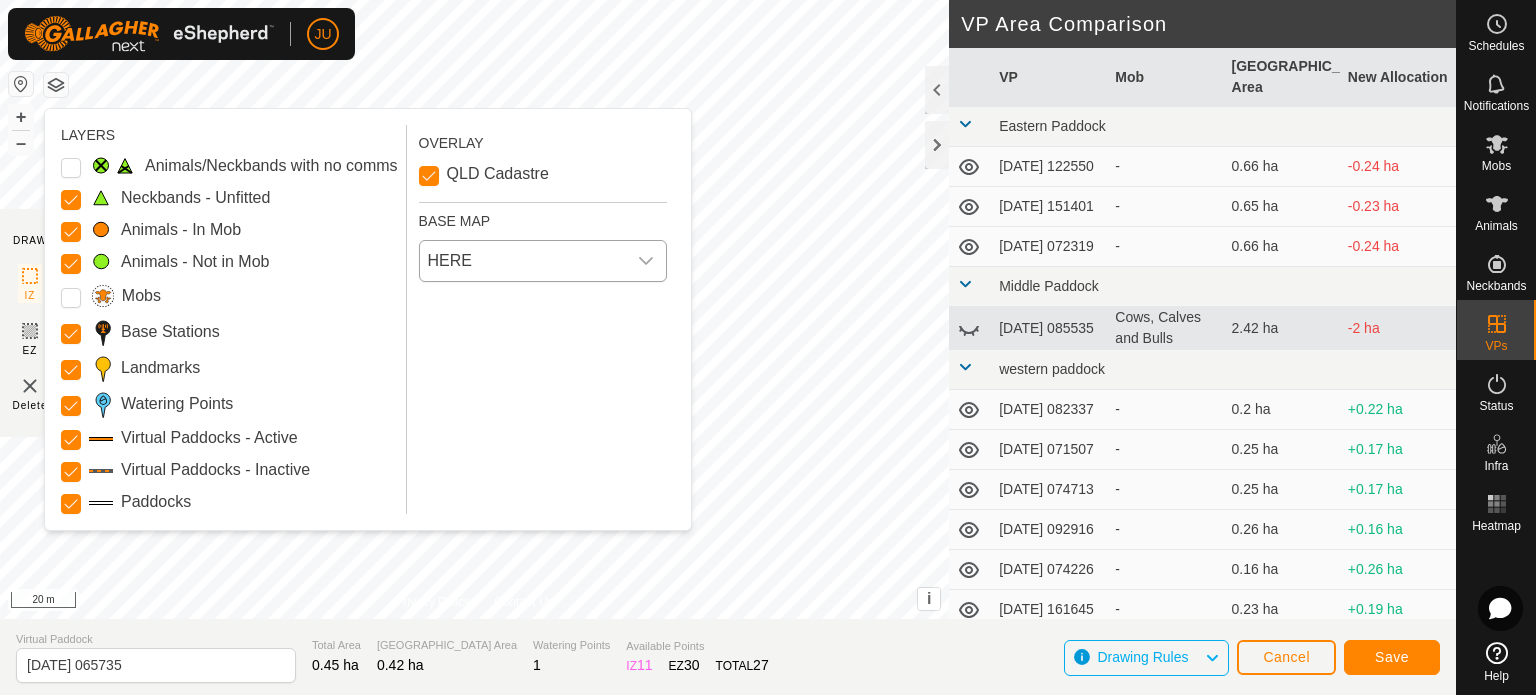click at bounding box center (646, 261) 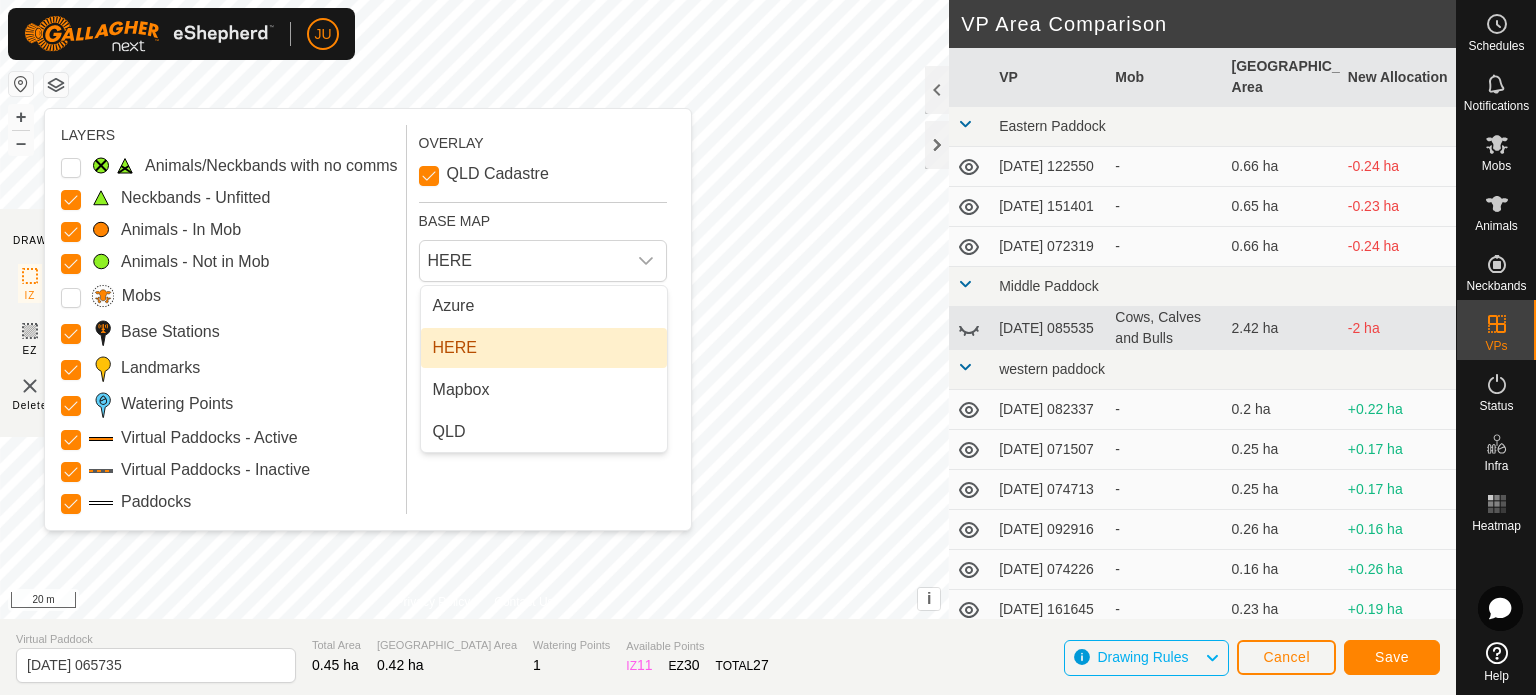 click on "HERE" at bounding box center (544, 348) 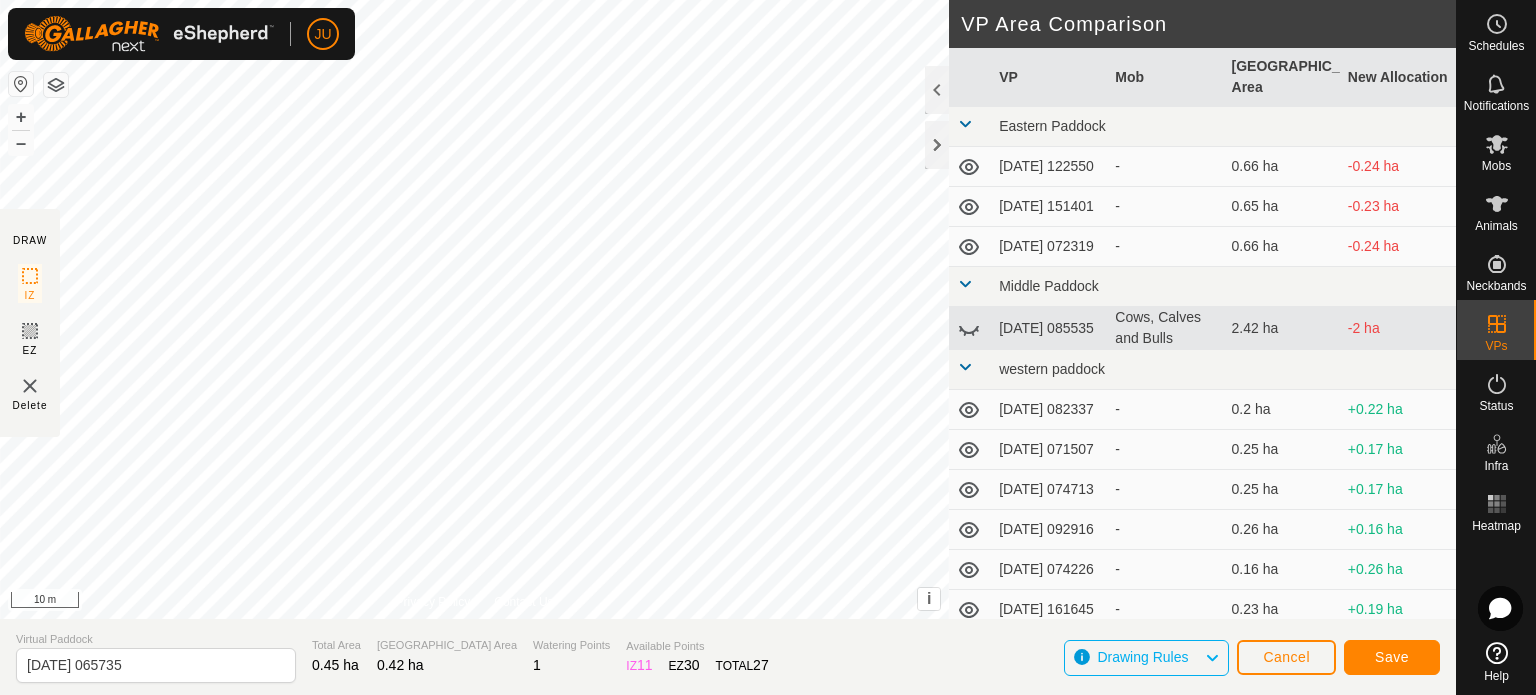 click on "DRAW IZ EZ Delete Privacy Policy Contact Us + – ⇧ i This application includes HERE Maps. © 2024 HERE. All rights reserved. 10 m VP Area Comparison     VP   [GEOGRAPHIC_DATA] Area   New Allocation  [GEOGRAPHIC_DATA]  [DATE] 122550  -  0.66 ha  -0.24 ha  [DATE] 151401  -  0.65 ha  -0.23 ha  [DATE] 072319  -  0.66 ha  -0.24 ha [GEOGRAPHIC_DATA]  [DATE] 085535   Cows, Calves and Bulls   2.42 ha  -2 ha western paddock  [DATE] 082337  -  0.2 ha  +0.22 ha  [DATE] 071507  -  0.25 ha  +0.17 ha  [DATE] 074713  -  0.25 ha  +0.17 ha  [DATE] 092916  -  0.26 ha  +0.16 ha  [DATE] 074226  -  0.16 ha  +0.26 ha  [DATE] 161645  -  0.23 ha  +0.19 ha  [DATE] 074103  -  0.18 ha  +0.24 ha  [DATE] 074344  -  0.24 ha  +0.18 ha  [DATE] 121917  -  0.3 ha  +0.12 ha  [DATE] 185242  -  0.46 ha  -0.04 ha  [DATE] 185404  -  0.48 ha  -0.06 ha  [DATE] [DATE]  0.44 ha  -0.02 ha  [DATE] 071707  -  0.35 ha  +0.07 ha" 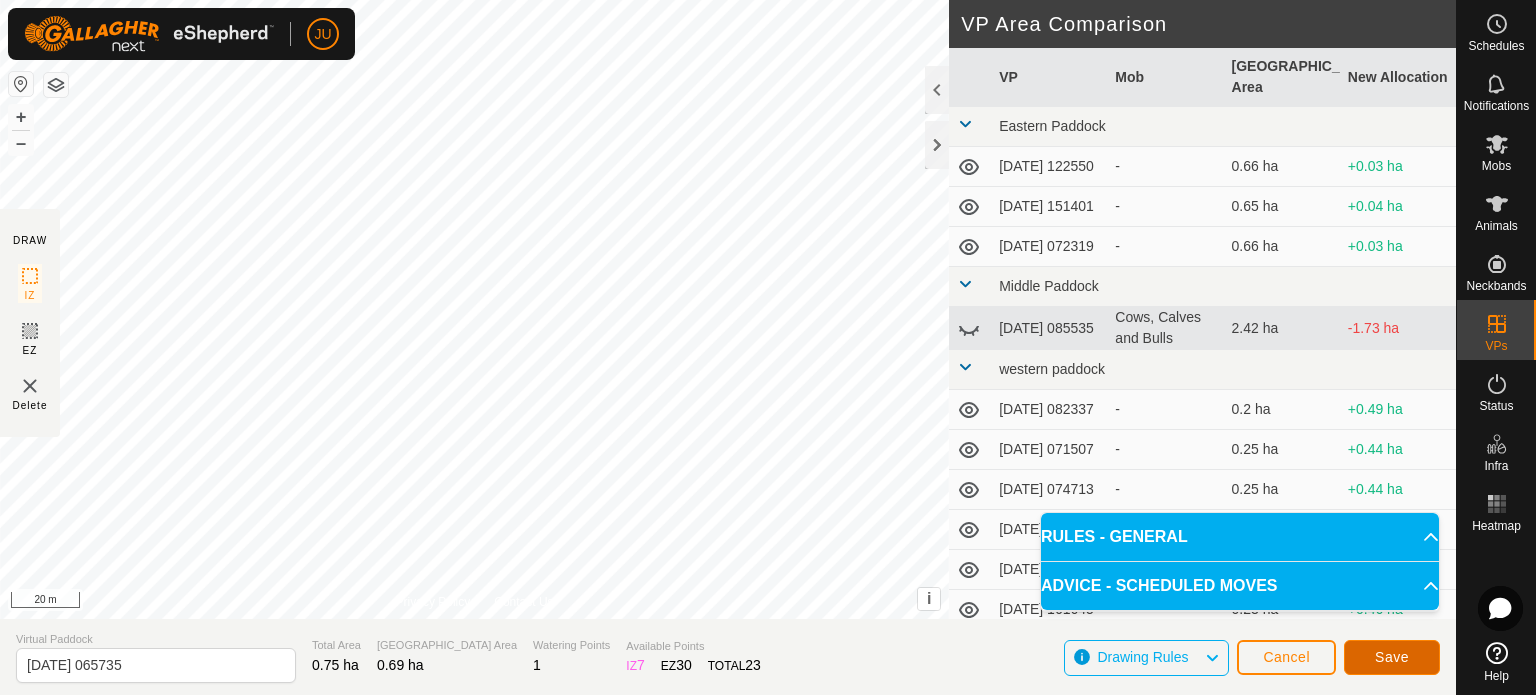 click on "Save" 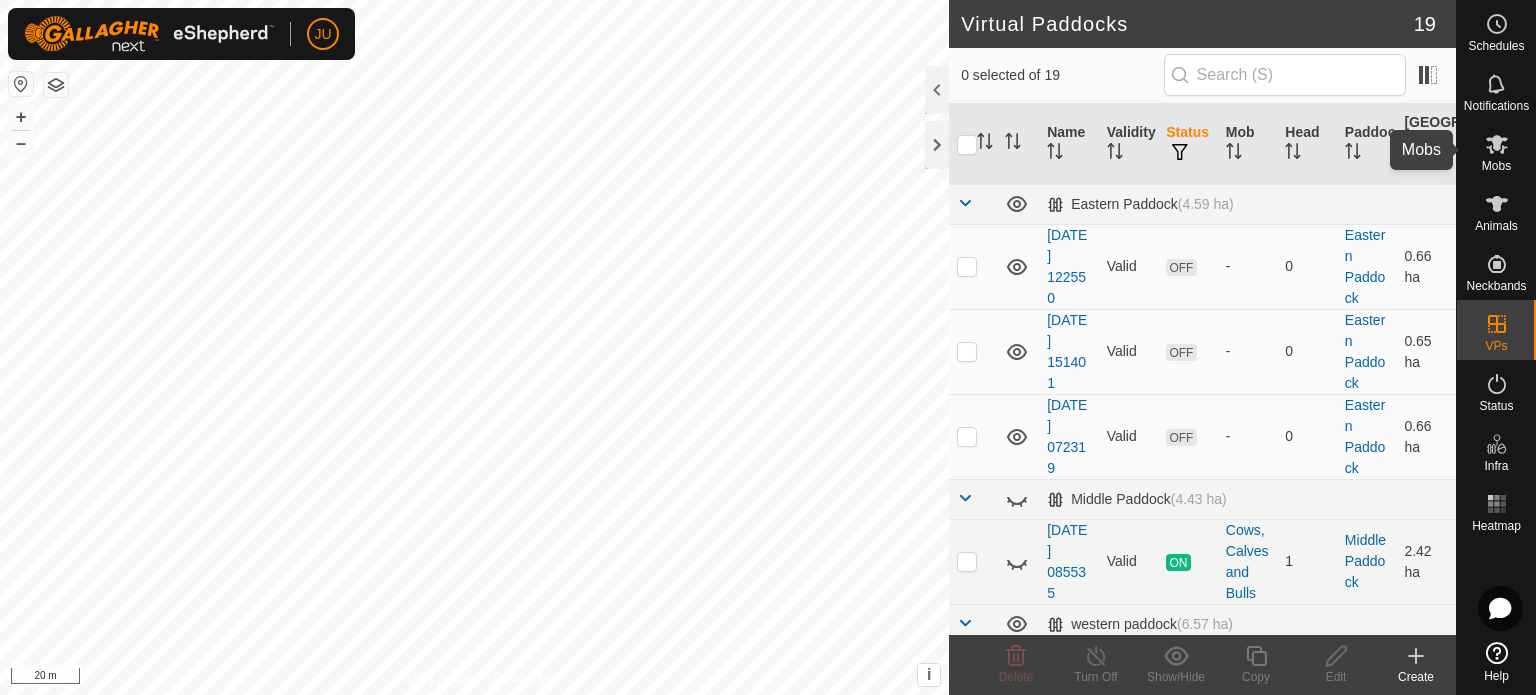 click 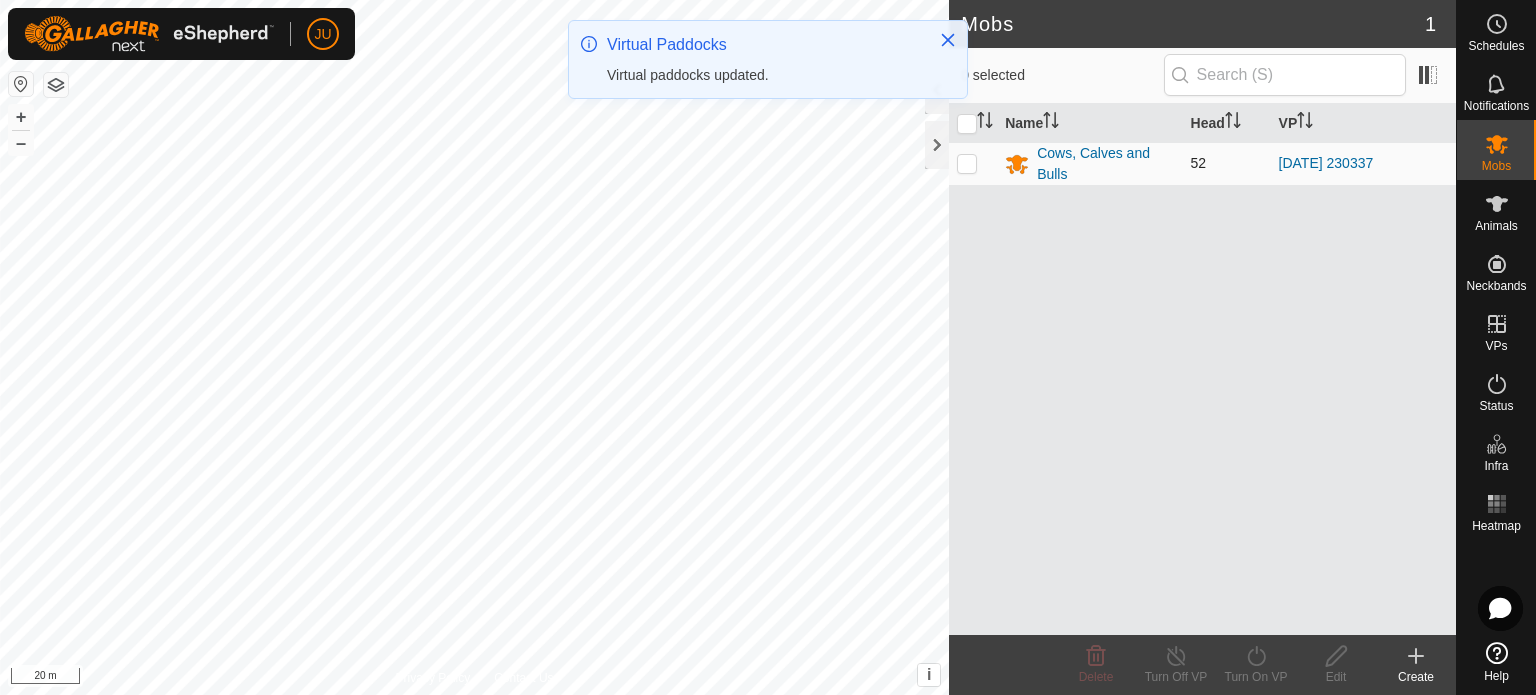 click at bounding box center [967, 163] 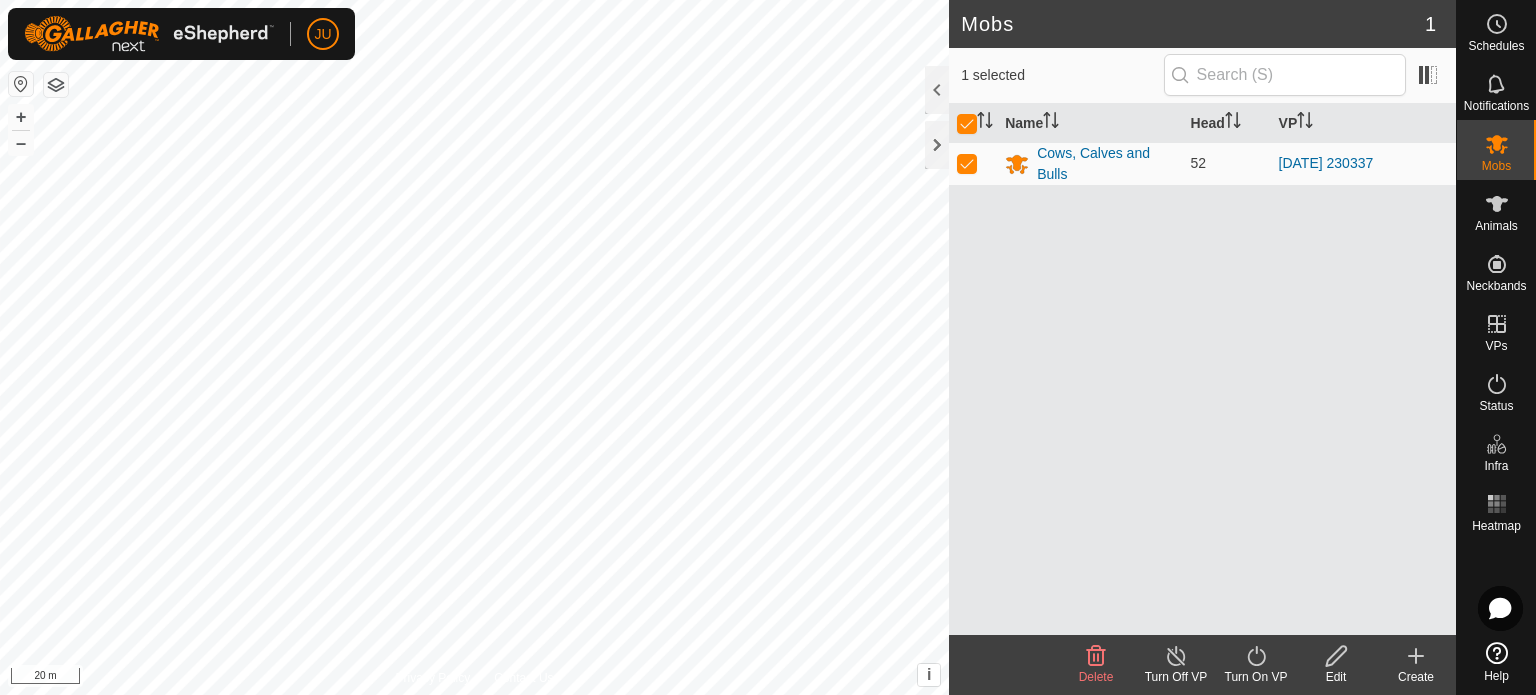 click 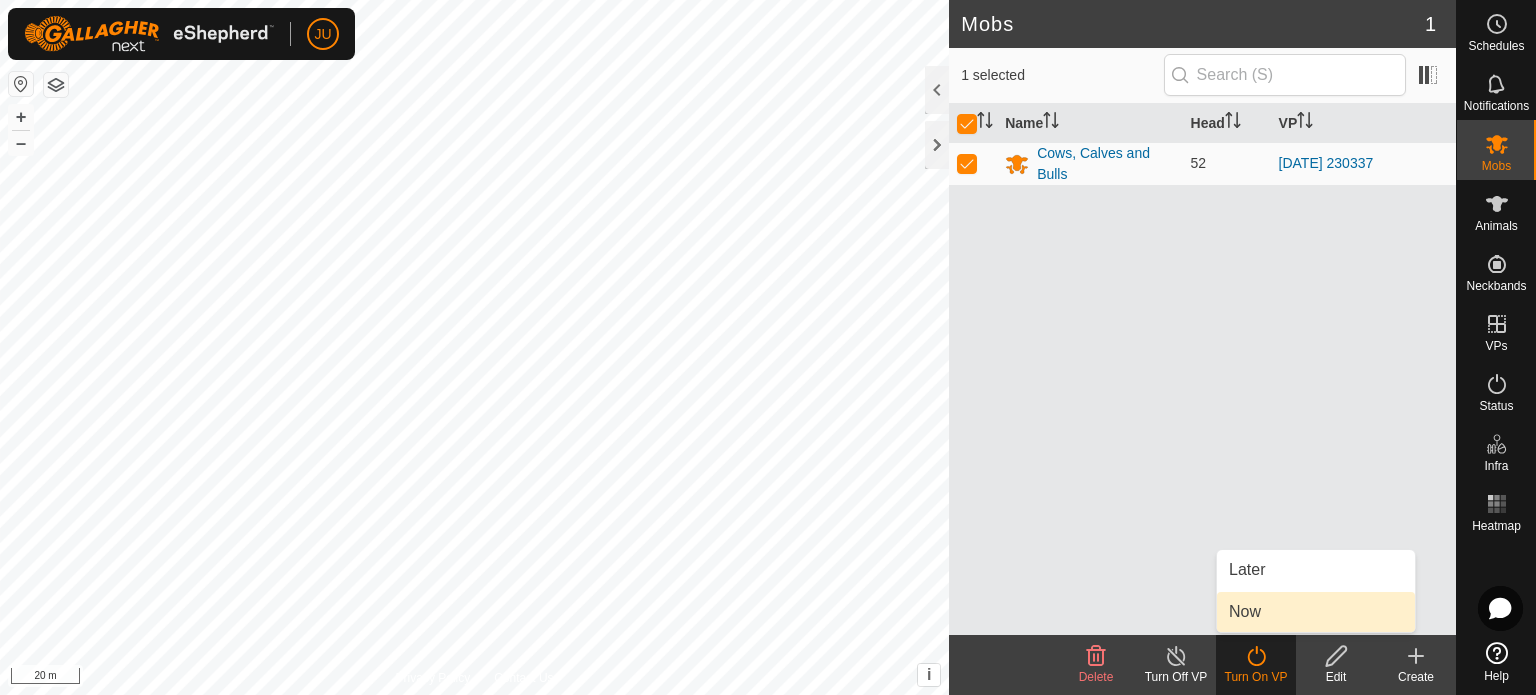 click on "Now" at bounding box center [1316, 612] 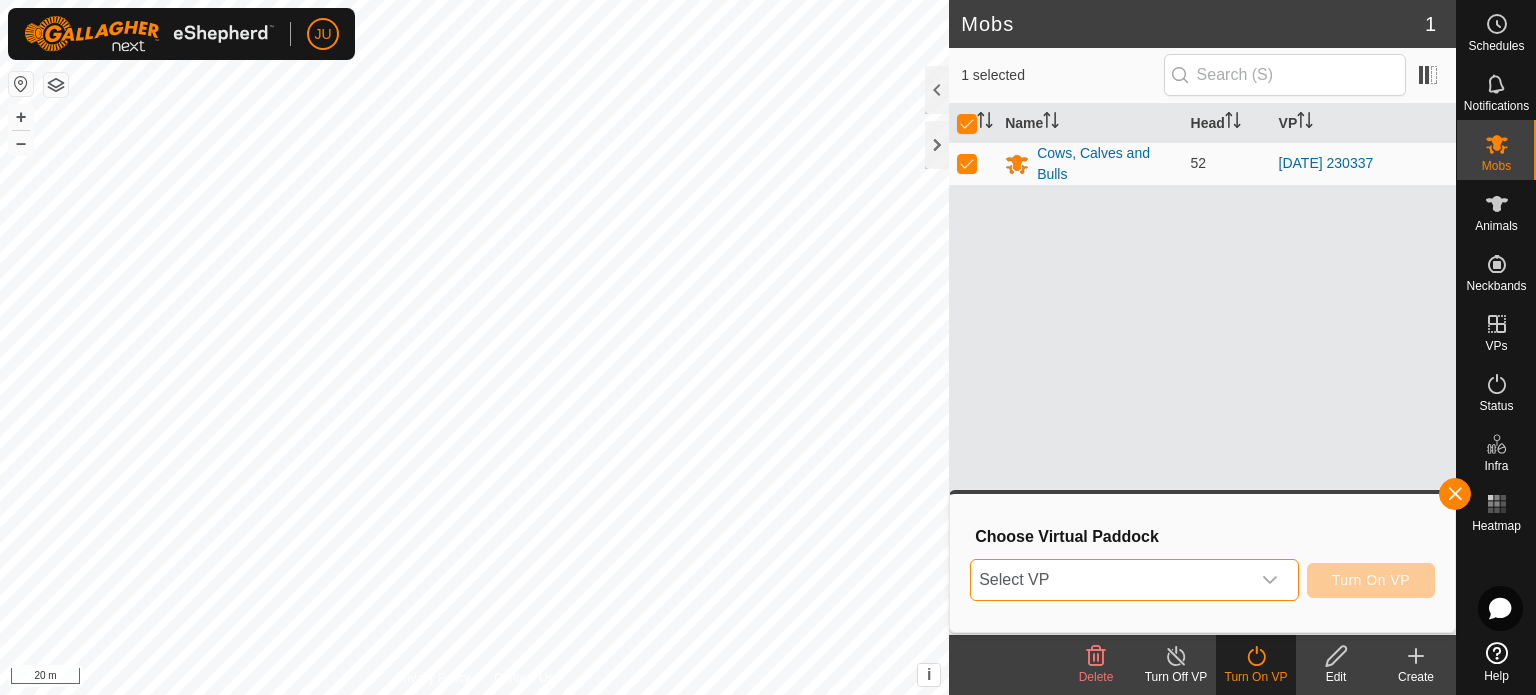 click on "Select VP" at bounding box center [1110, 580] 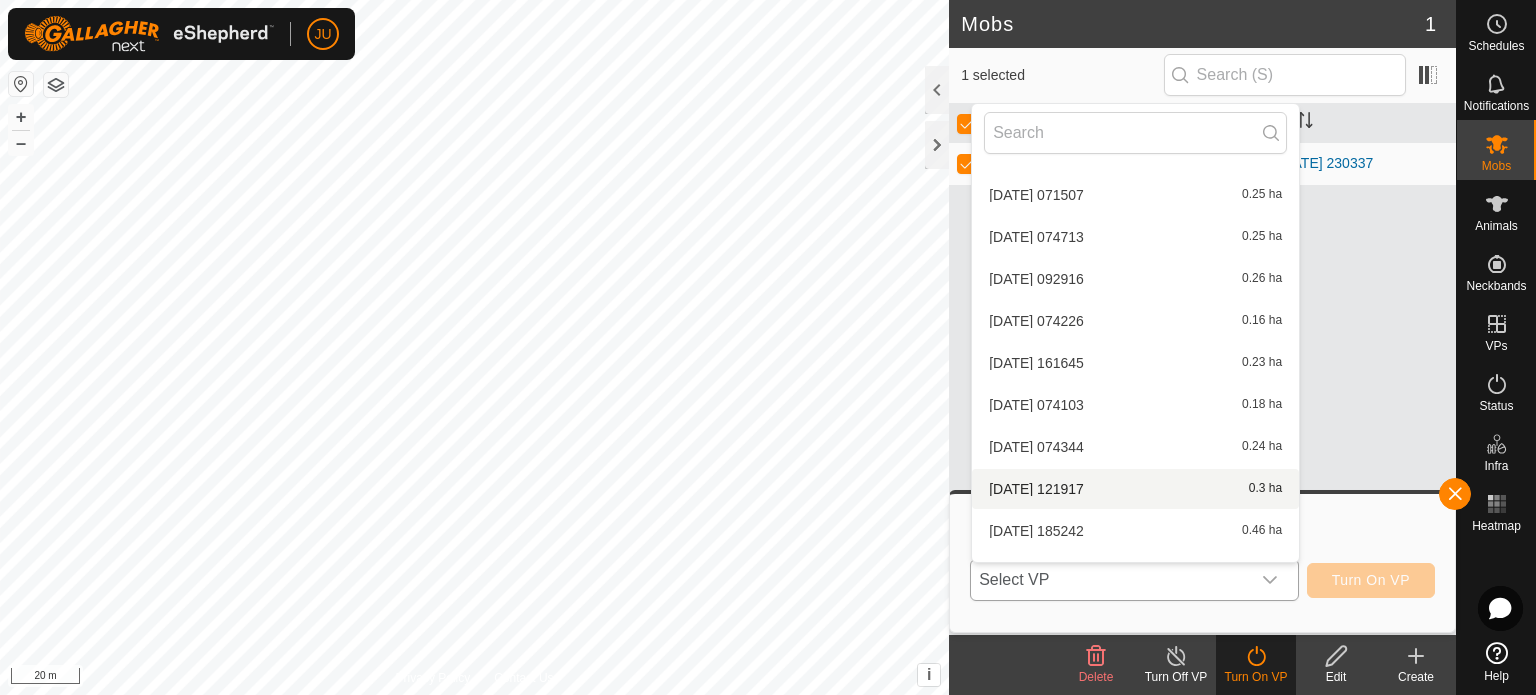 scroll, scrollTop: 534, scrollLeft: 0, axis: vertical 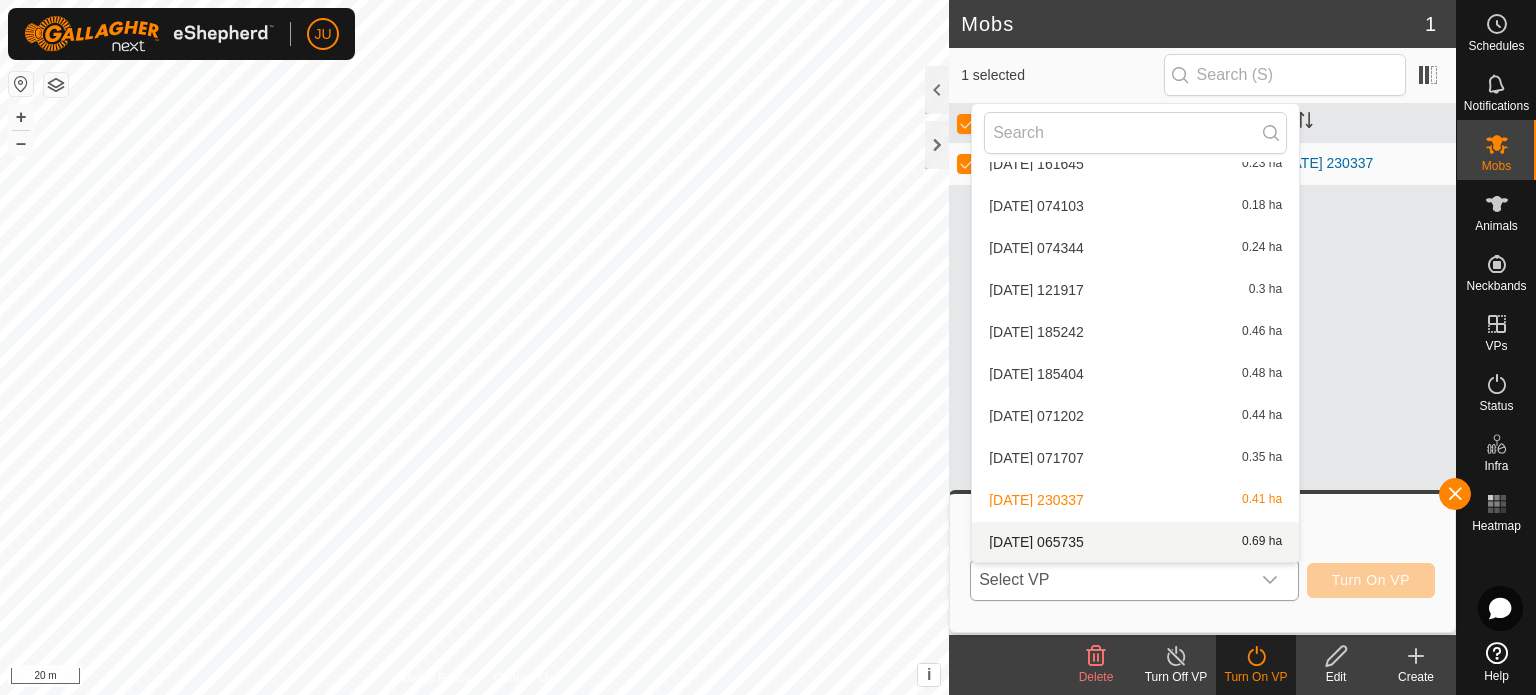 click on "[DATE] 065735  0.69 ha" at bounding box center [1135, 542] 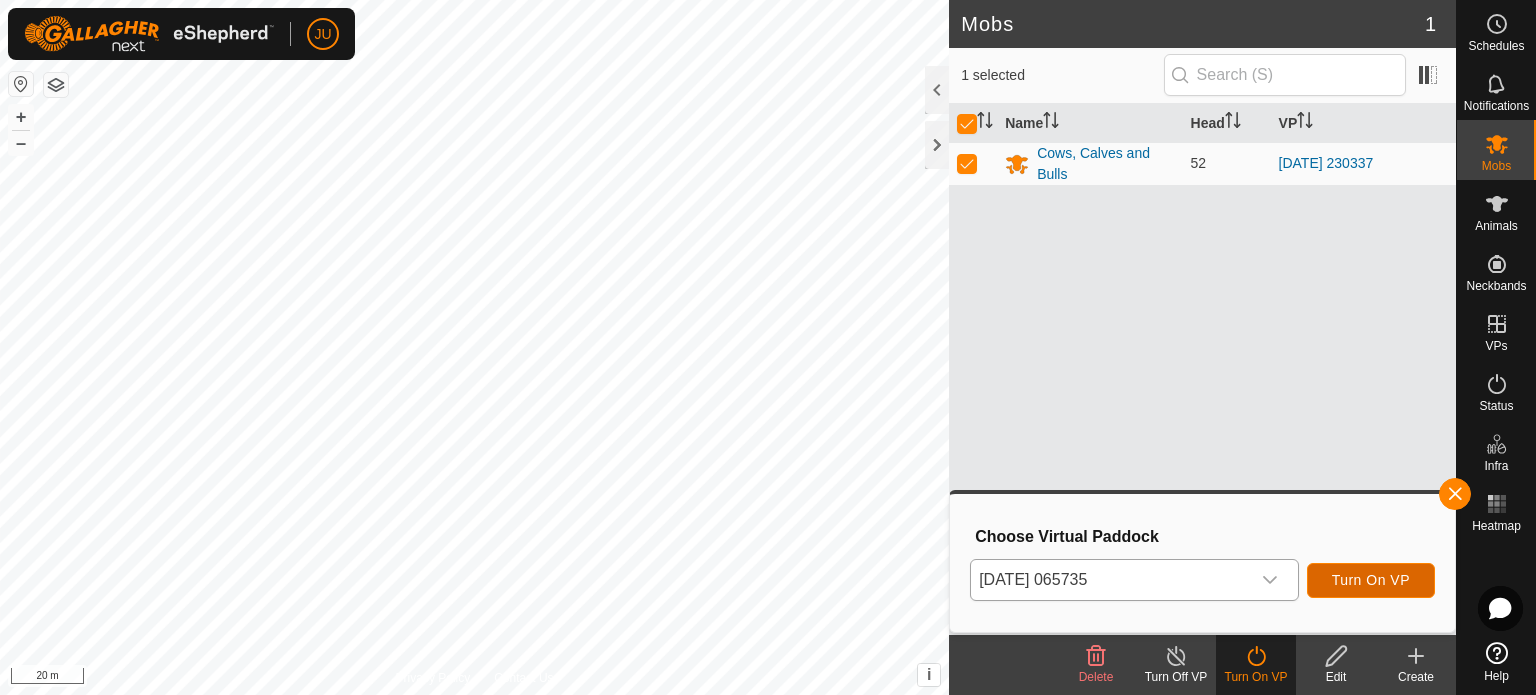 click on "Turn On VP" at bounding box center [1371, 580] 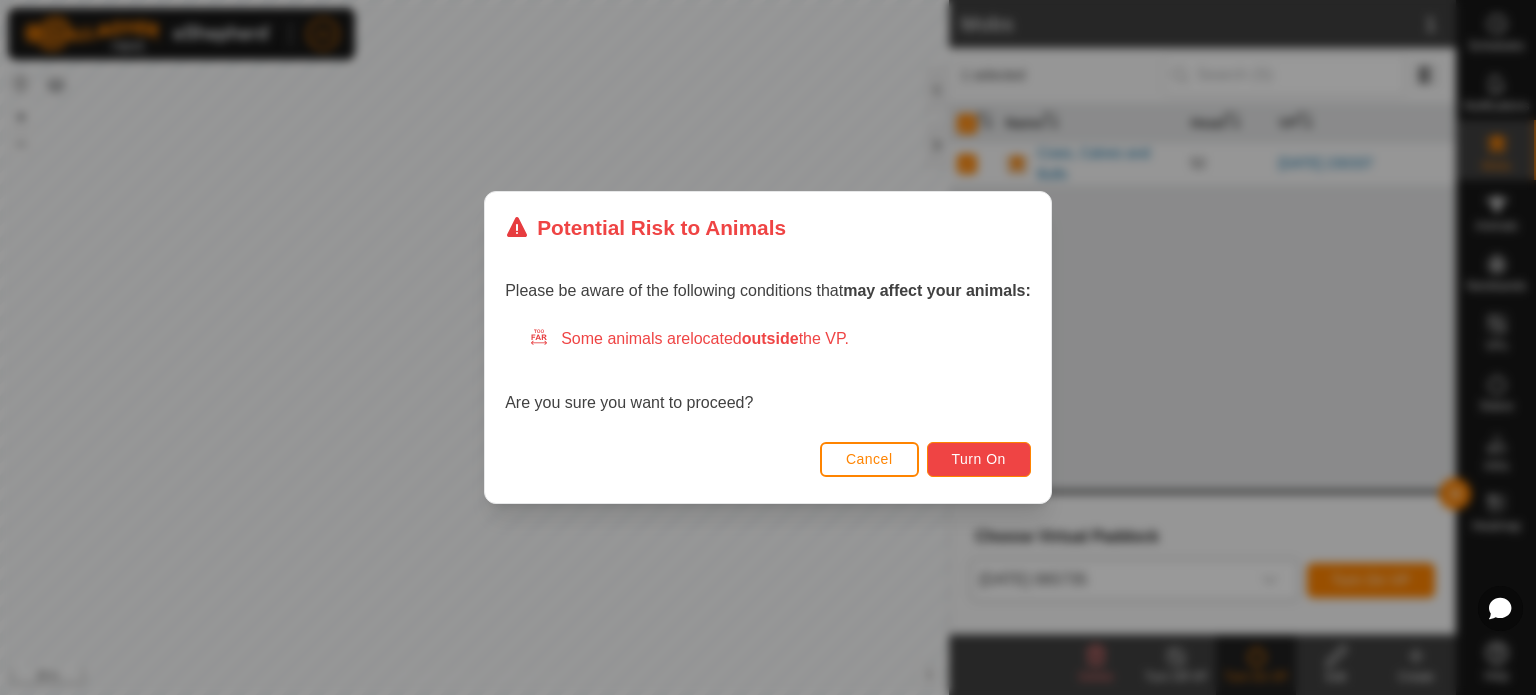 click on "Turn On" at bounding box center [979, 459] 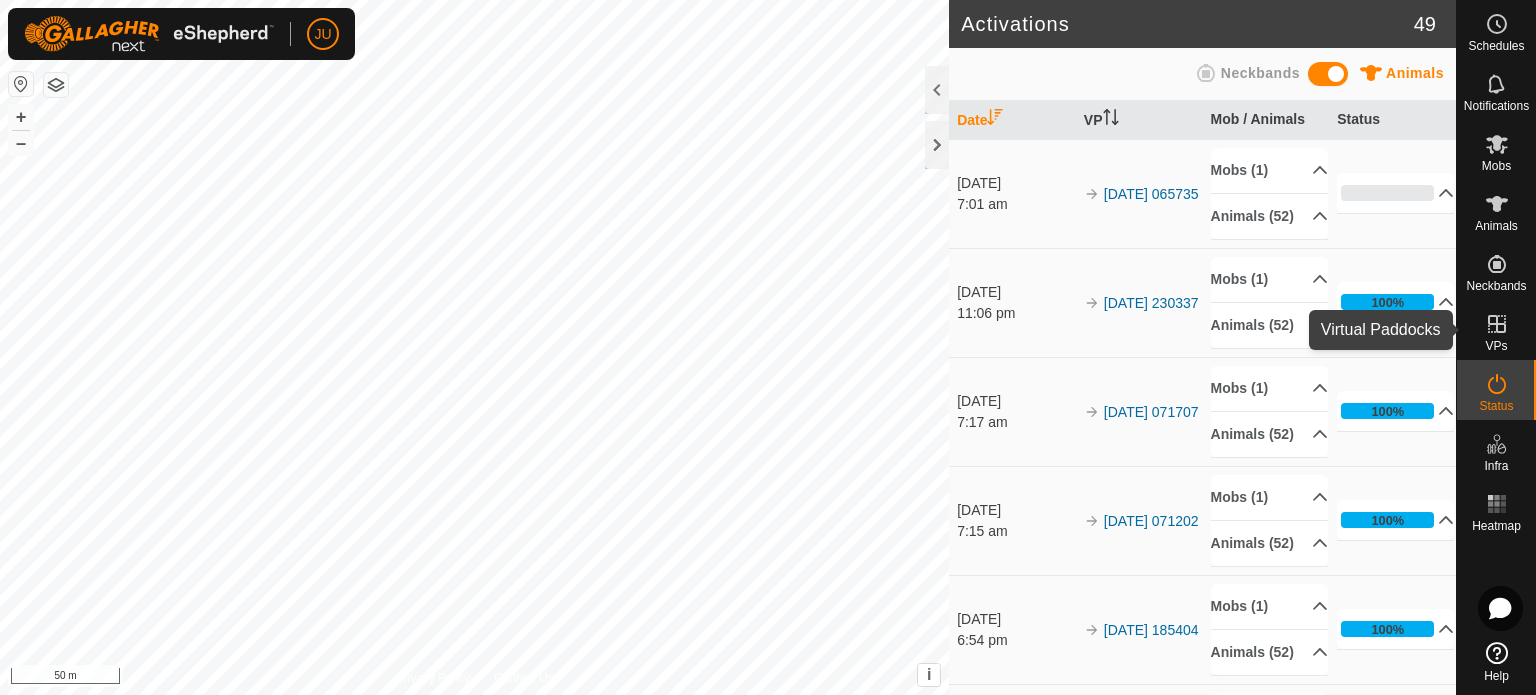 click 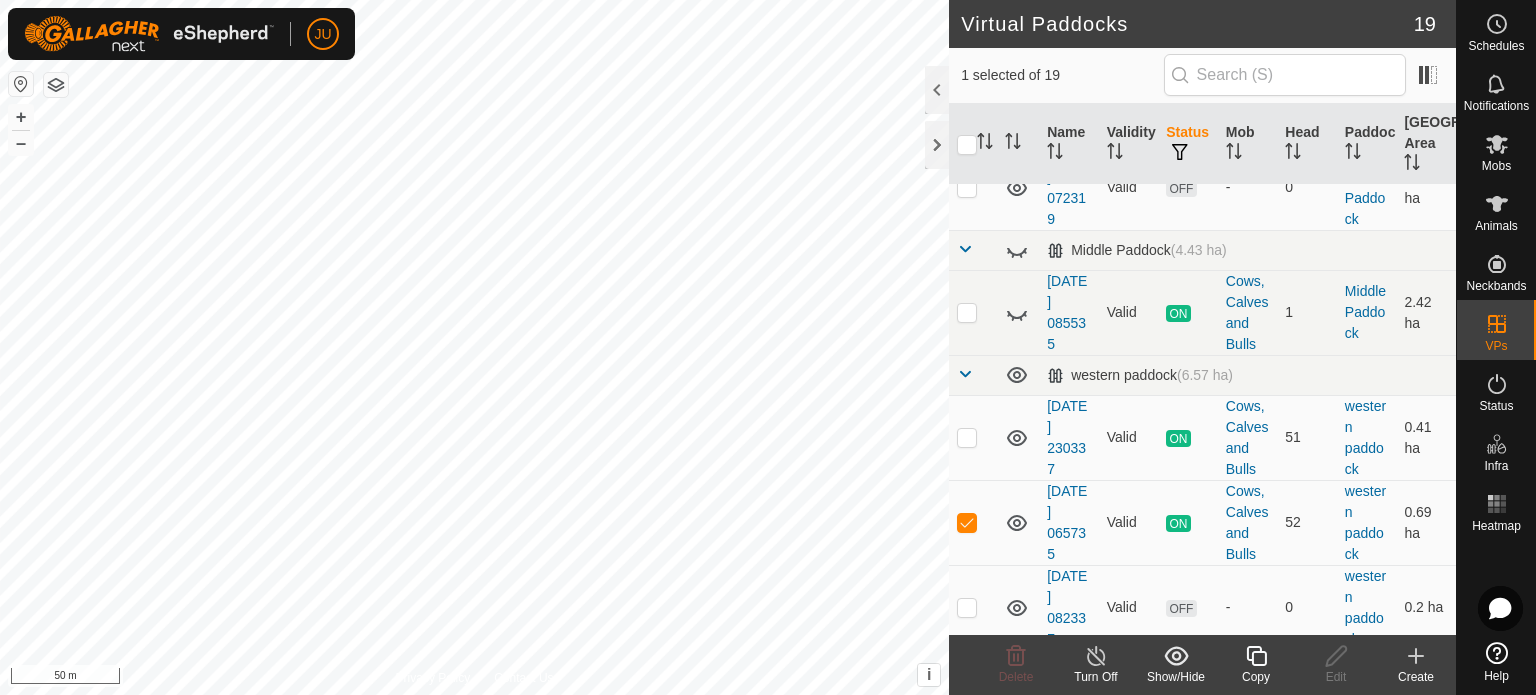 scroll, scrollTop: 280, scrollLeft: 0, axis: vertical 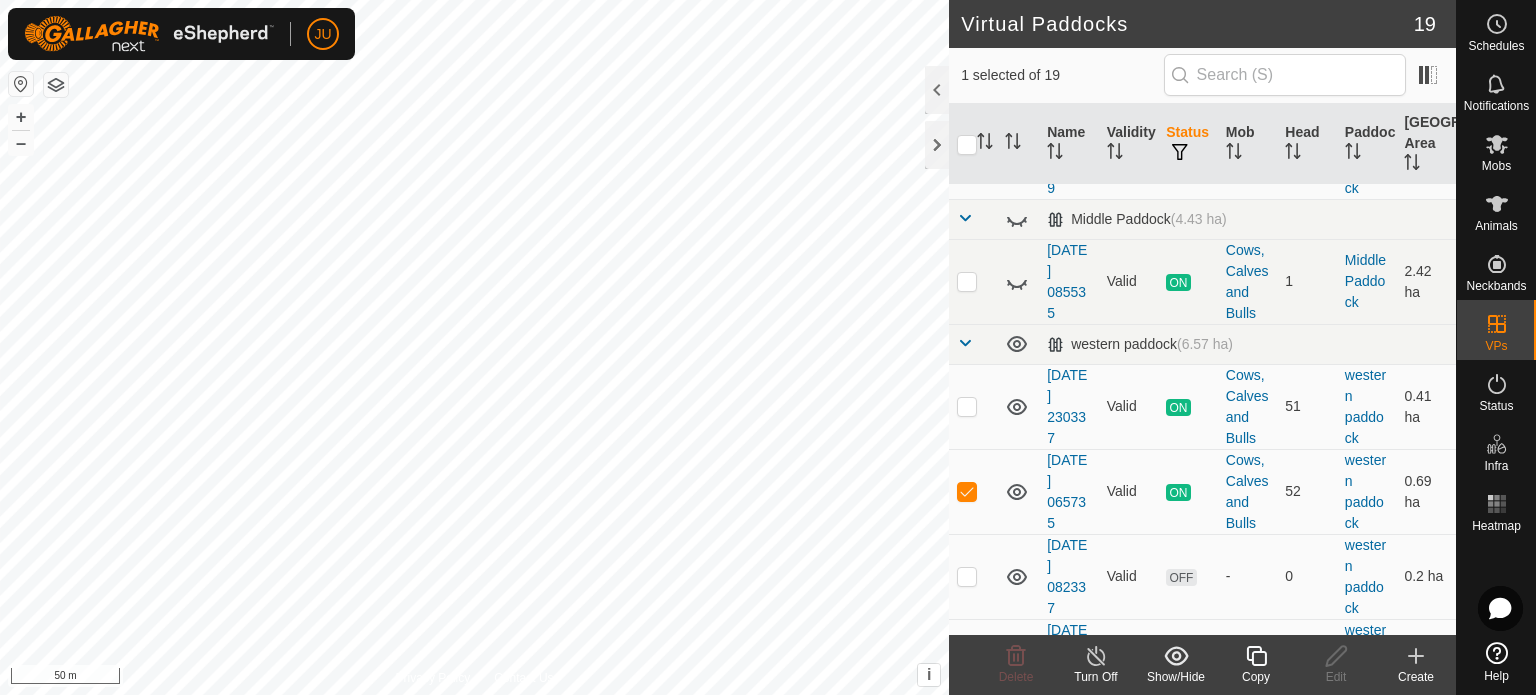 click 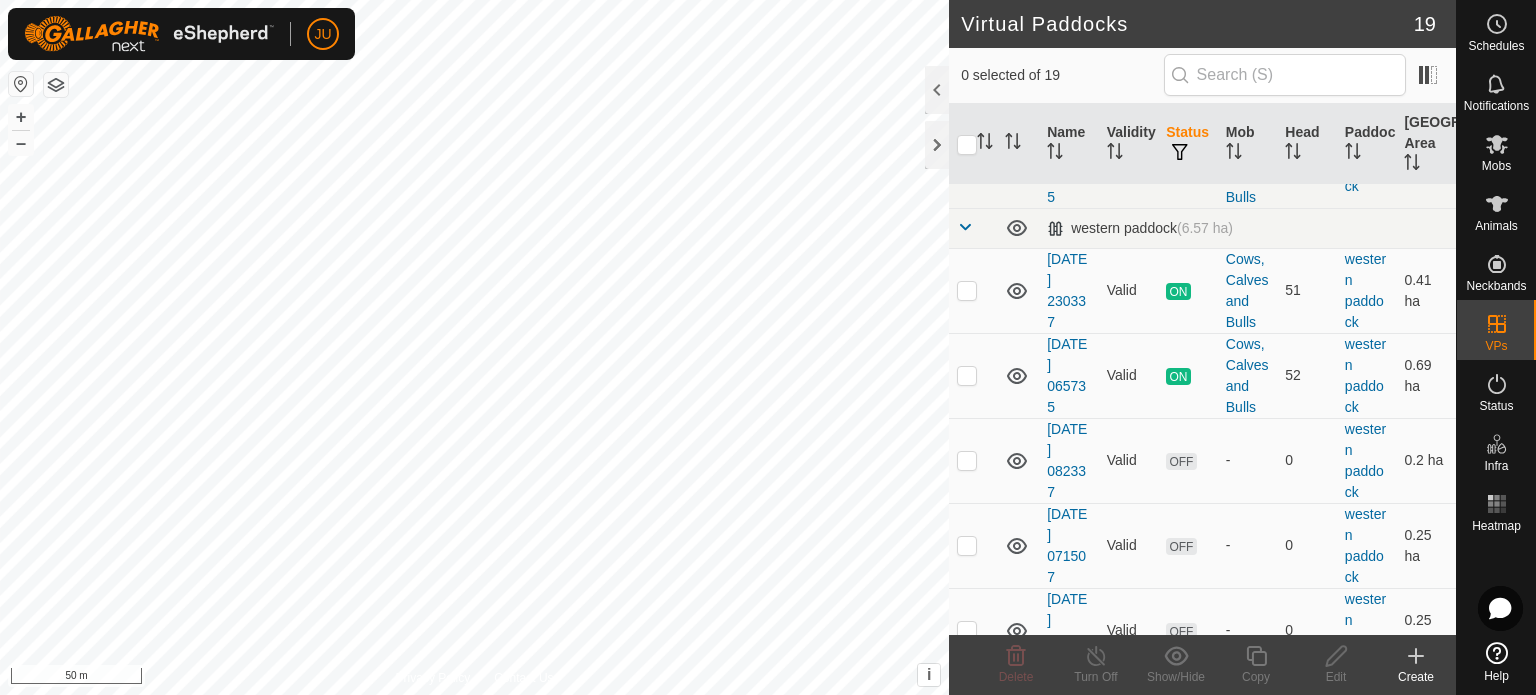 scroll, scrollTop: 300, scrollLeft: 0, axis: vertical 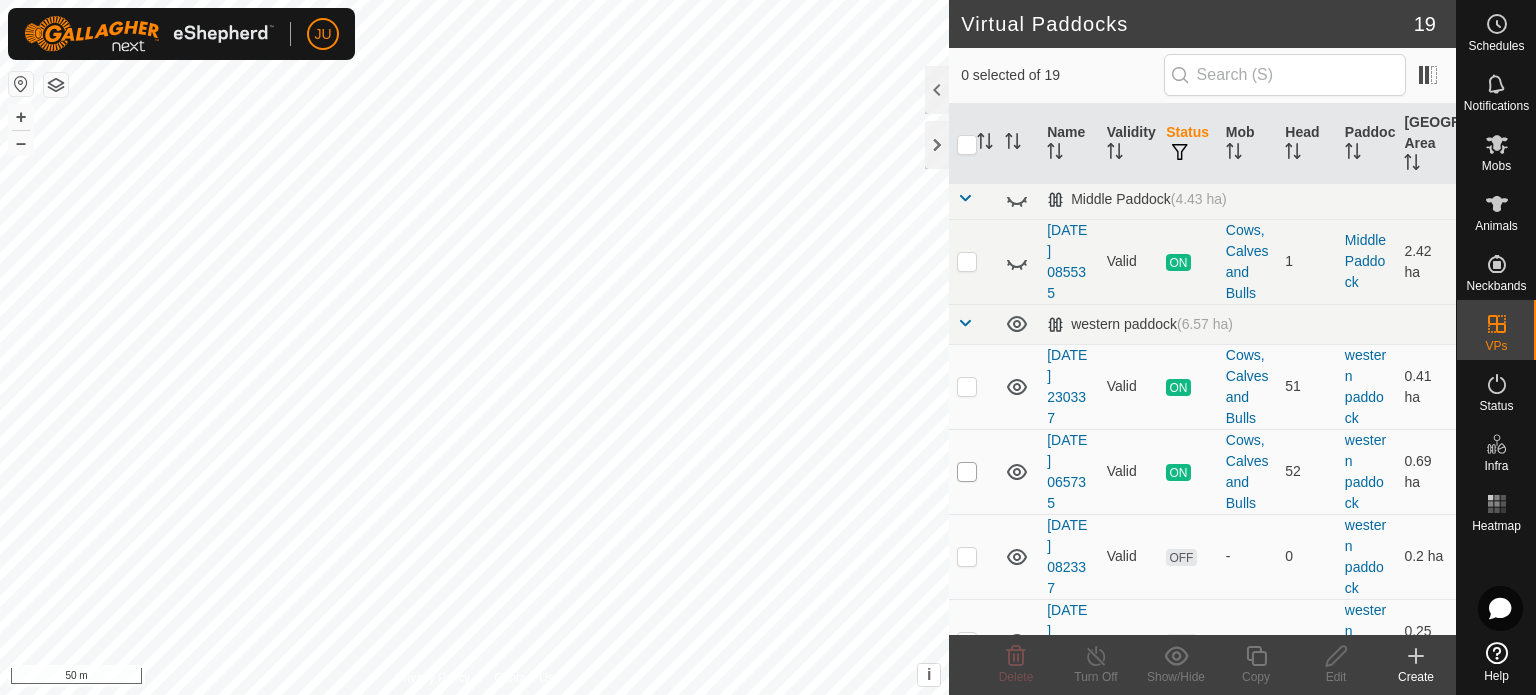 click at bounding box center [967, 472] 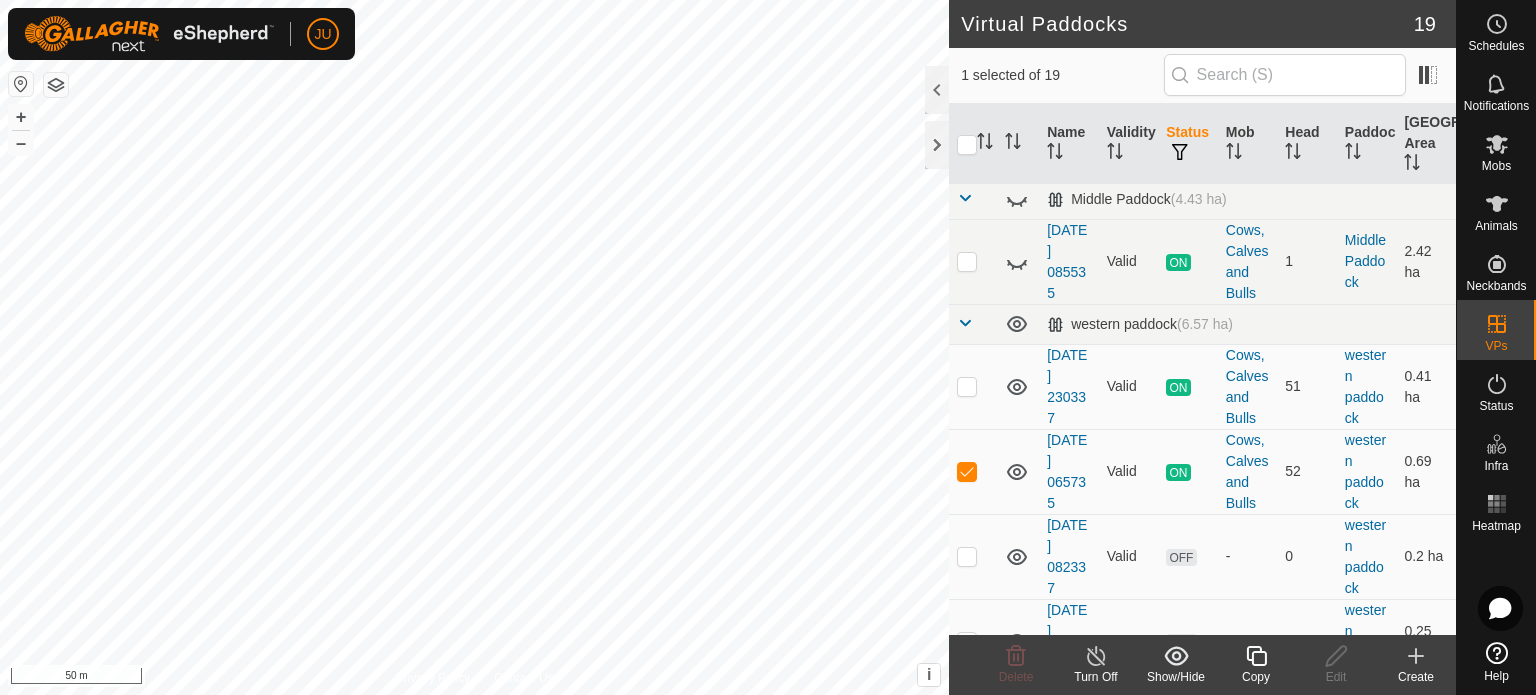 click 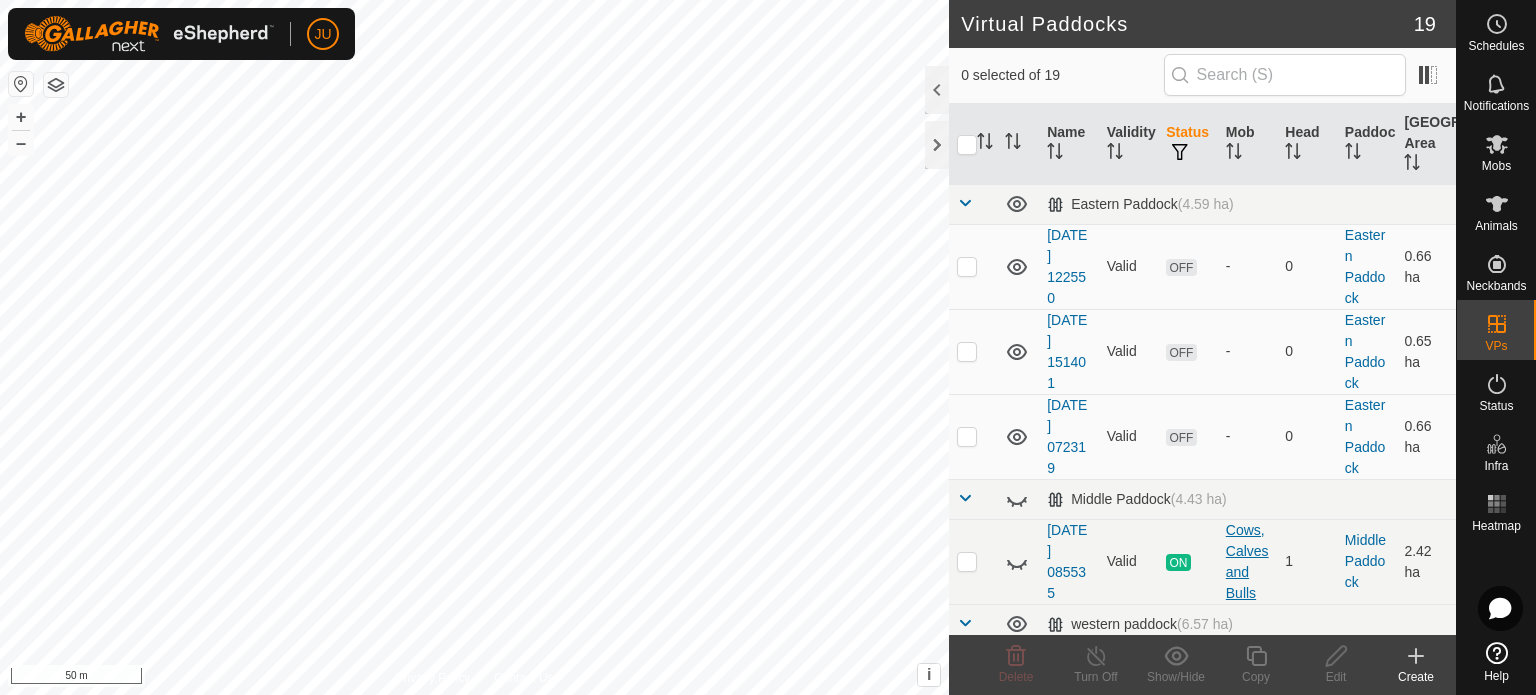 scroll, scrollTop: 300, scrollLeft: 0, axis: vertical 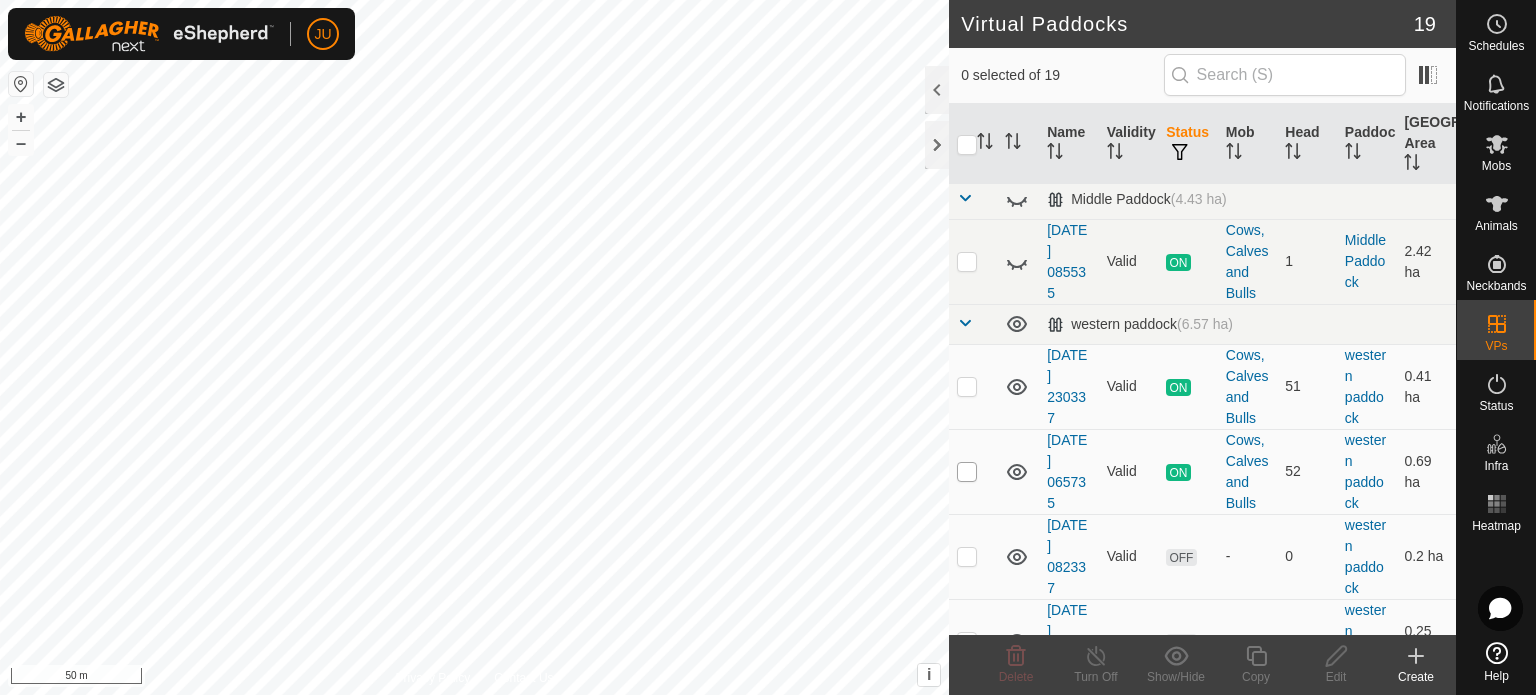 click at bounding box center [967, 472] 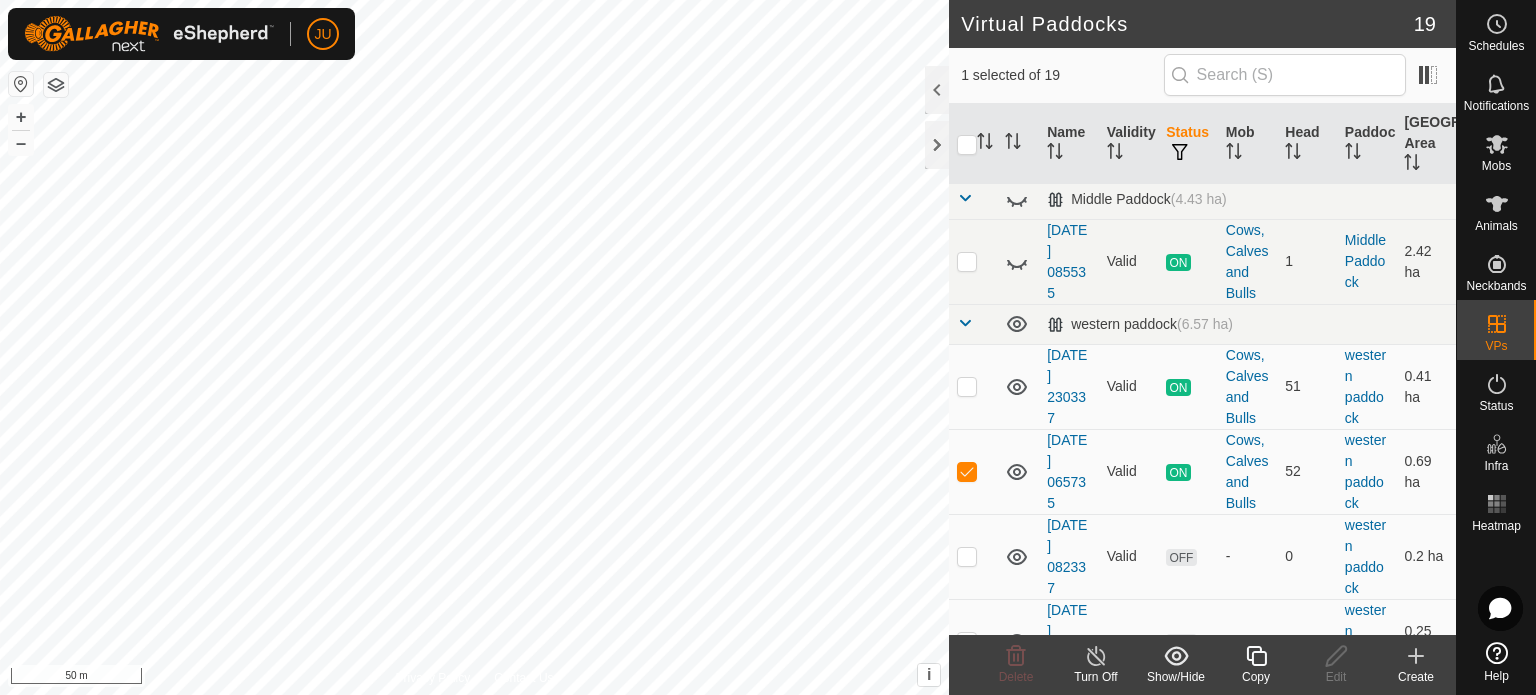 click 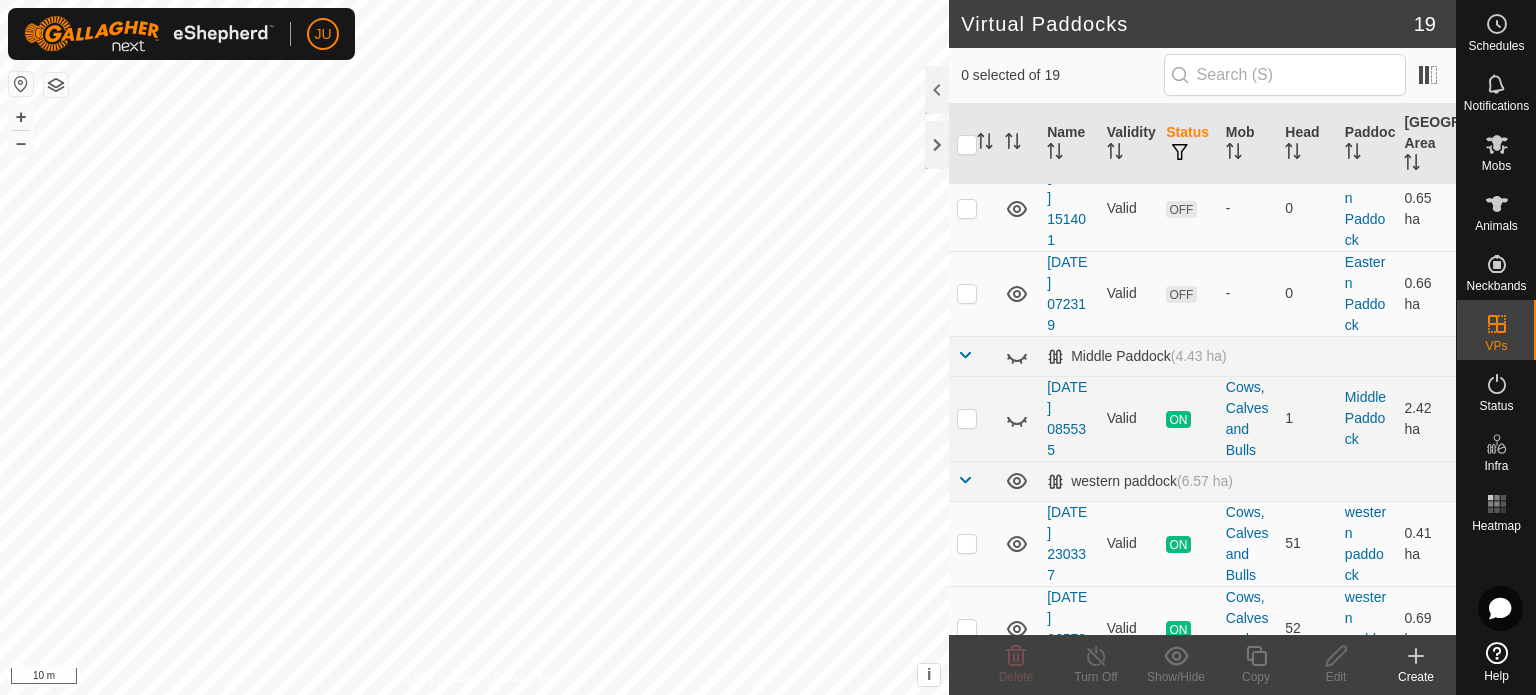 scroll, scrollTop: 400, scrollLeft: 0, axis: vertical 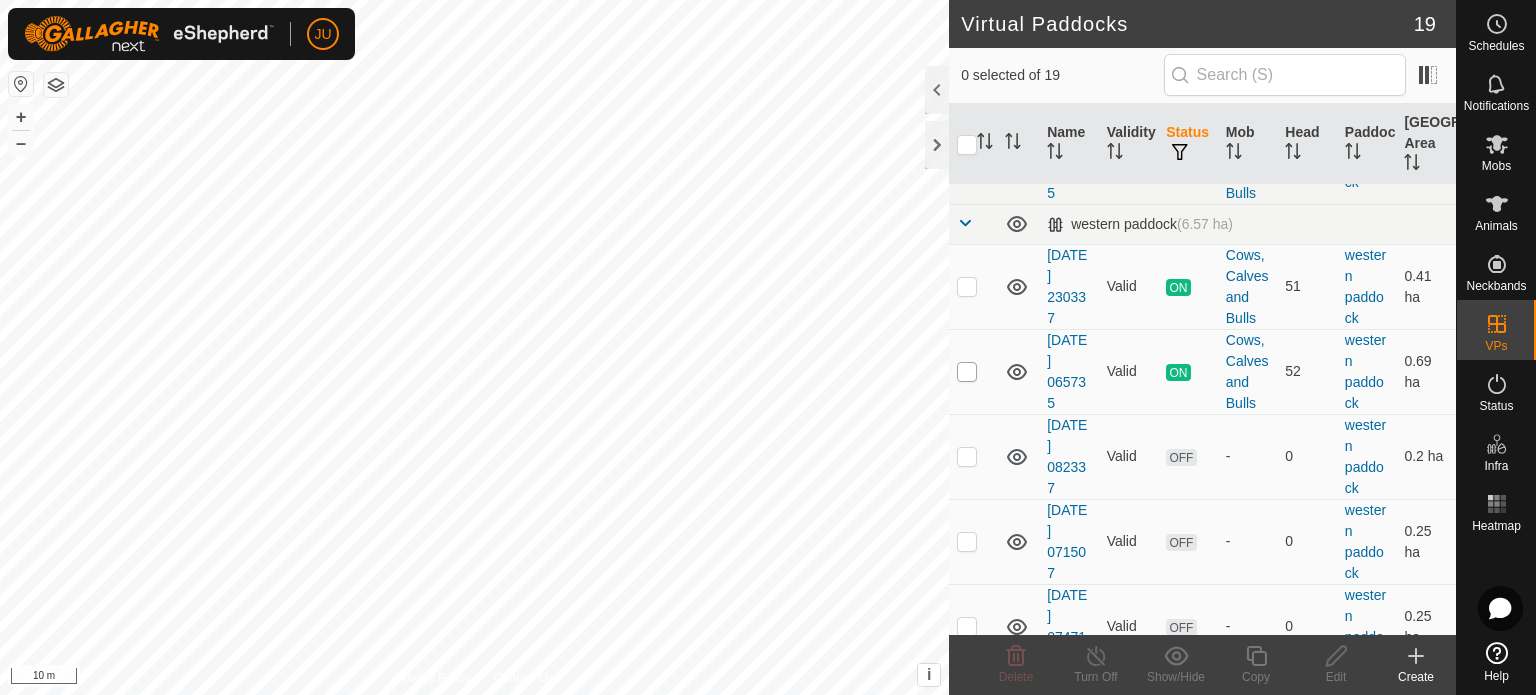 click at bounding box center [967, 372] 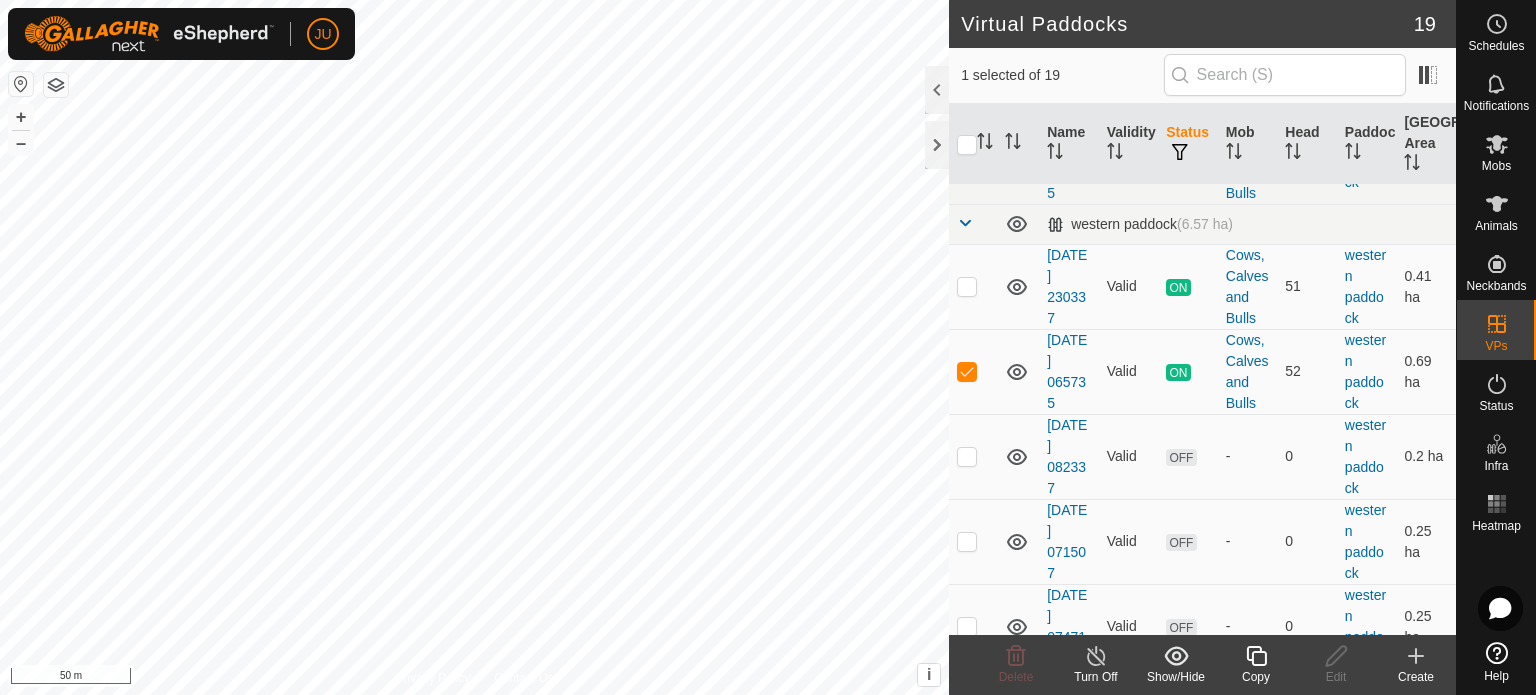 click 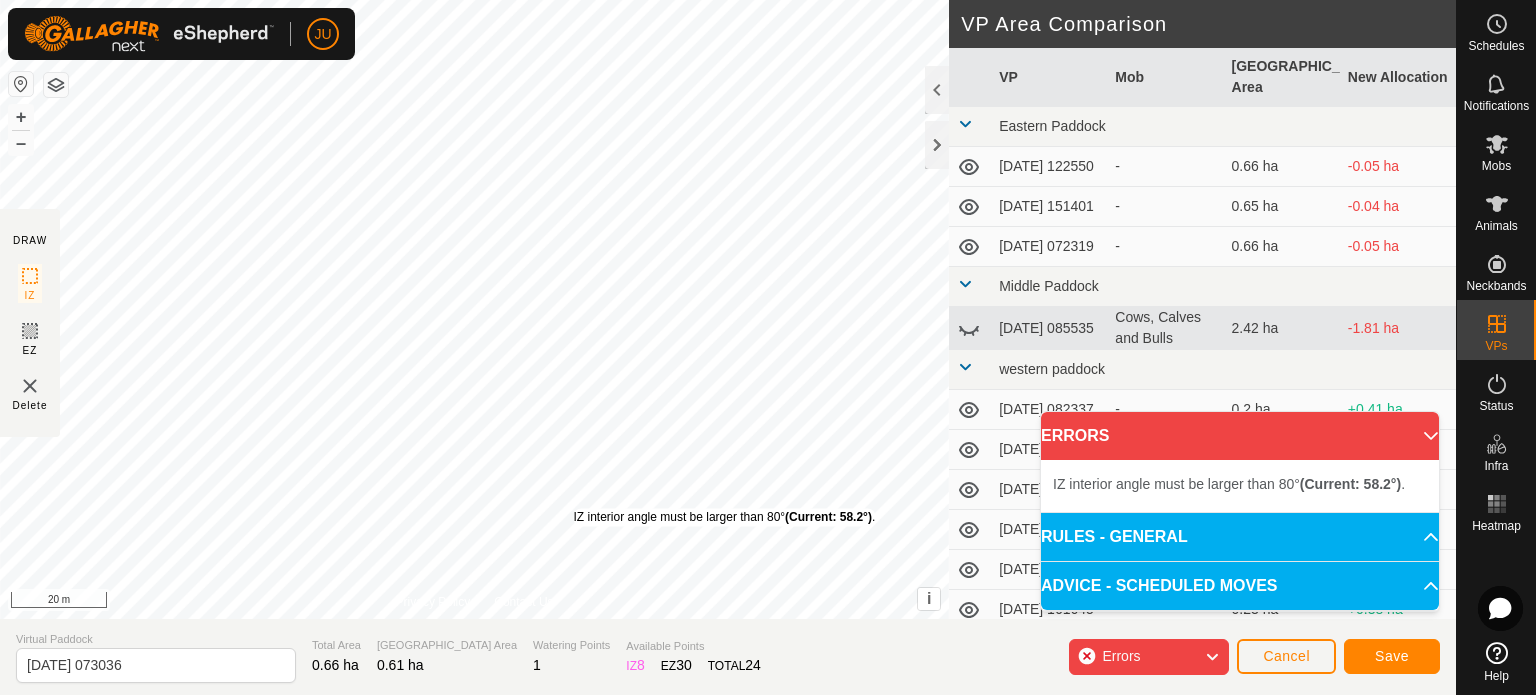 click on "IZ interior angle must be larger than 80°  (Current: 58.2°) . + – ⇧ i This application includes HERE Maps. © 2024 HERE. All rights reserved. 20 m" at bounding box center (474, 309) 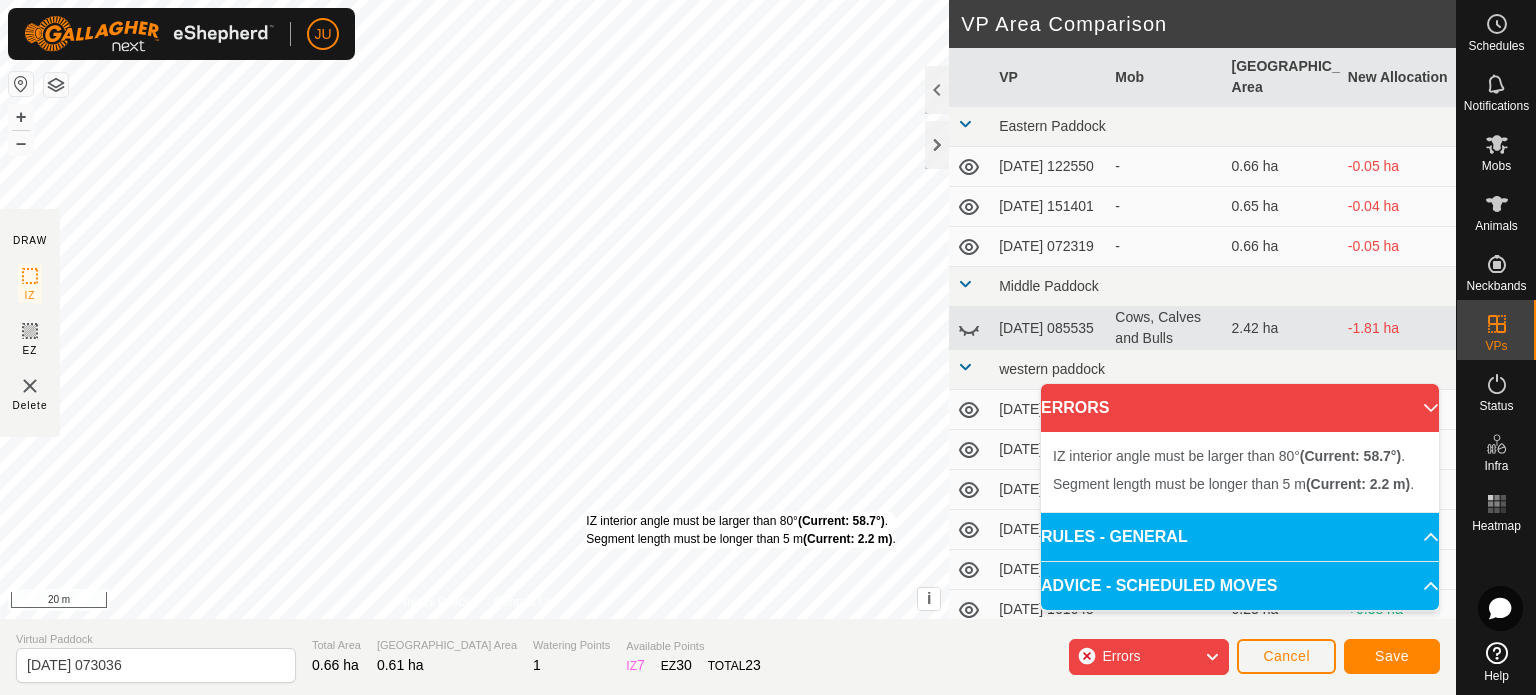 click on "IZ interior angle must be larger than 80°  (Current: 58.7°) . Segment length must be longer than 5 m  (Current: 2.2 m) ." at bounding box center (740, 530) 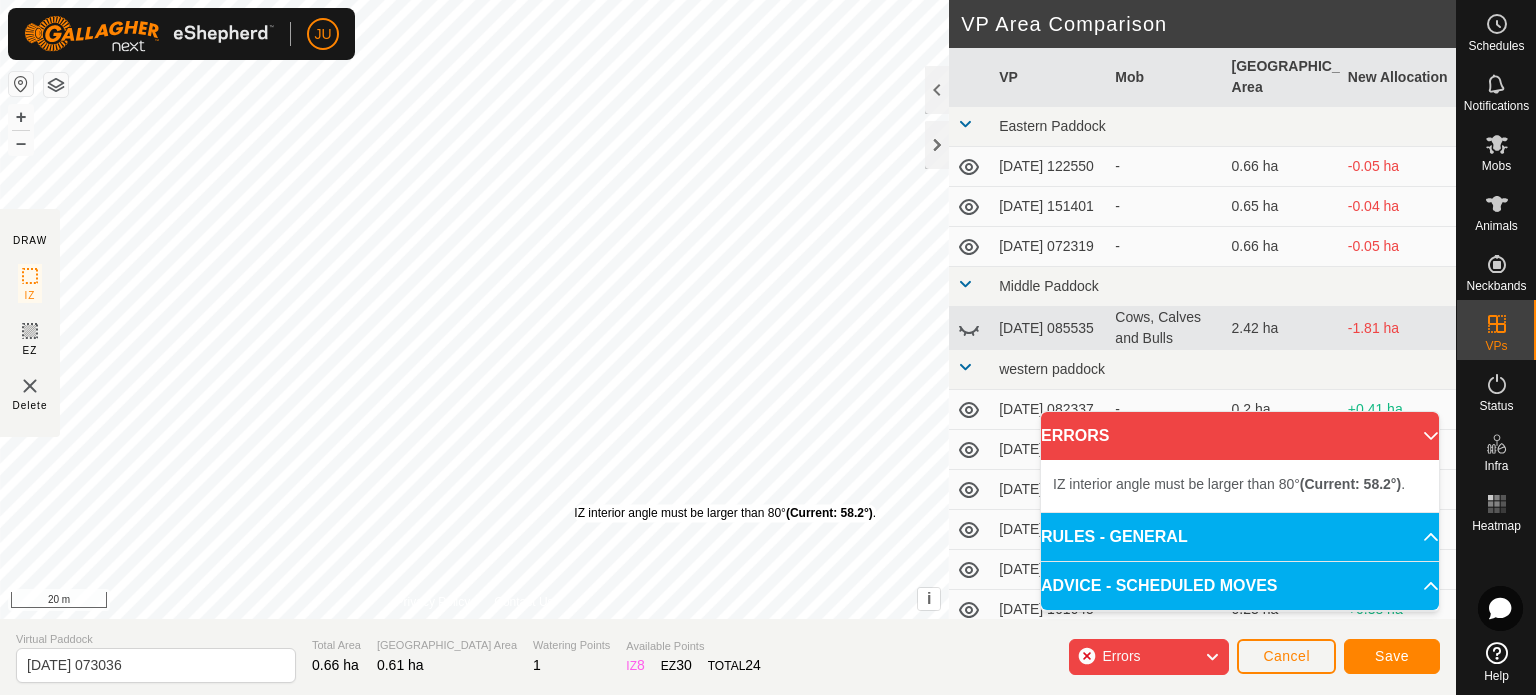 click on "IZ interior angle must be larger than 80°  (Current: 58.2°) ." at bounding box center [725, 513] 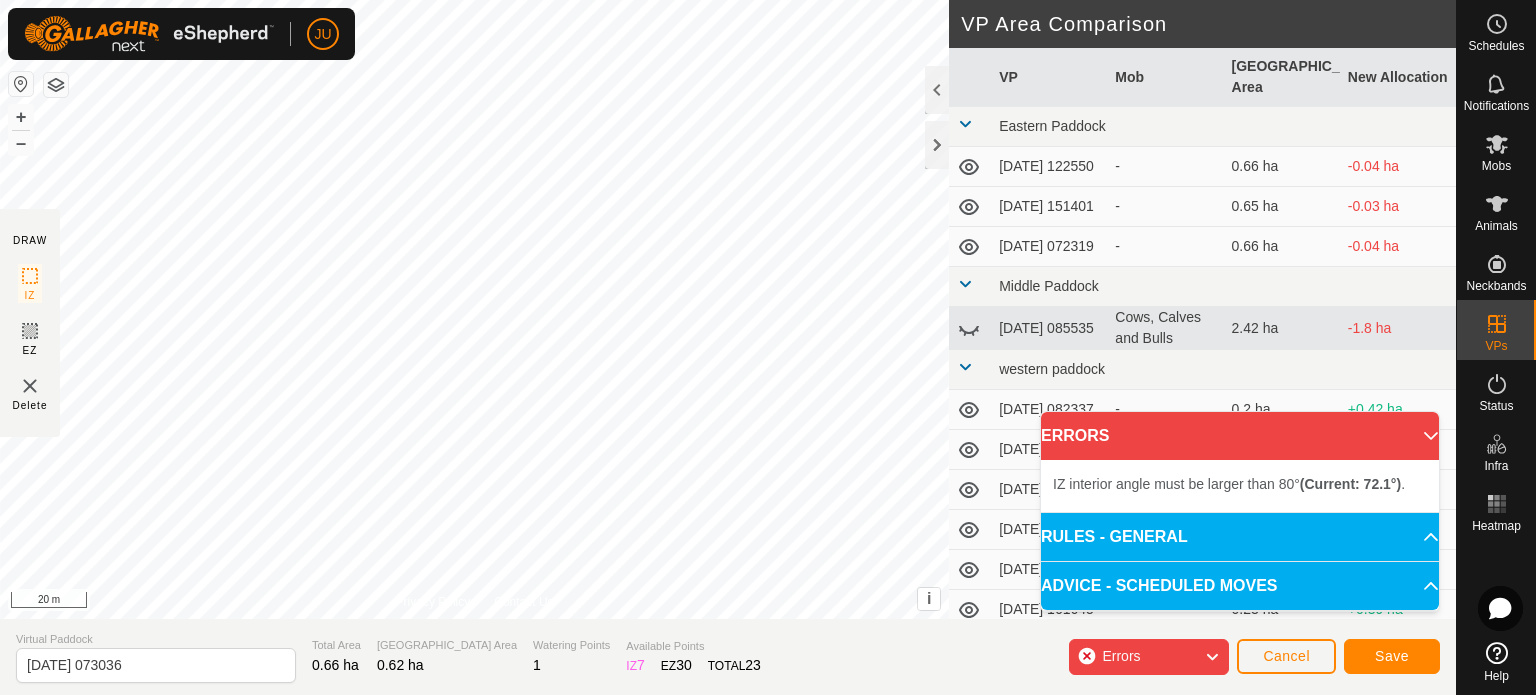 click on "IZ interior angle must be larger than 80°  (Current: 72.1°) . + – ⇧ i This application includes HERE Maps. © 2024 HERE. All rights reserved. 20 m" at bounding box center [474, 309] 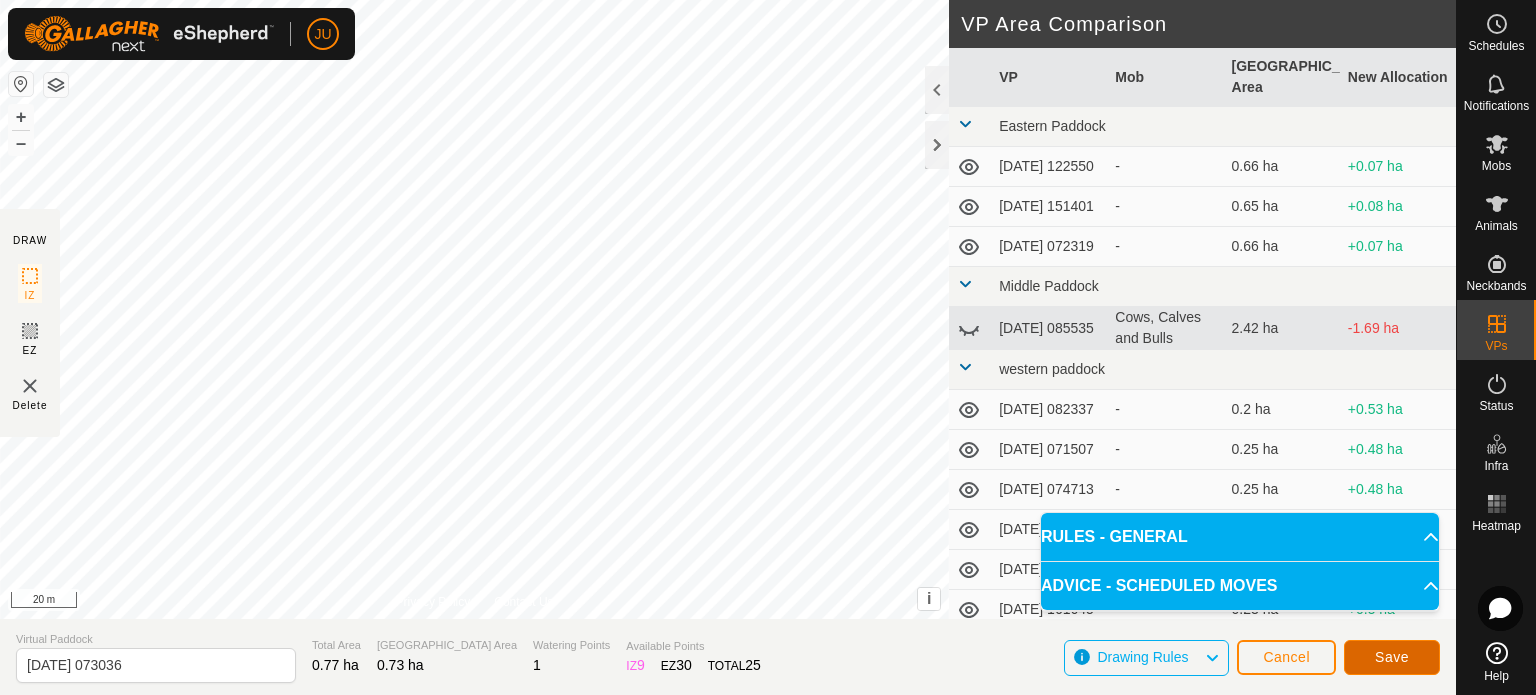 click on "Save" 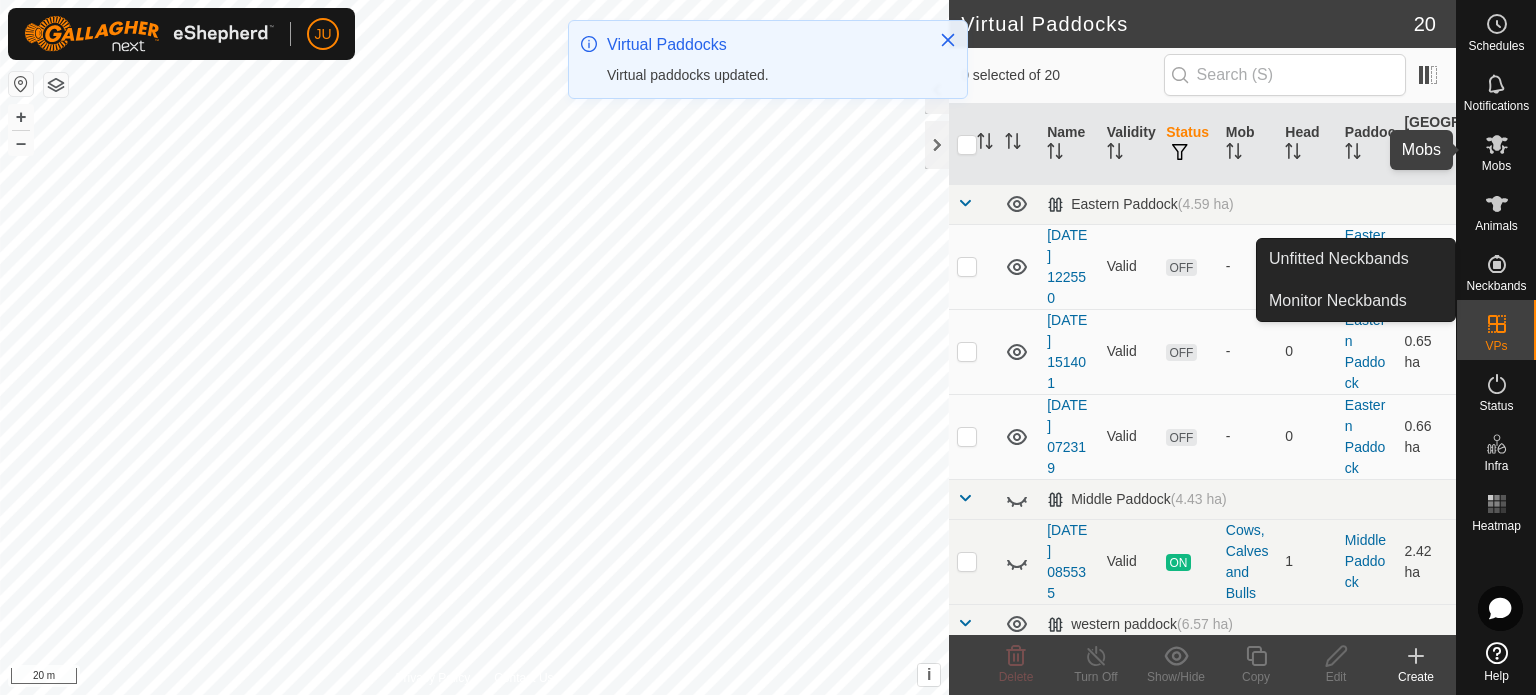 click 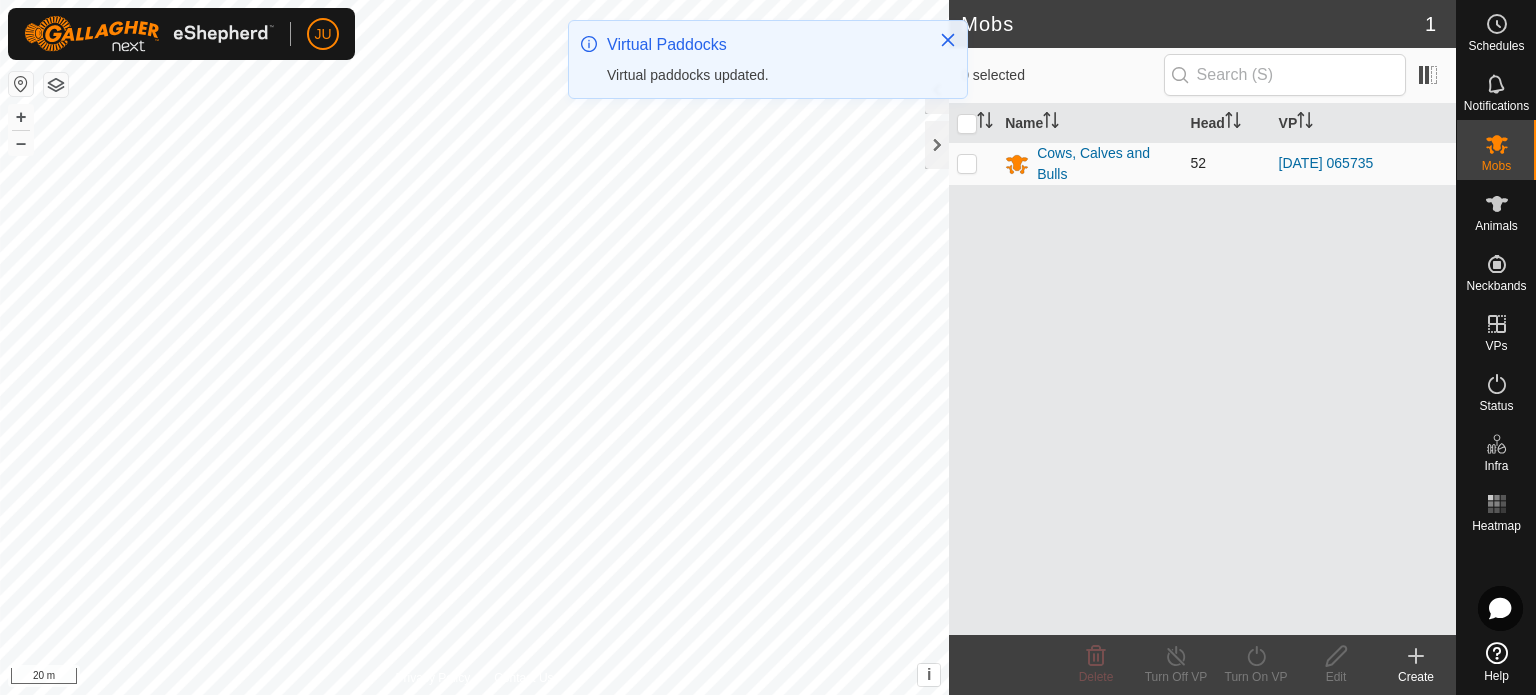 click at bounding box center (967, 163) 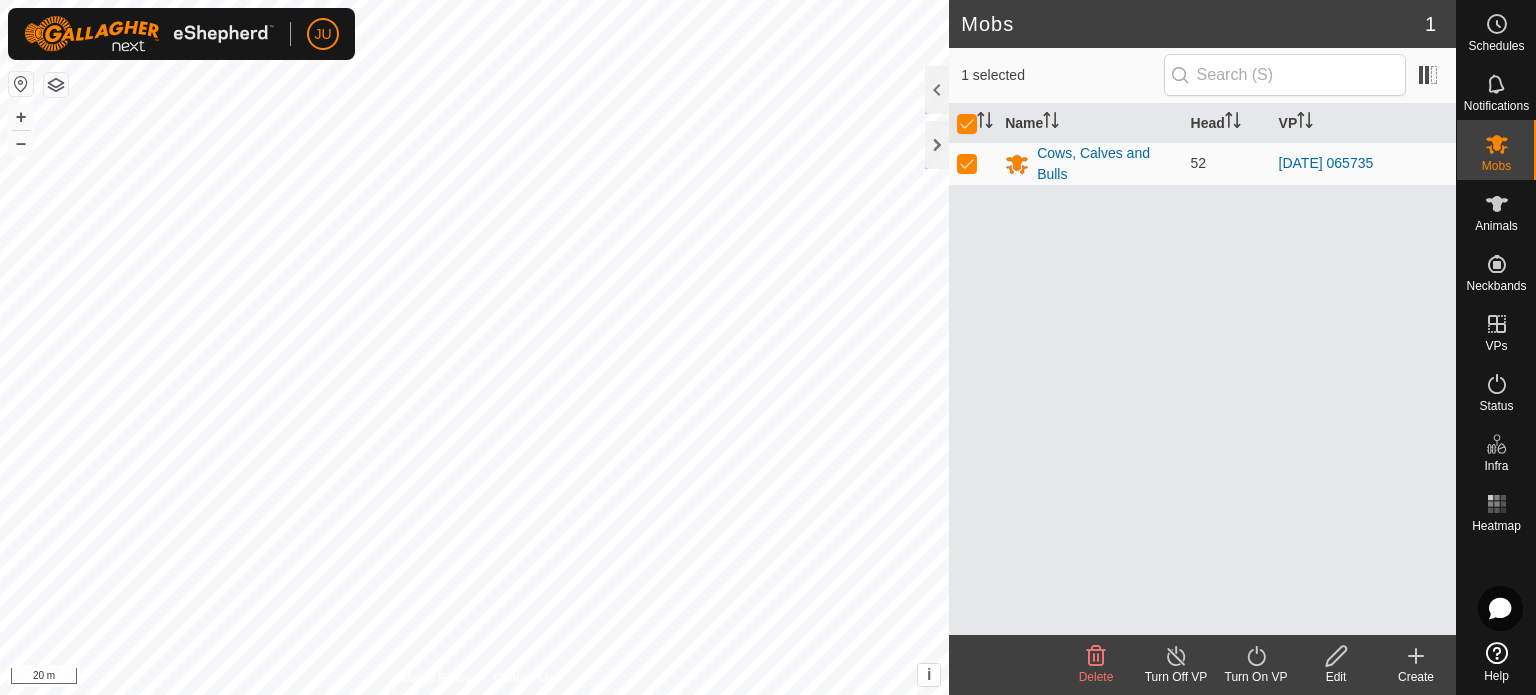 click 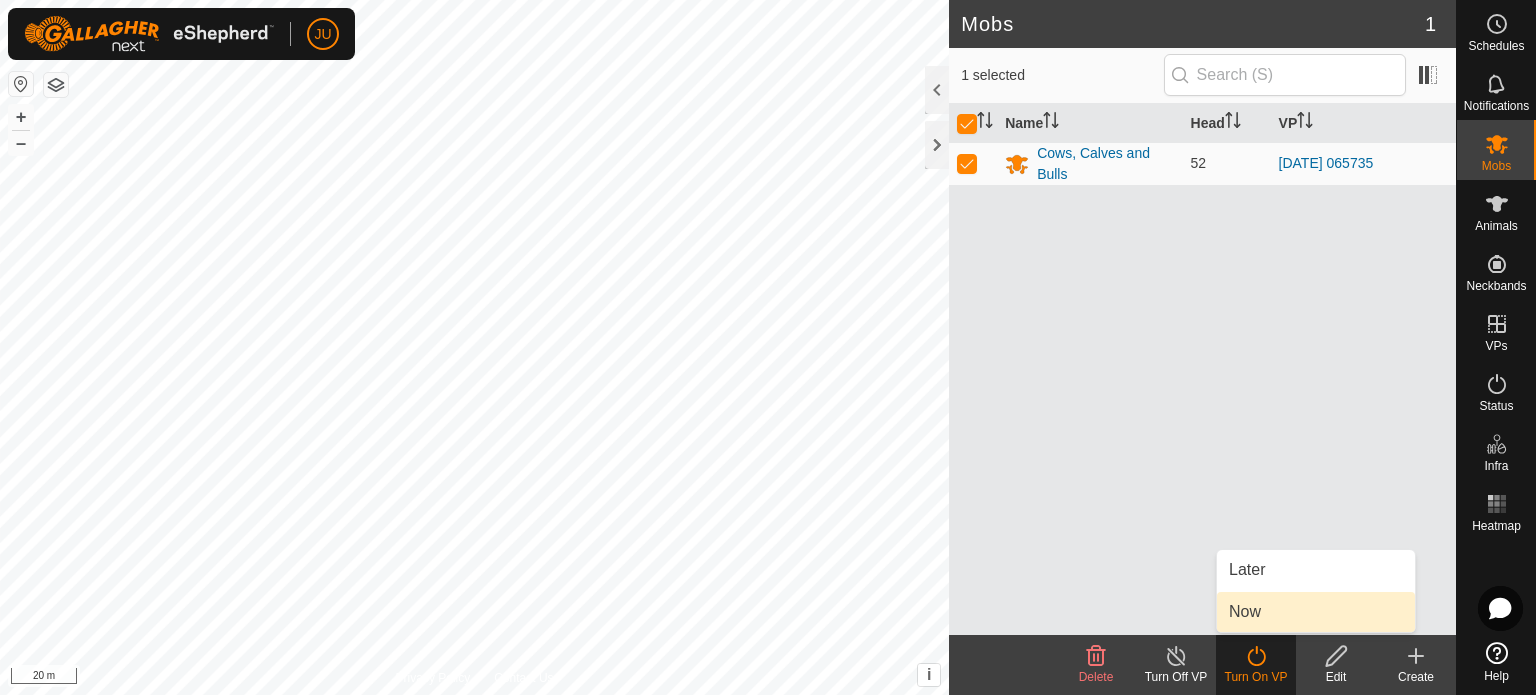 click on "Now" at bounding box center (1316, 612) 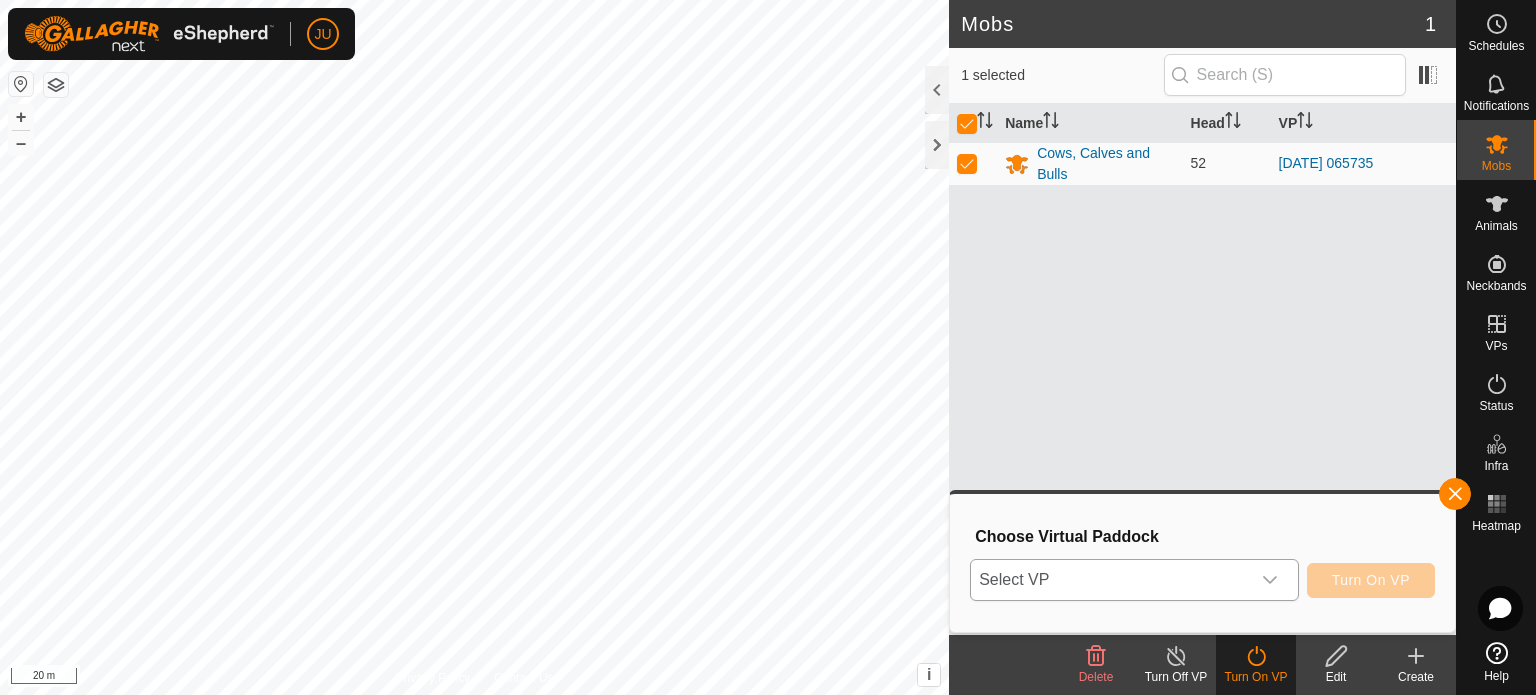 click on "Select VP" at bounding box center [1110, 580] 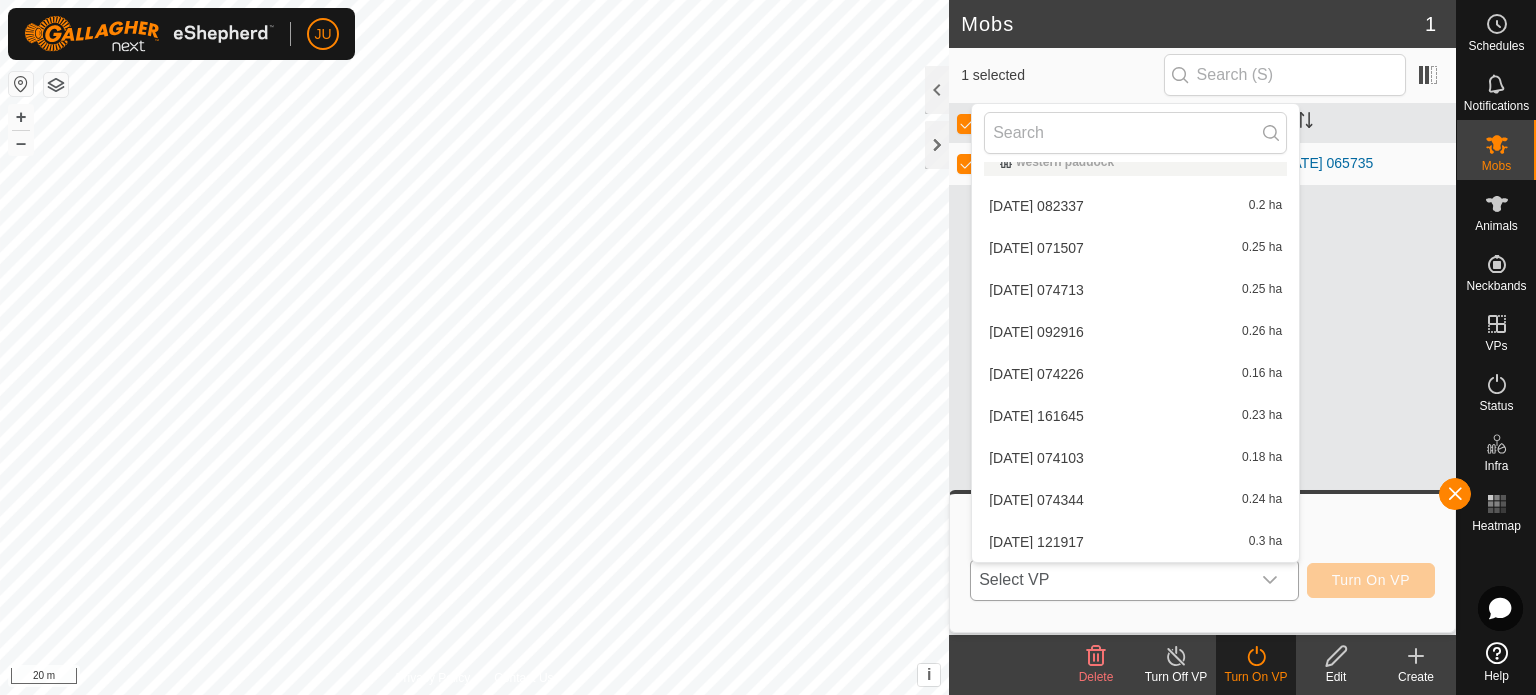 scroll, scrollTop: 576, scrollLeft: 0, axis: vertical 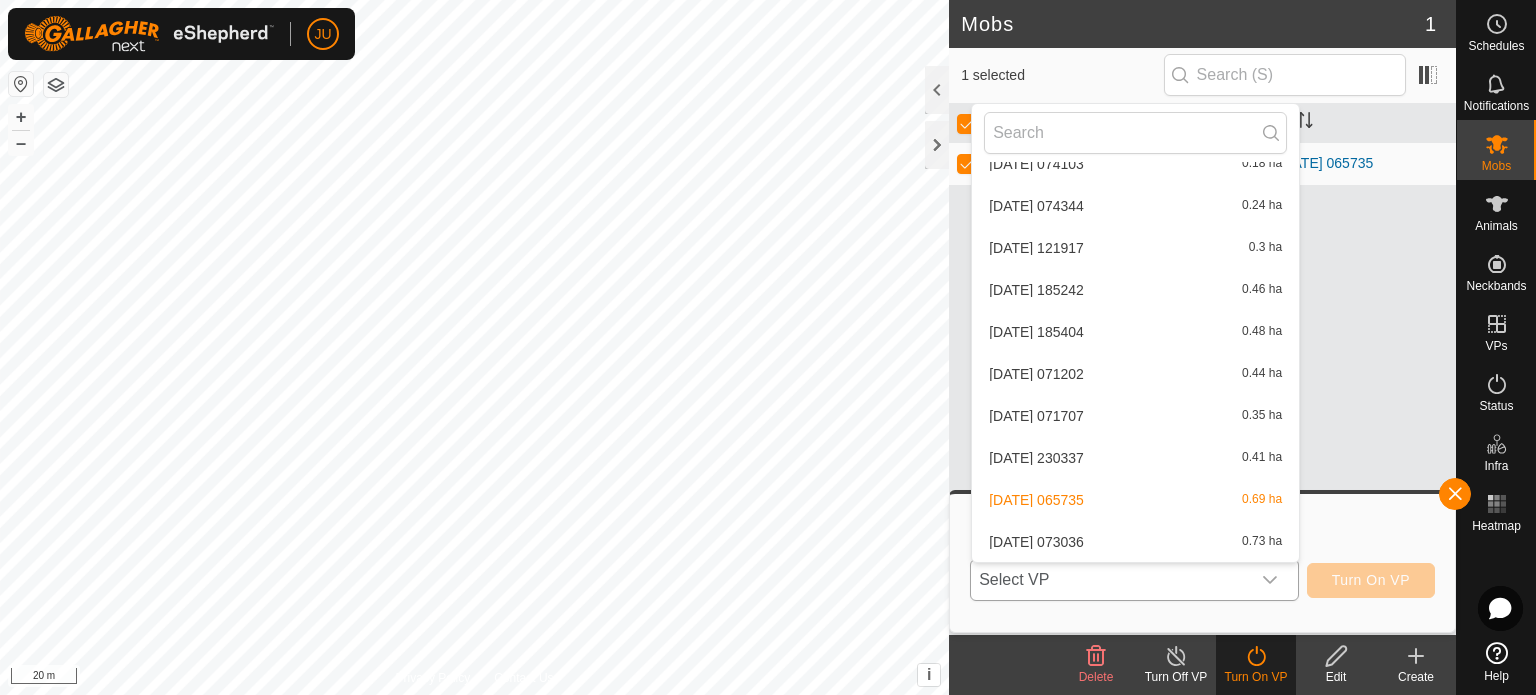 click on "[DATE] 073036  0.73 ha" at bounding box center [1135, 542] 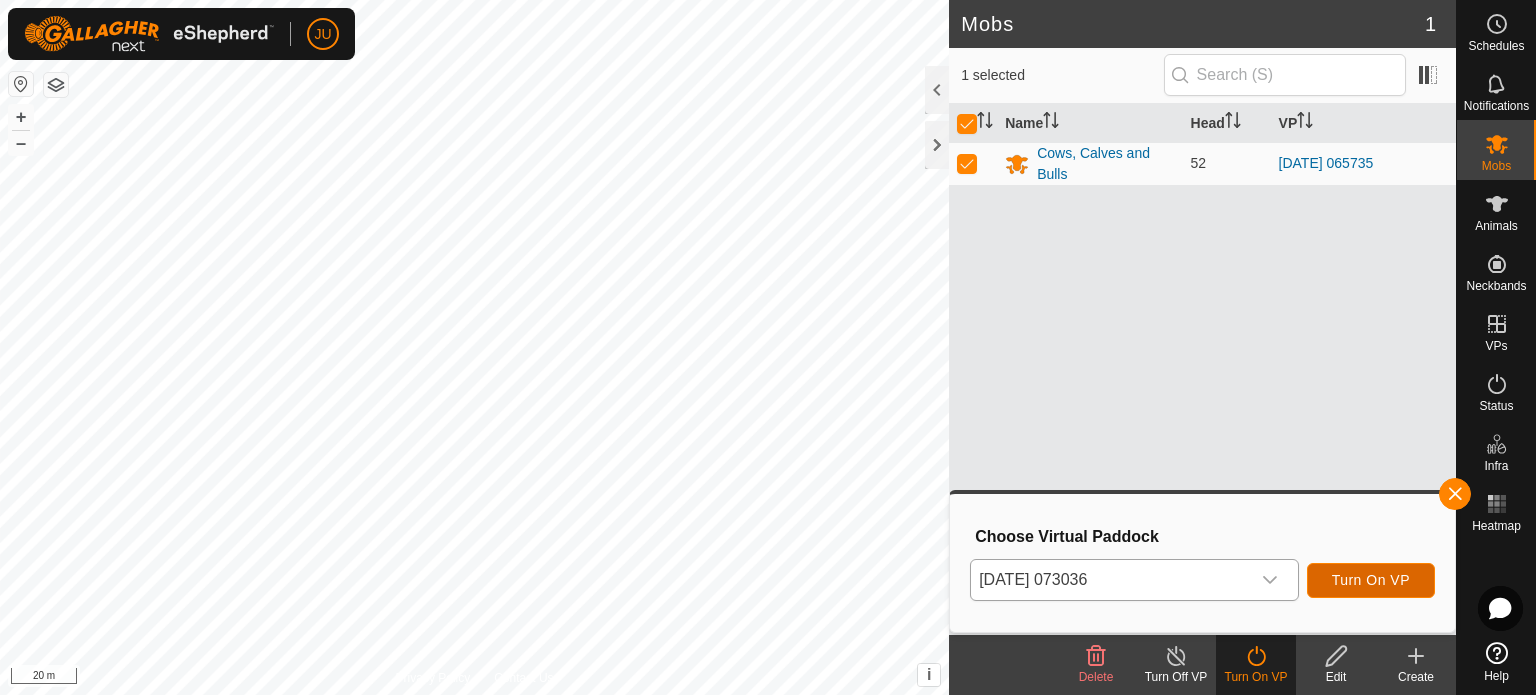 click on "Turn On VP" at bounding box center [1371, 580] 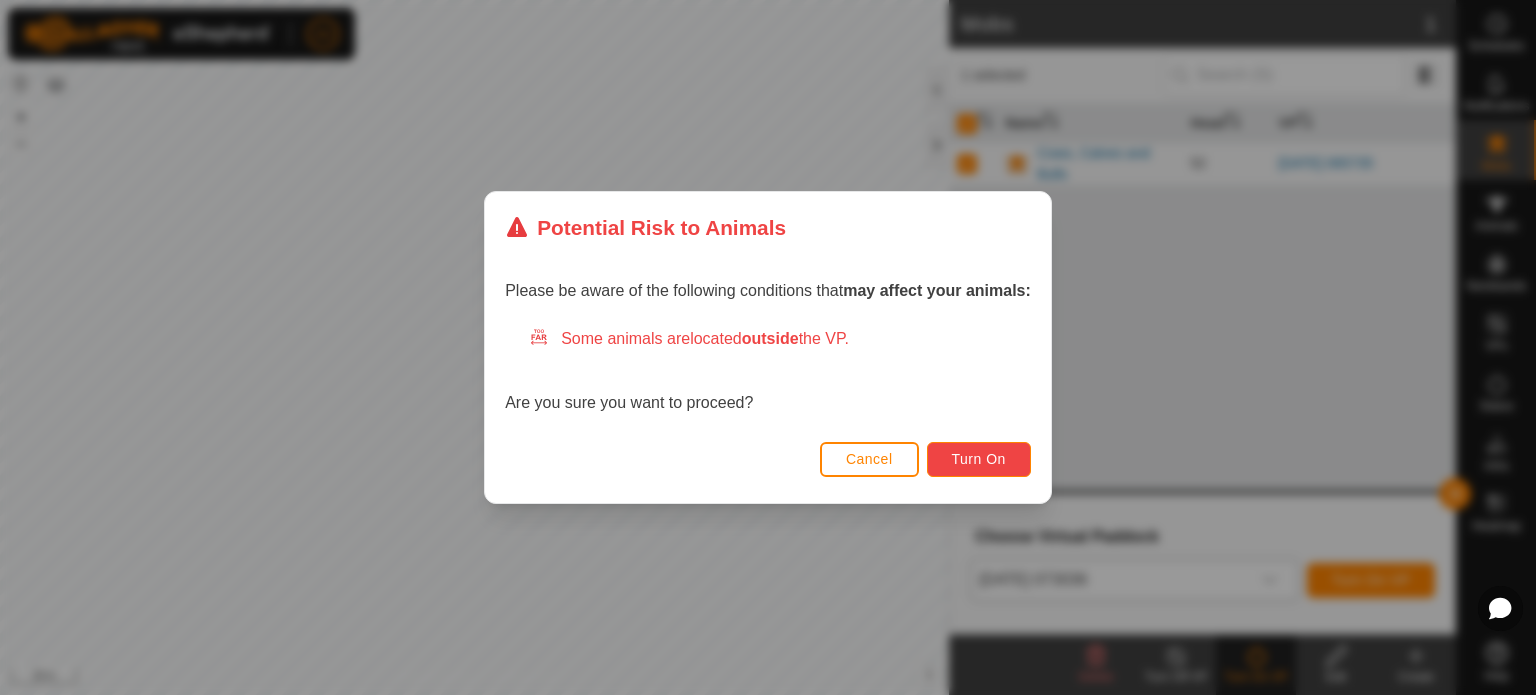 click on "Turn On" at bounding box center [979, 459] 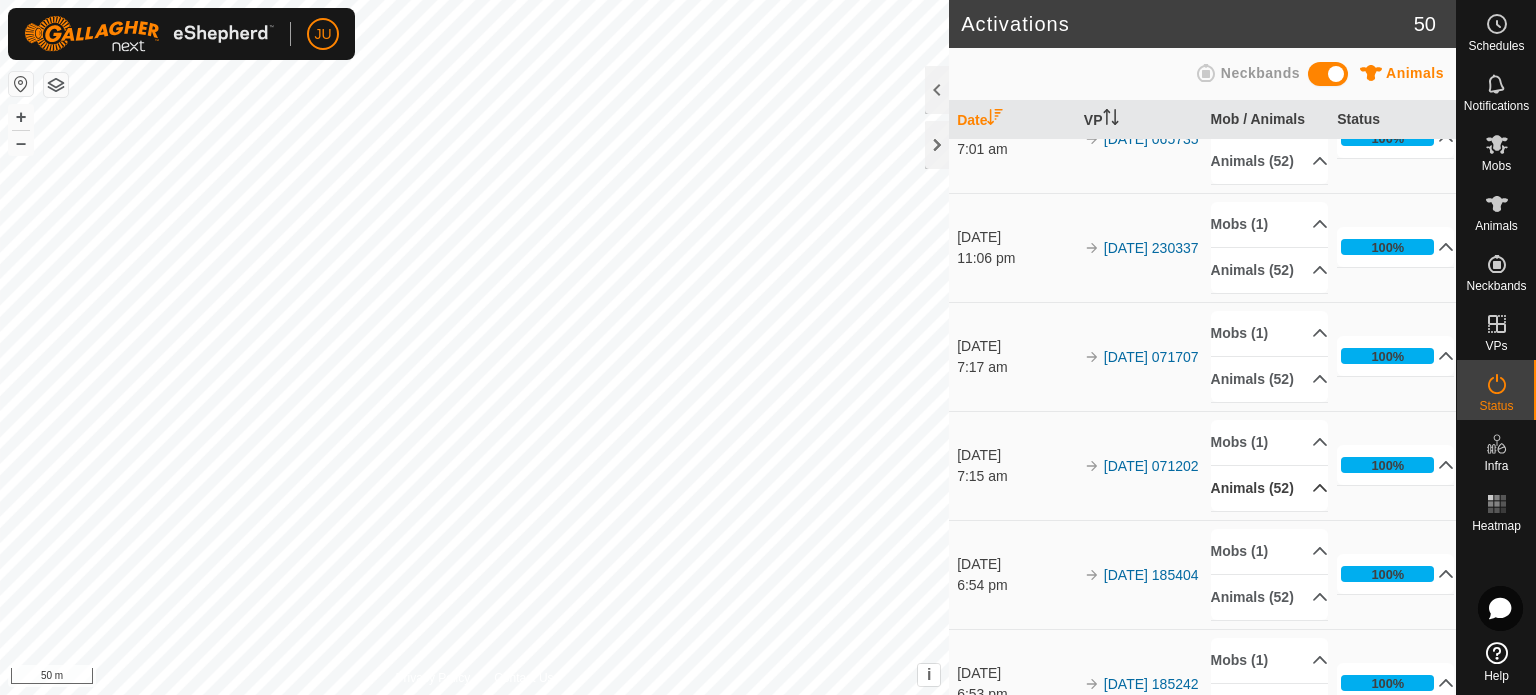 scroll, scrollTop: 500, scrollLeft: 0, axis: vertical 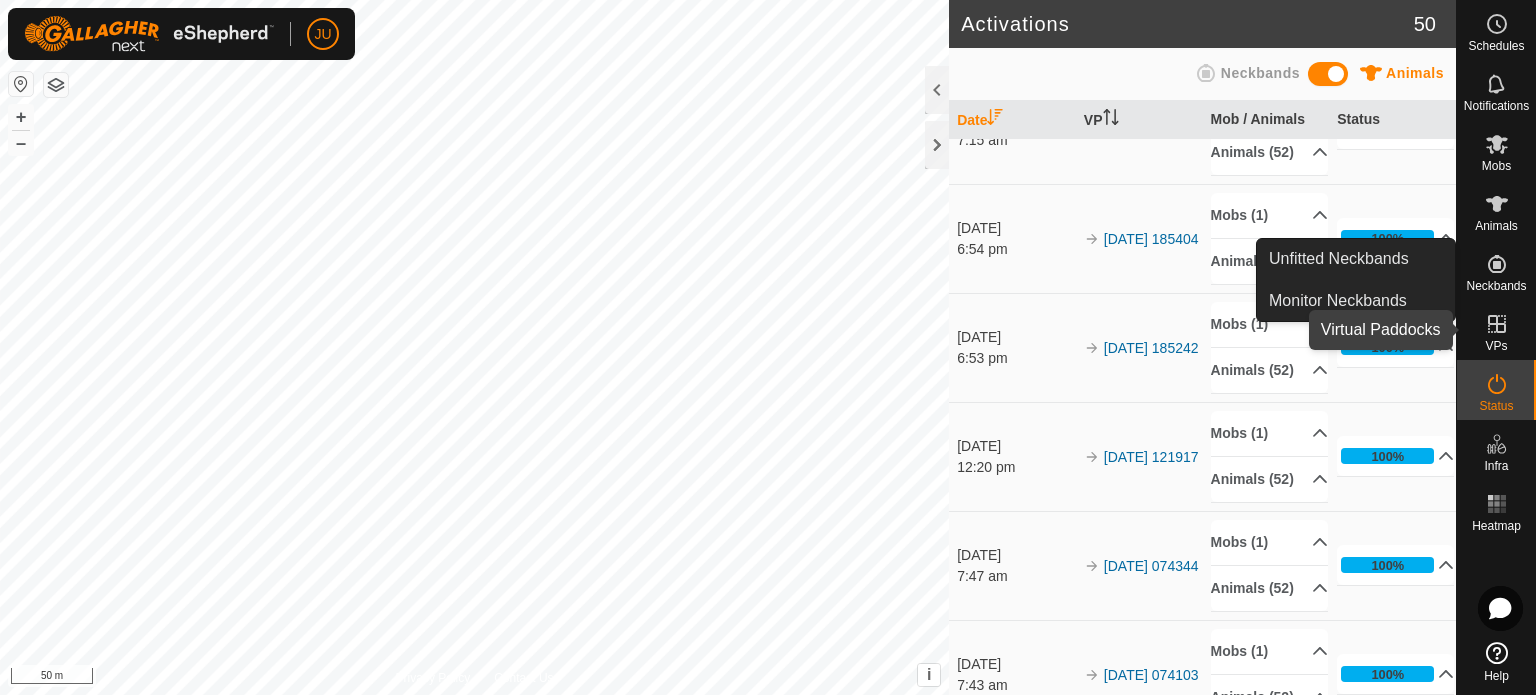 click 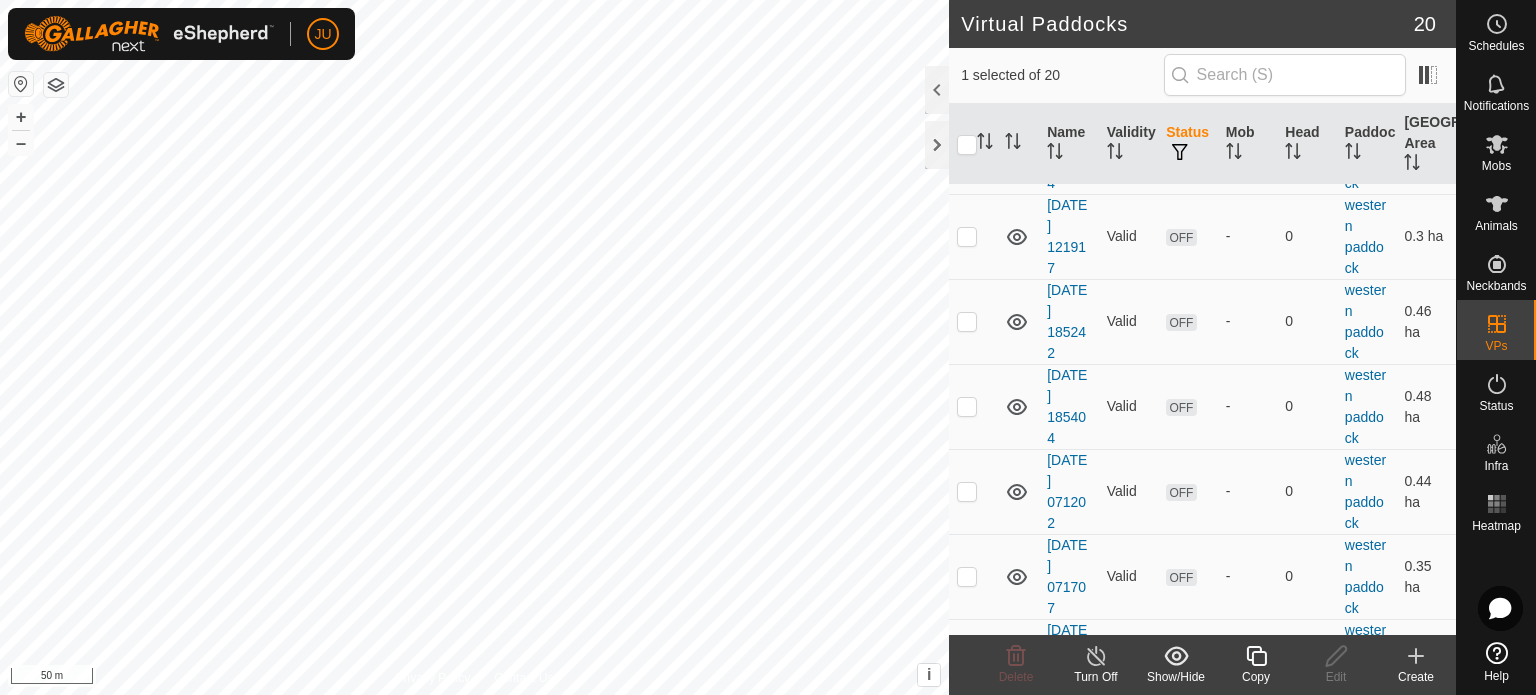 scroll, scrollTop: 1364, scrollLeft: 0, axis: vertical 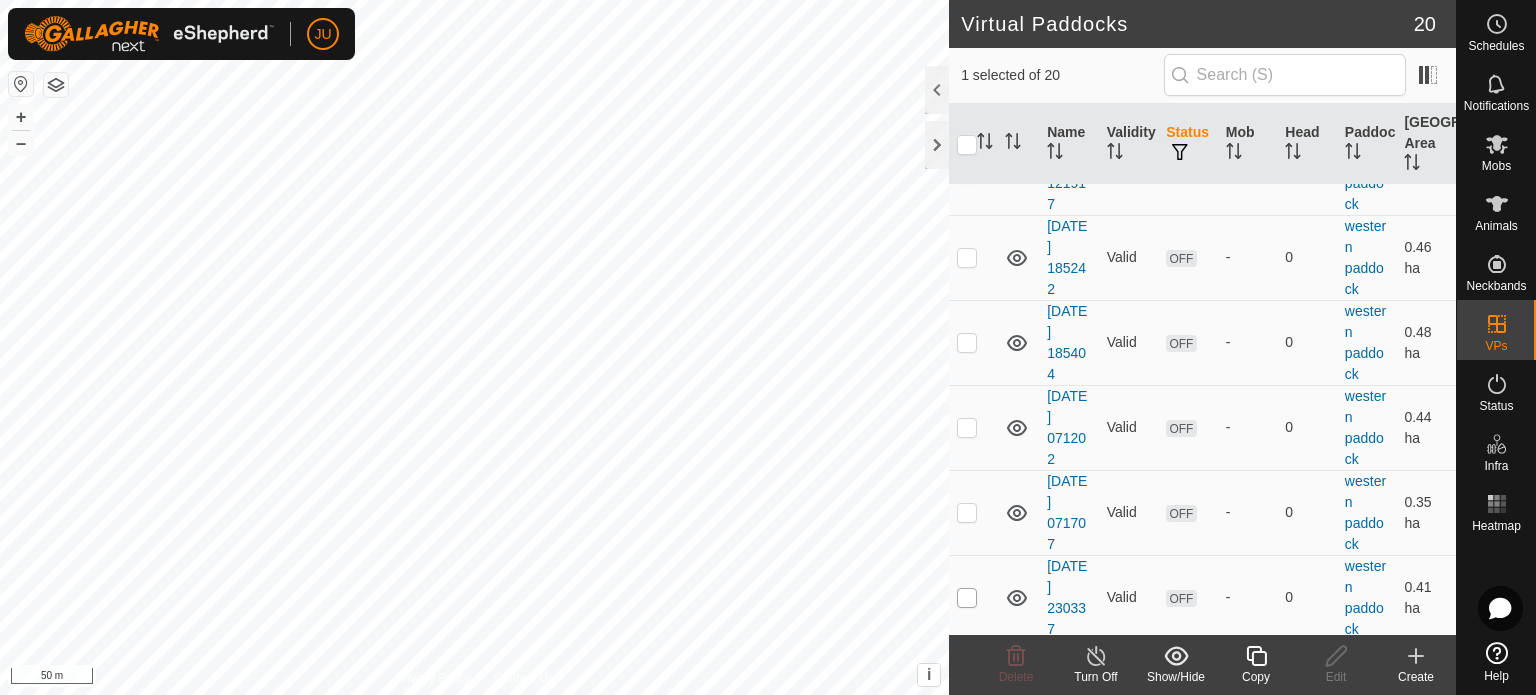 click at bounding box center (967, 598) 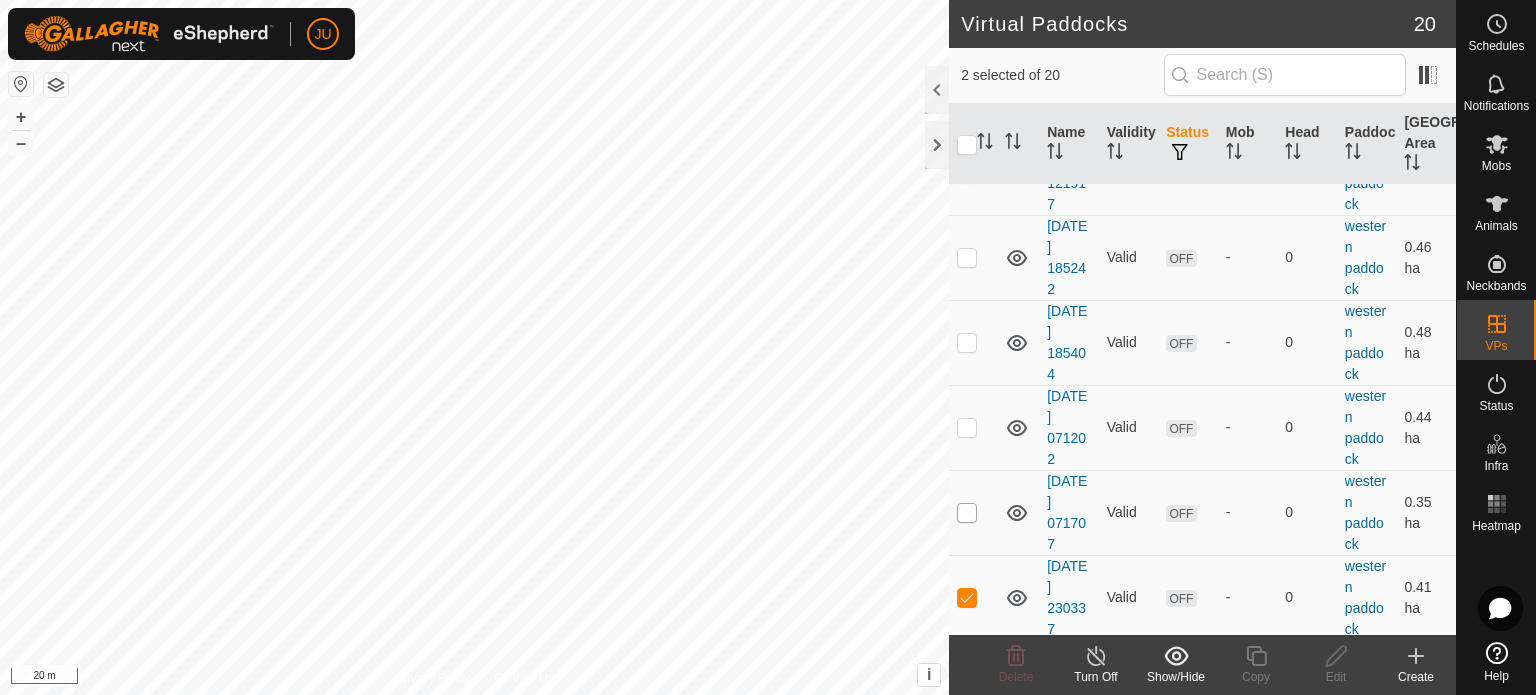 click at bounding box center (967, 513) 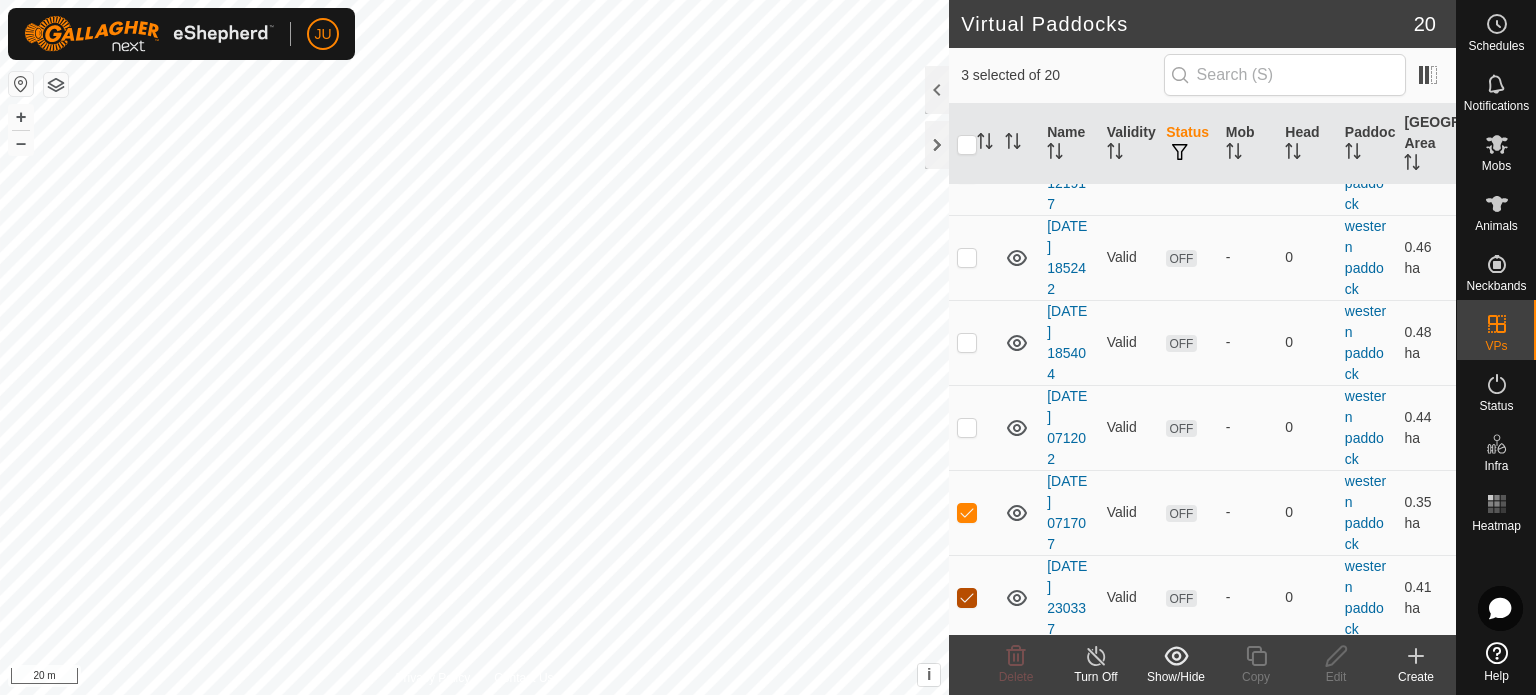 click at bounding box center (967, 598) 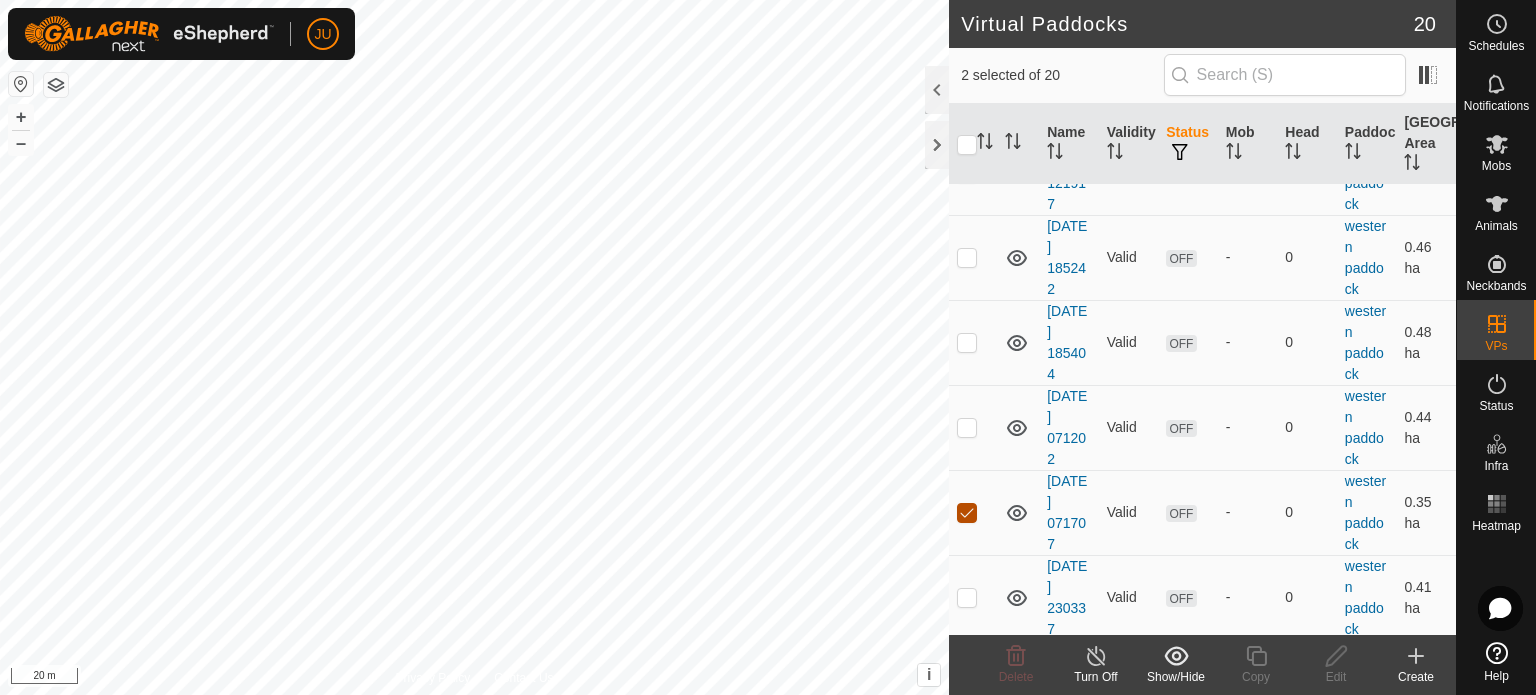click at bounding box center (967, 513) 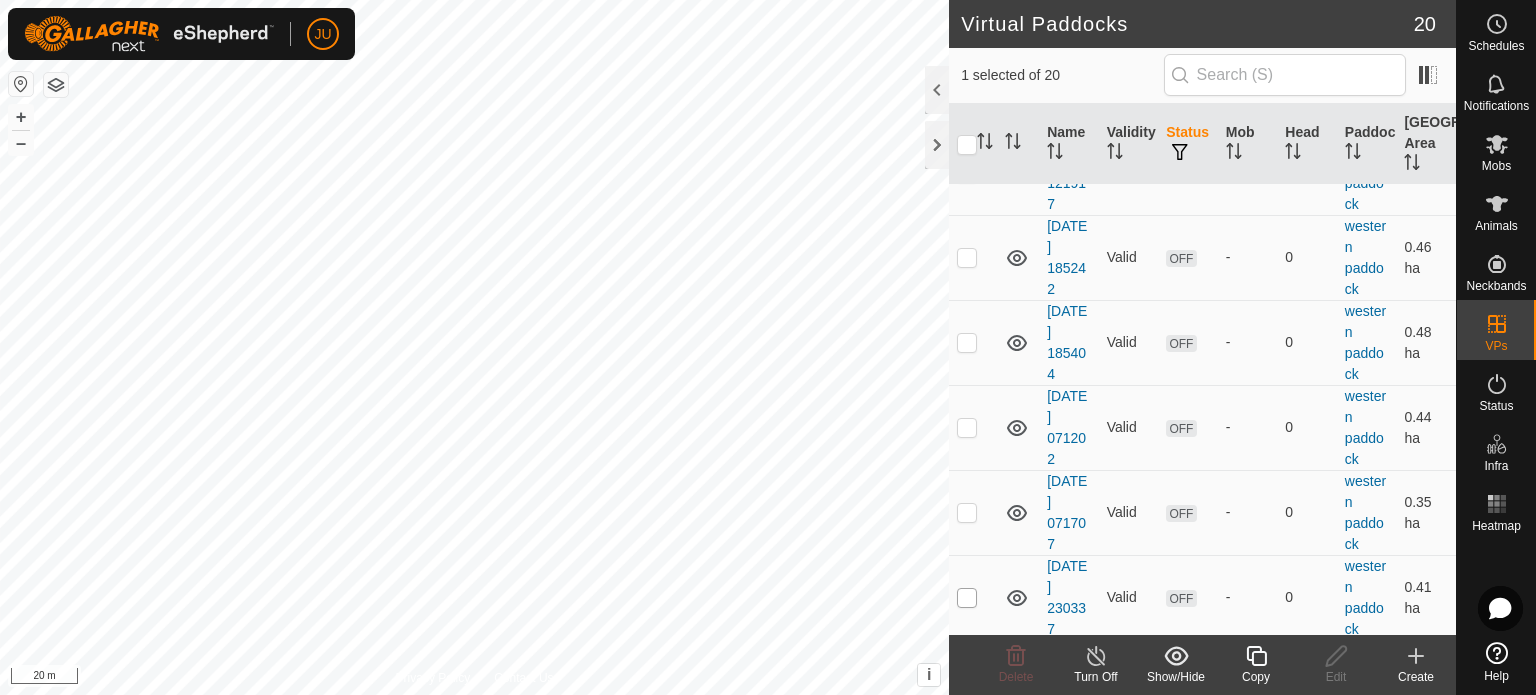 click at bounding box center [967, 598] 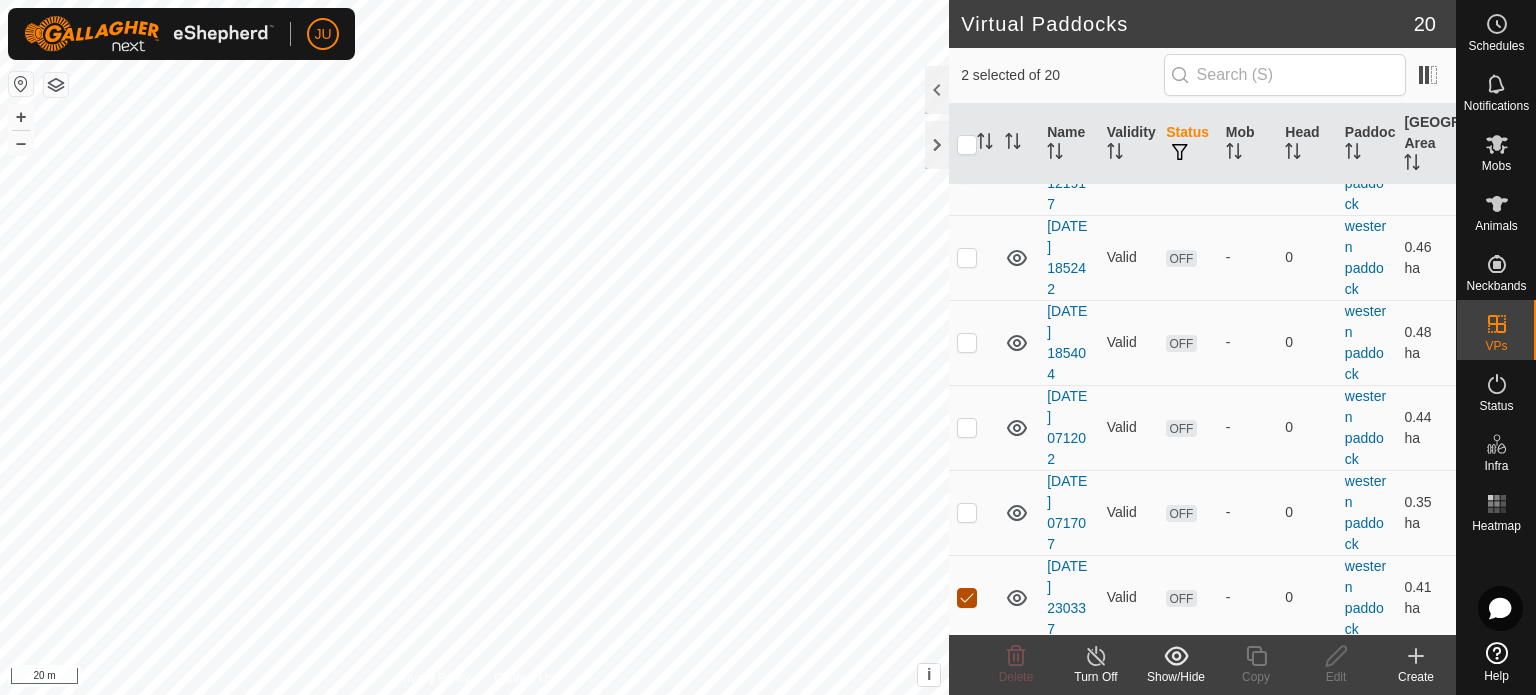 click at bounding box center (967, 598) 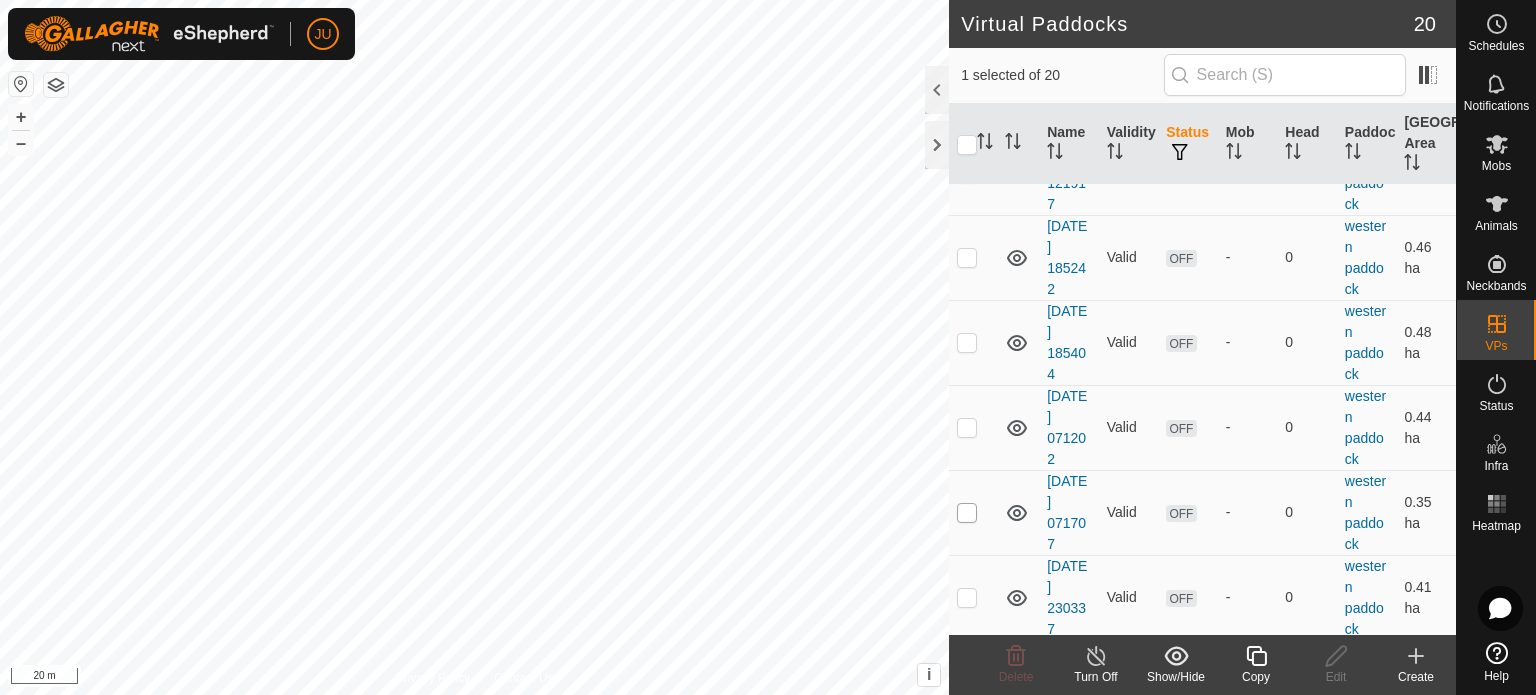 click at bounding box center [967, 513] 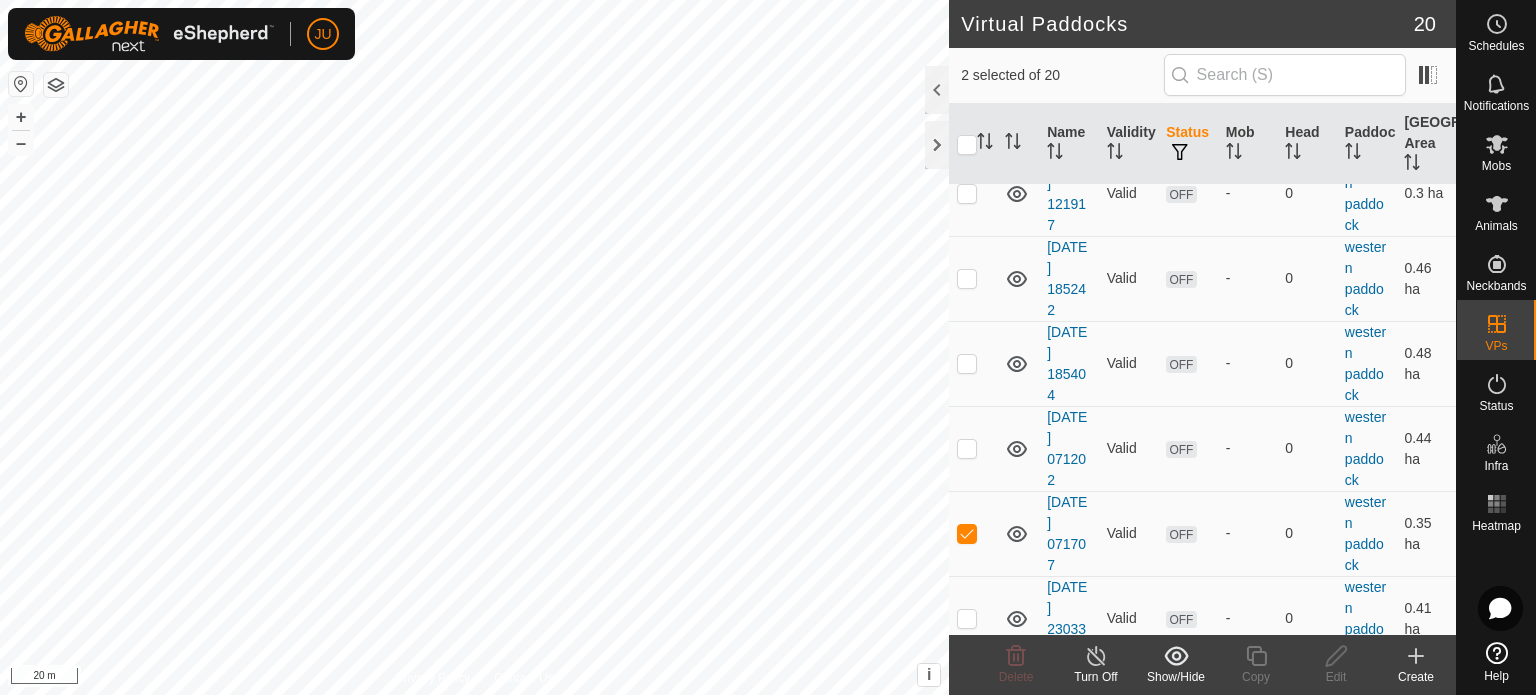scroll, scrollTop: 1364, scrollLeft: 0, axis: vertical 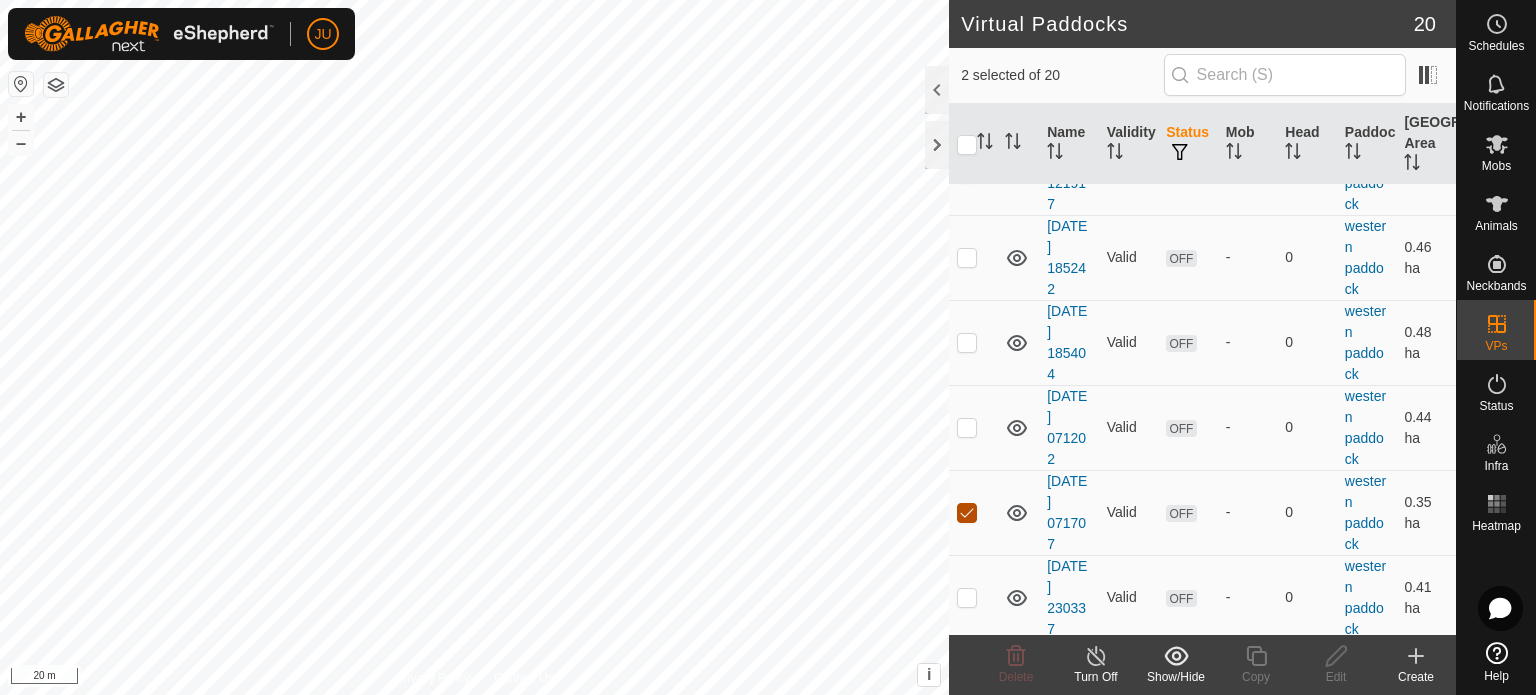 click at bounding box center (967, 513) 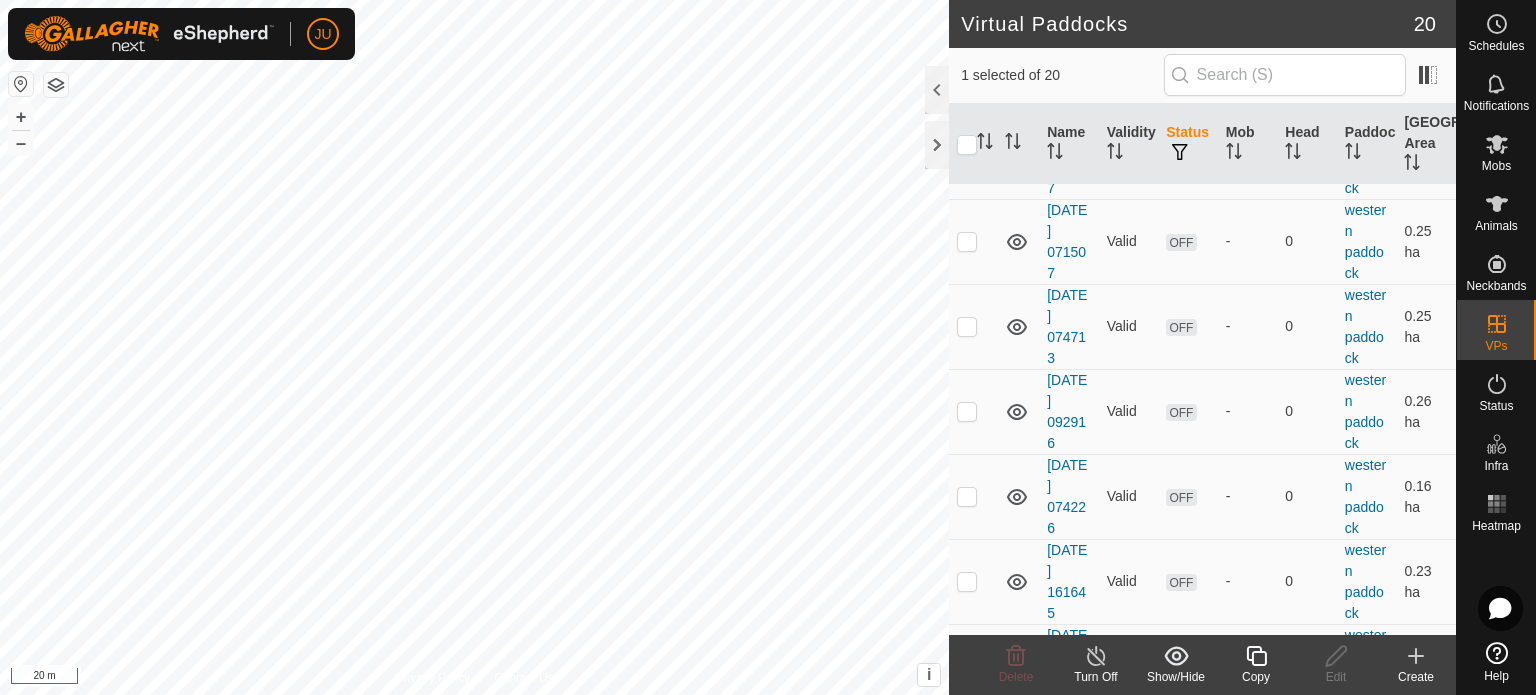 scroll, scrollTop: 764, scrollLeft: 0, axis: vertical 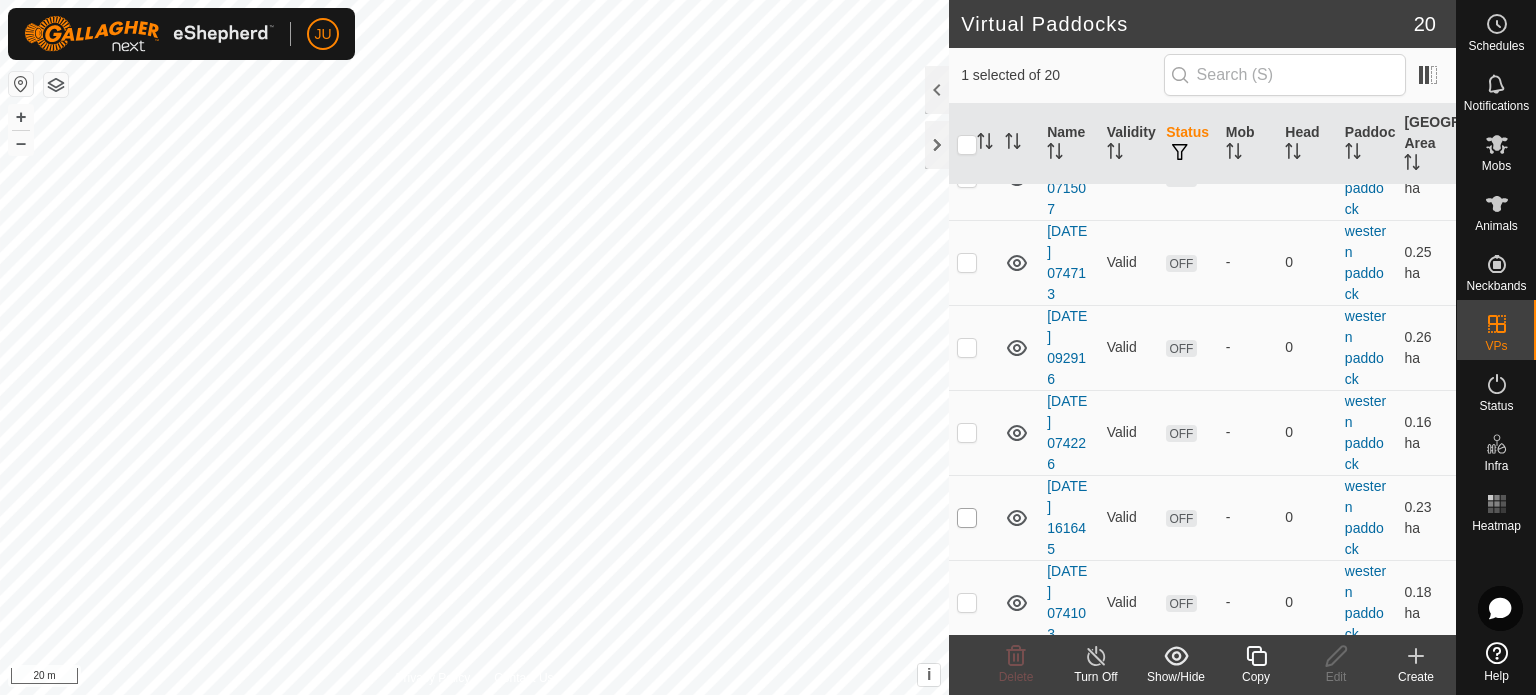 click at bounding box center (967, 518) 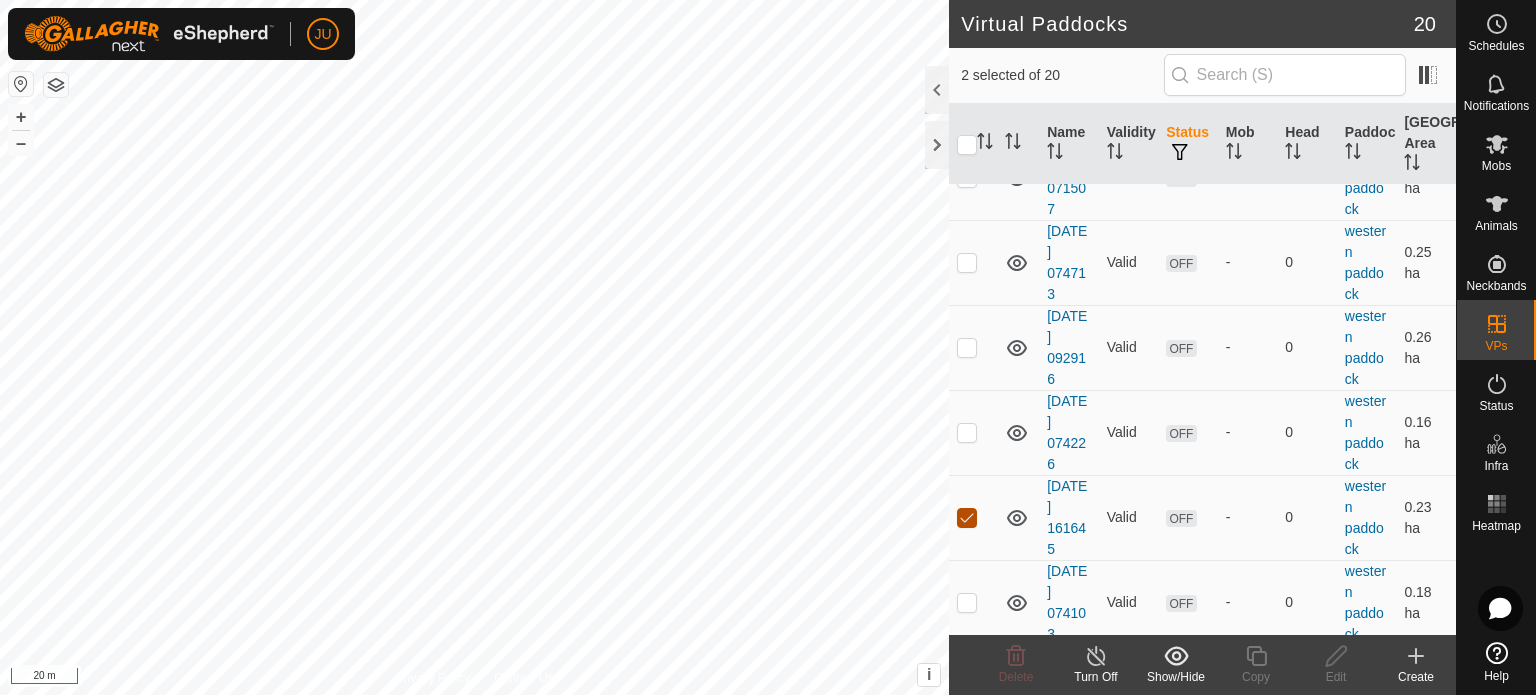 click at bounding box center [967, 518] 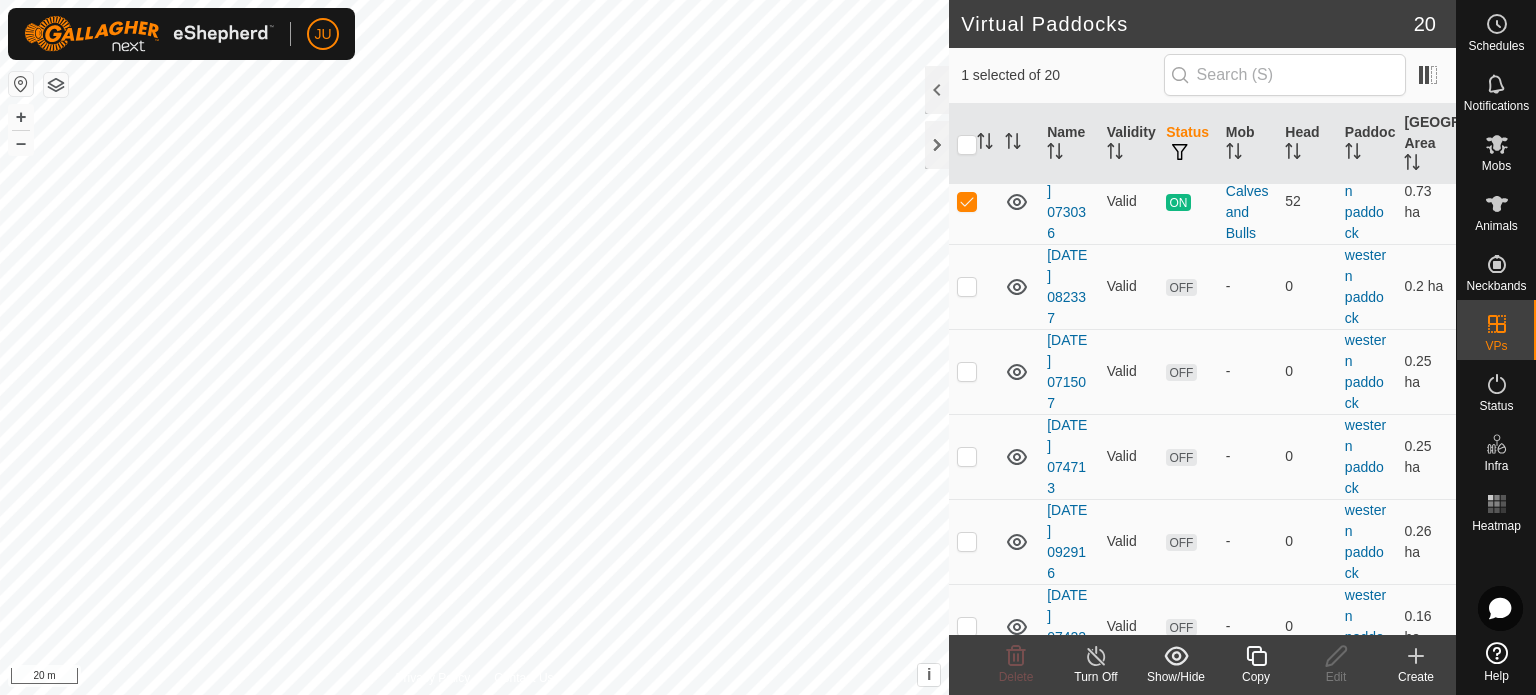 scroll, scrollTop: 264, scrollLeft: 0, axis: vertical 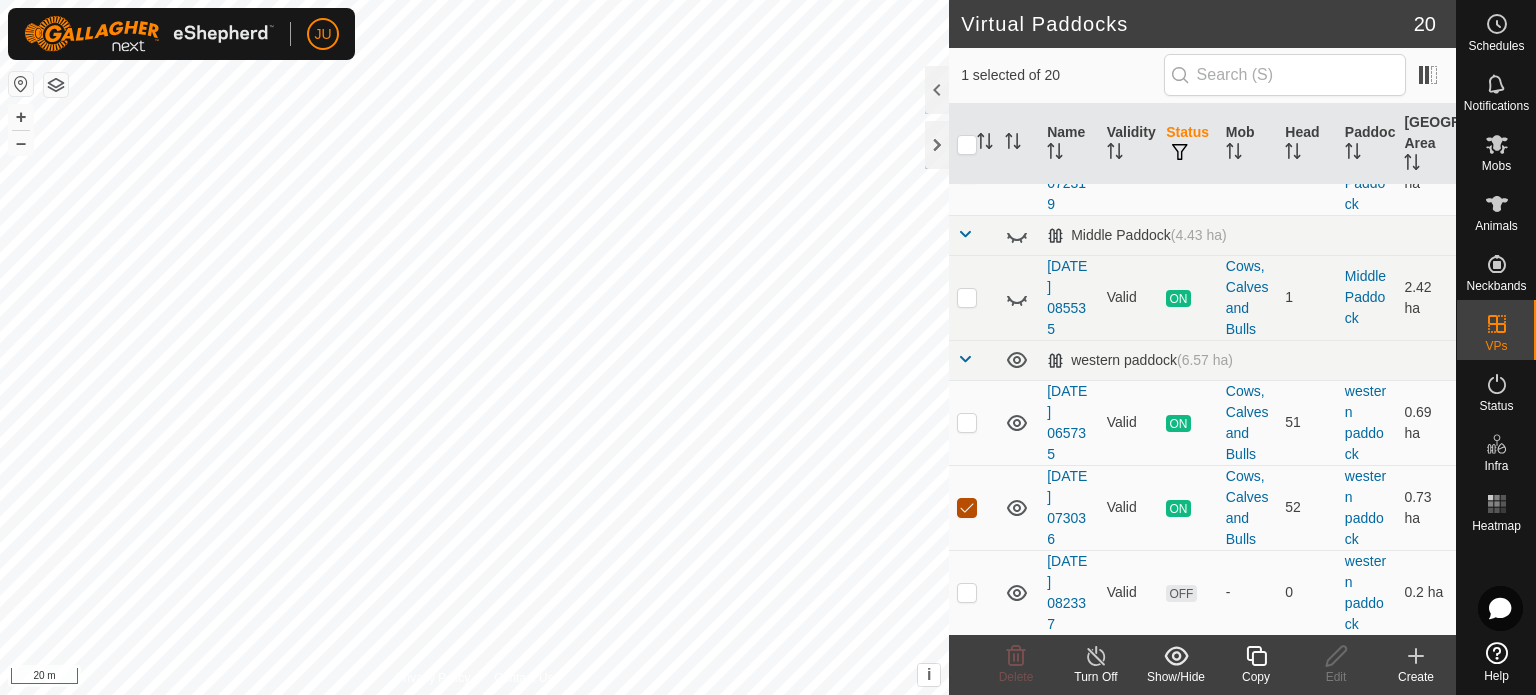 click at bounding box center [967, 508] 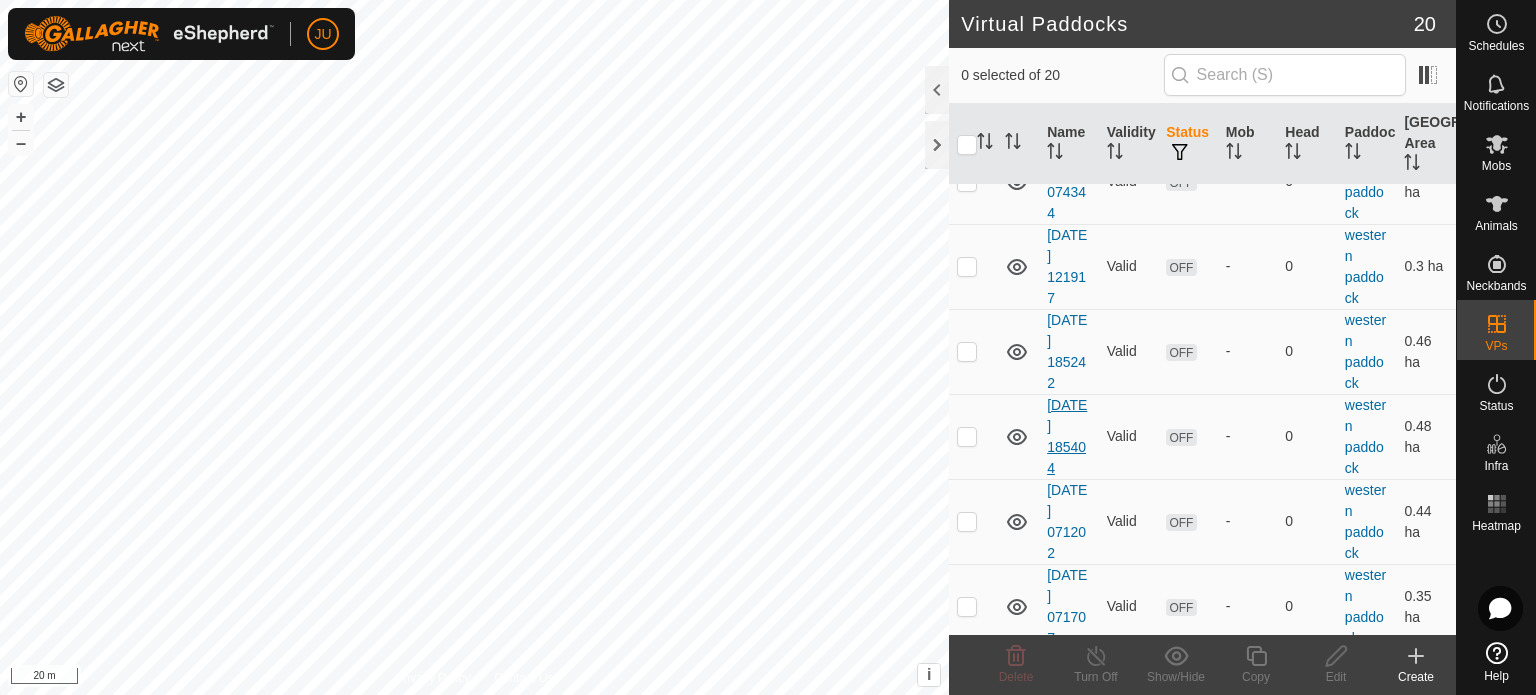 scroll, scrollTop: 1364, scrollLeft: 0, axis: vertical 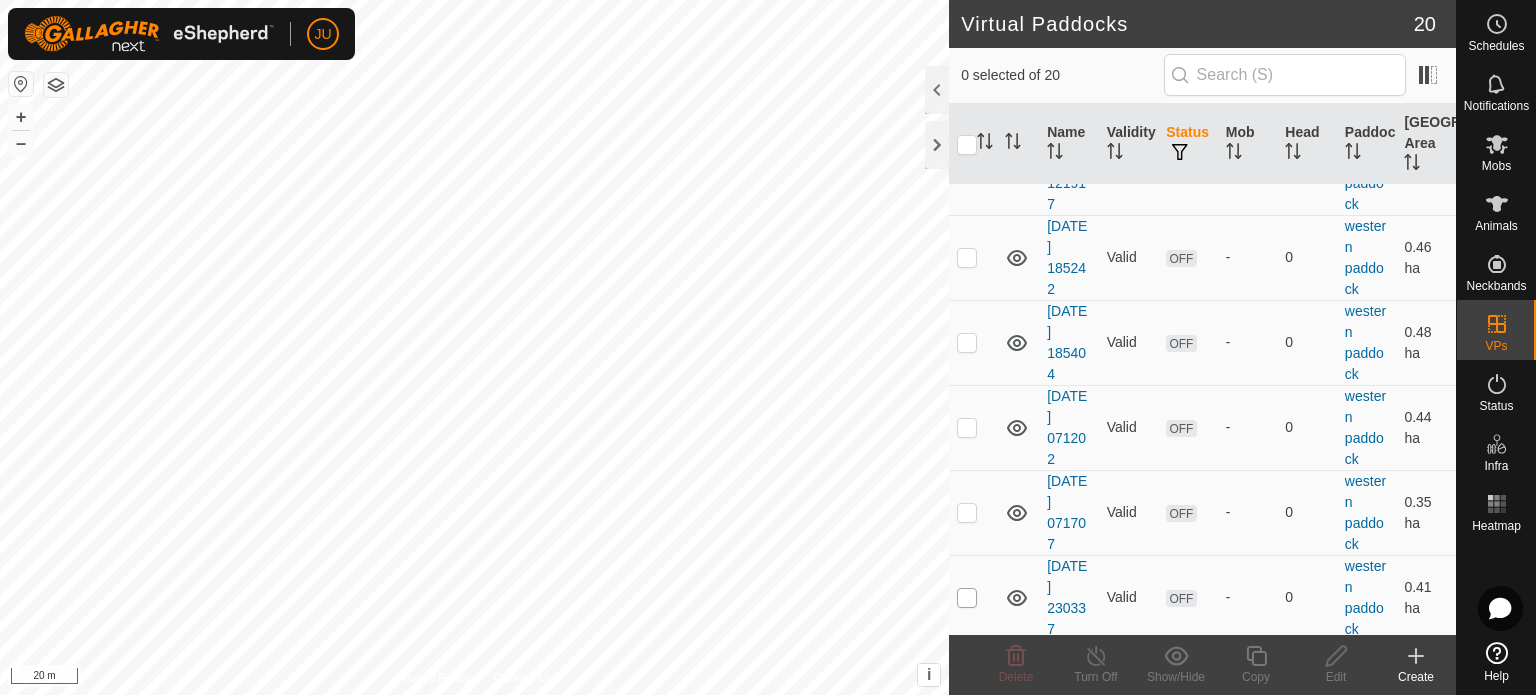 click at bounding box center (967, 598) 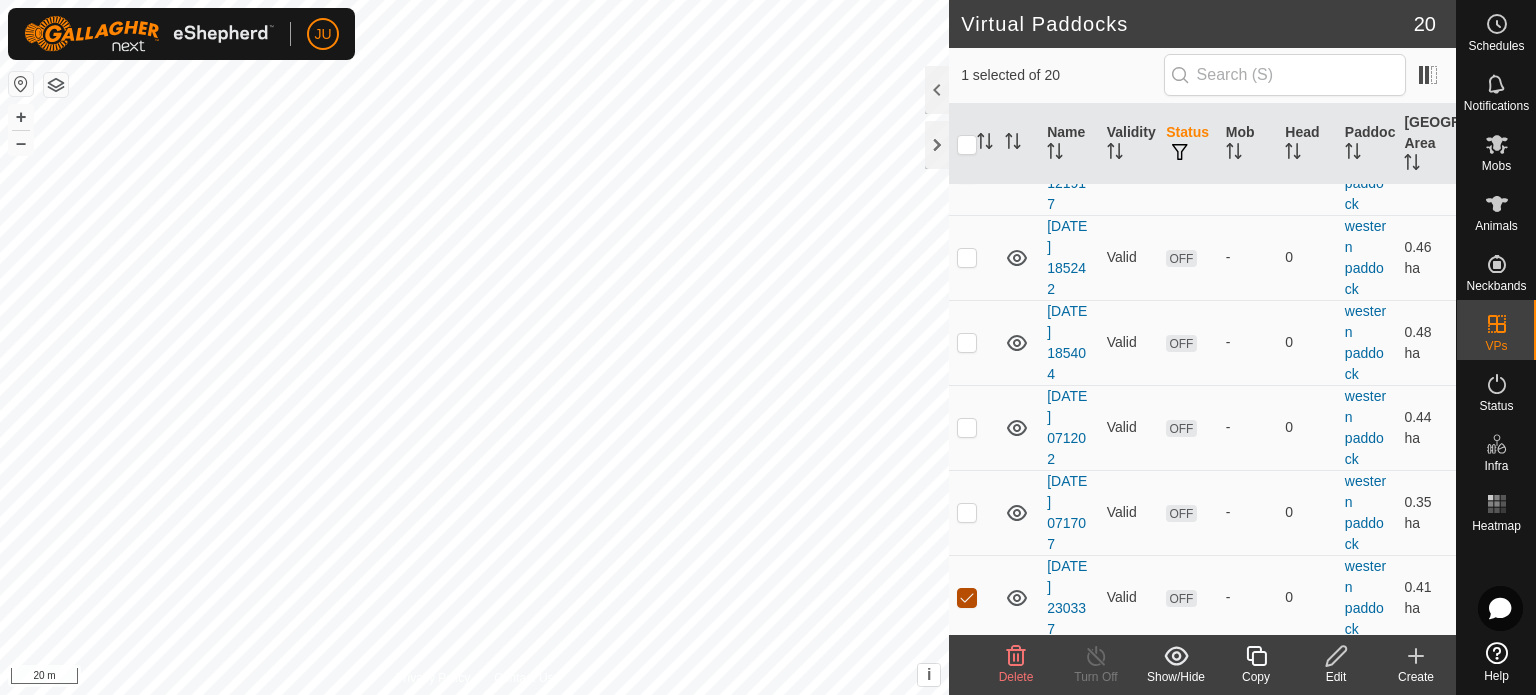 click at bounding box center (967, 598) 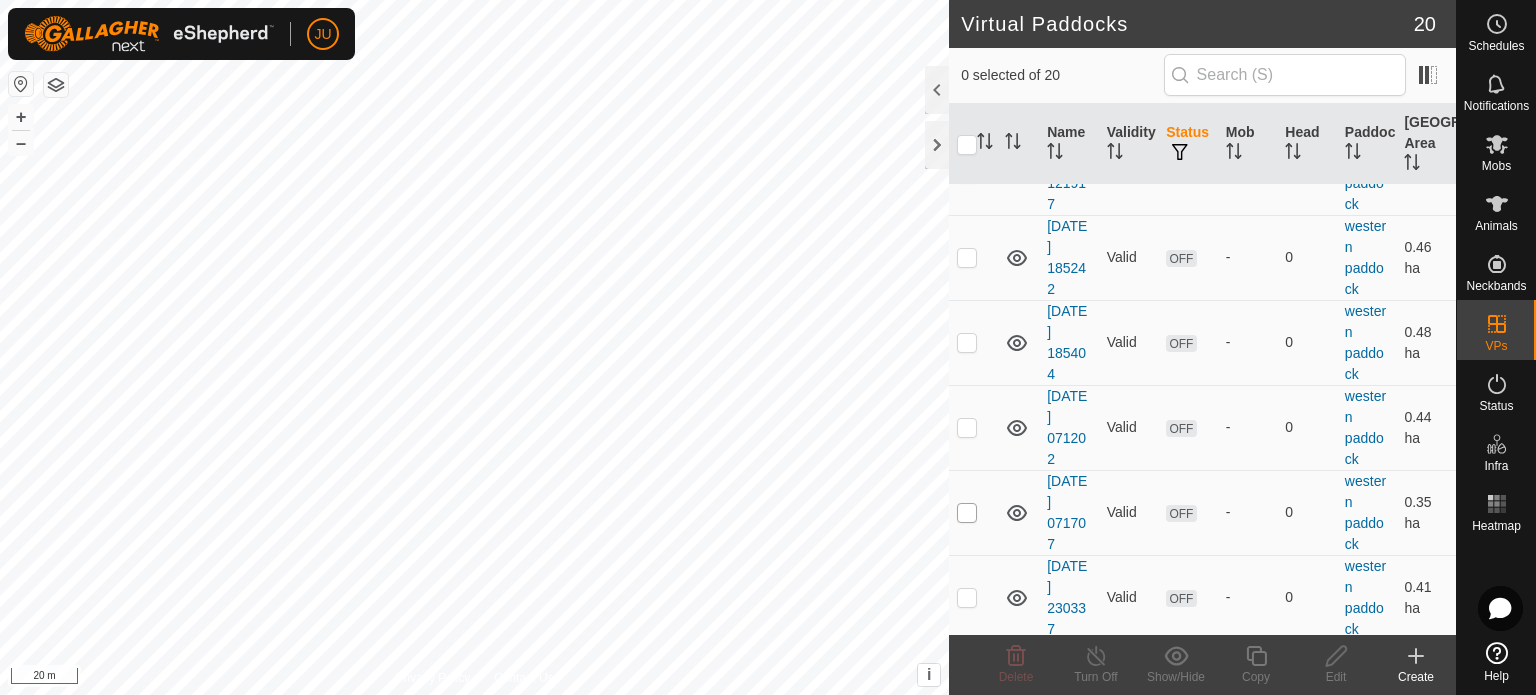 click at bounding box center (967, 513) 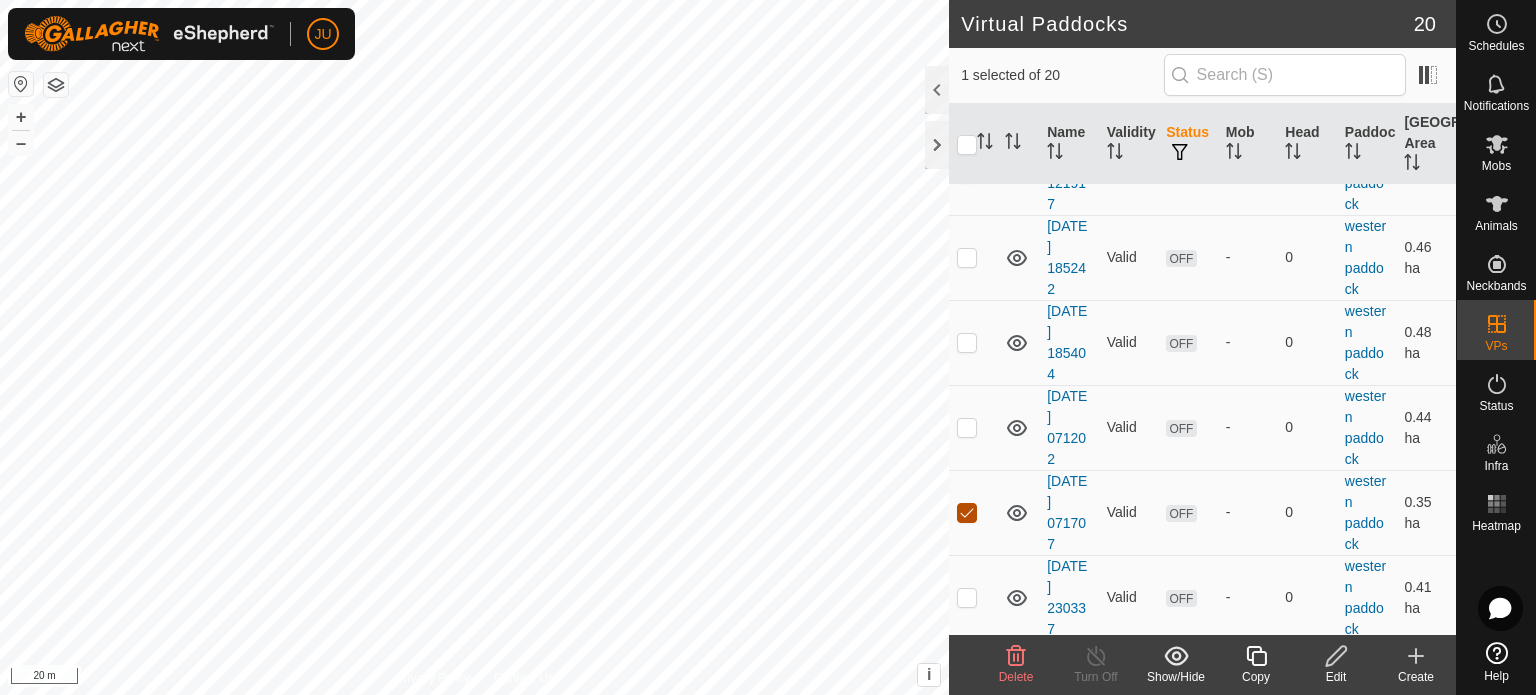 click at bounding box center [967, 513] 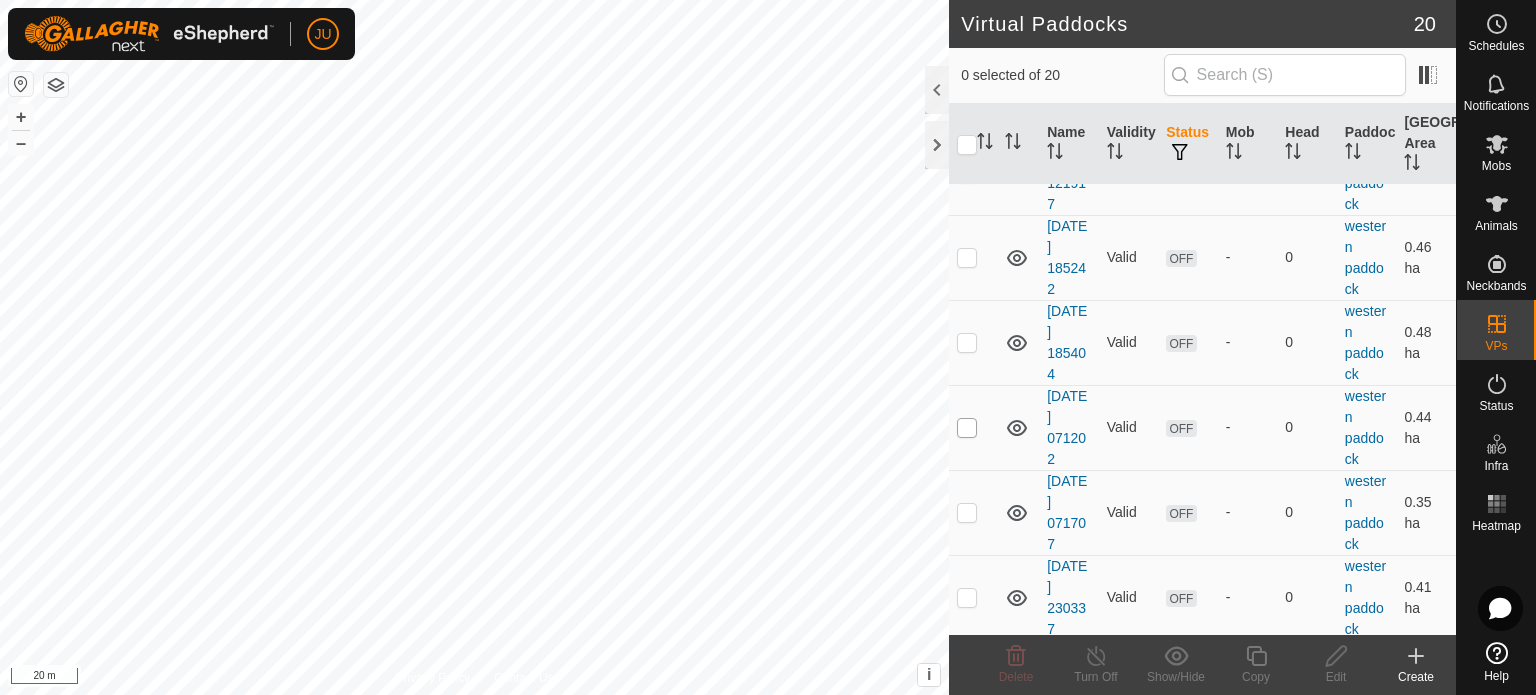 click at bounding box center (967, 428) 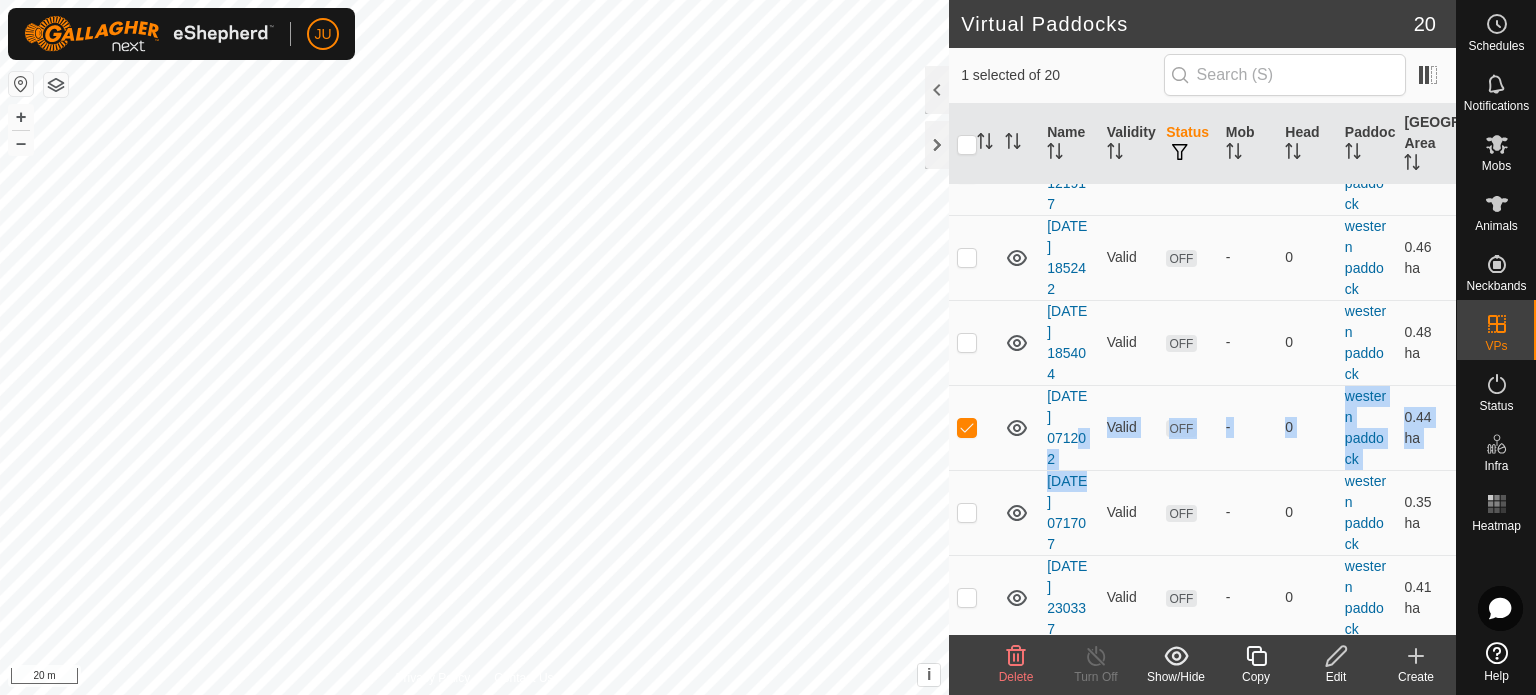 drag, startPoint x: 1043, startPoint y: 429, endPoint x: 1047, endPoint y: 487, distance: 58.137768 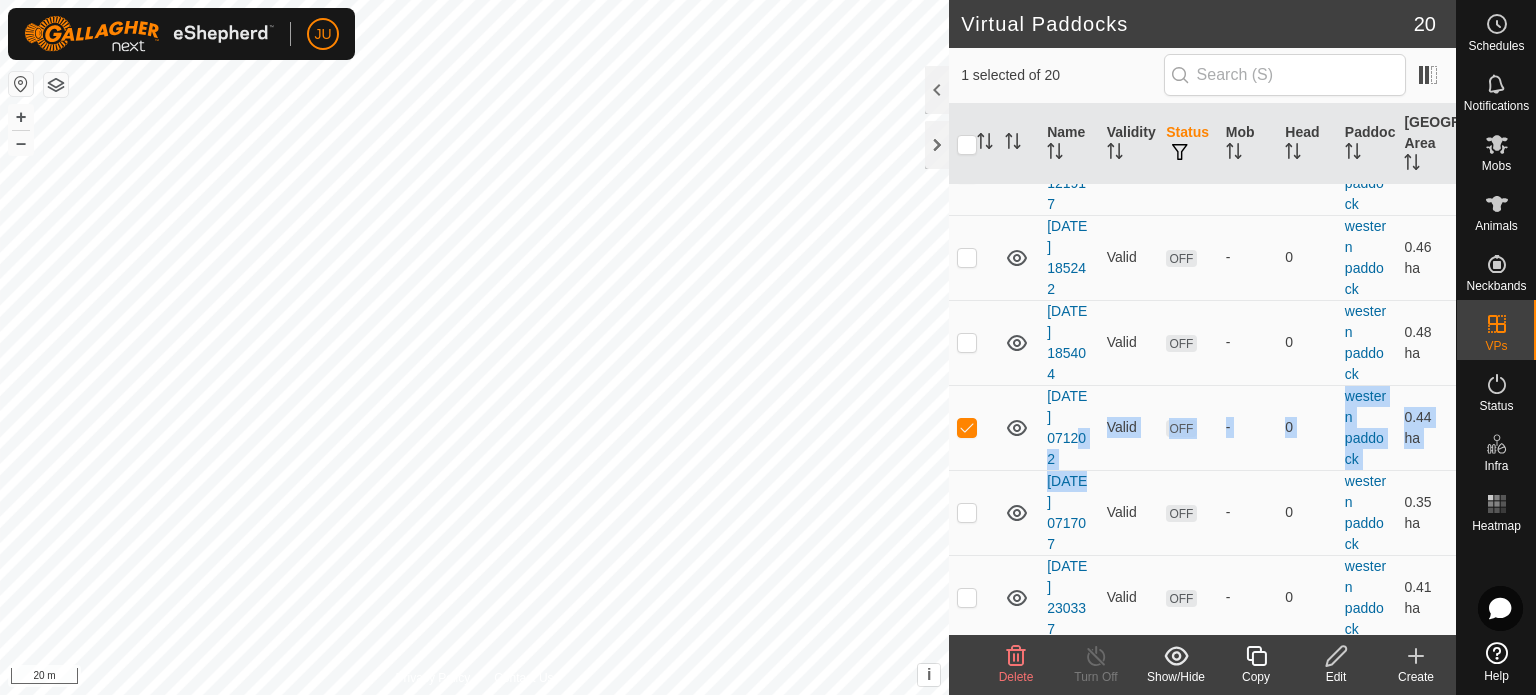 click on "Eastern Paddock   (4.59 ha) [DATE] 122550  Valid  OFF  -   0   Eastern Paddock   0.66 ha  [DATE] 151401  Valid  OFF  -   0   [GEOGRAPHIC_DATA]   0.65 ha  [DATE] 072319  Valid  OFF  -   0   Eastern Paddock   0.66 ha   [GEOGRAPHIC_DATA]   (4.43 ha) [DATE] 085535  Valid  ON  Cows, Calves and Bulls   1   Middle Paddock   2.42 ha   western paddock   (6.57 ha) [DATE] 065735  Valid  ON  Cows, Calves and Bulls   51   western paddock   0.69 ha  [DATE] 073036  Valid  ON  Cows, Calves and Bulls   52   western paddock   0.73 ha  [DATE] 082337  Valid  OFF  -   0   western paddock   0.2 ha  [DATE] 071507  Valid  OFF  -   0   western paddock   0.25 ha  [DATE] 074713  Valid  OFF  -   0   western paddock   0.25 ha  [DATE] 092916  Valid  OFF  -   0   western paddock   0.26 ha  [DATE] 074226  Valid  OFF  -   0   western paddock   0.16 ha  [DATE] 161645  Valid  OFF  -   0   western paddock   0.23 ha  [DATE] 074103  Valid  OFF  -   0   western paddock   0.18 ha  [DATE] 074344" at bounding box center [1202, -270] 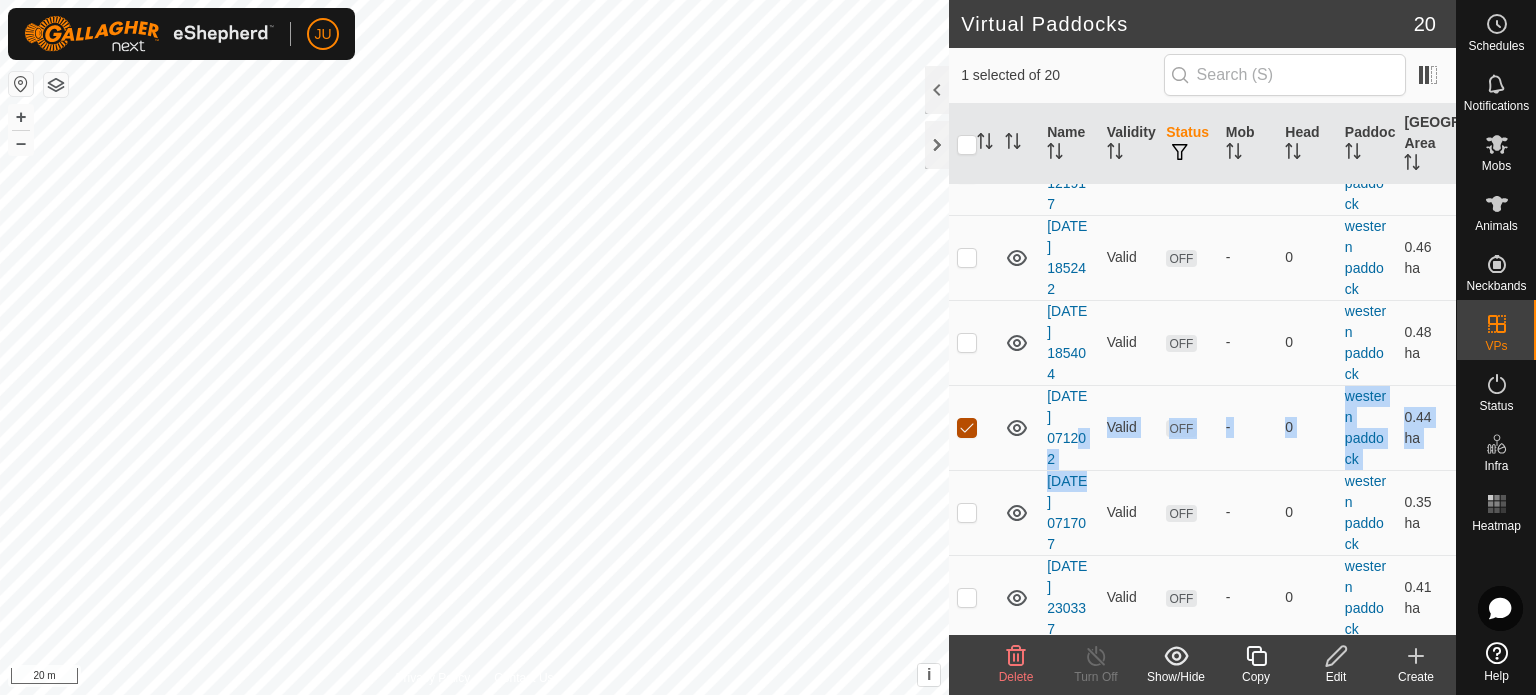 click at bounding box center (967, 428) 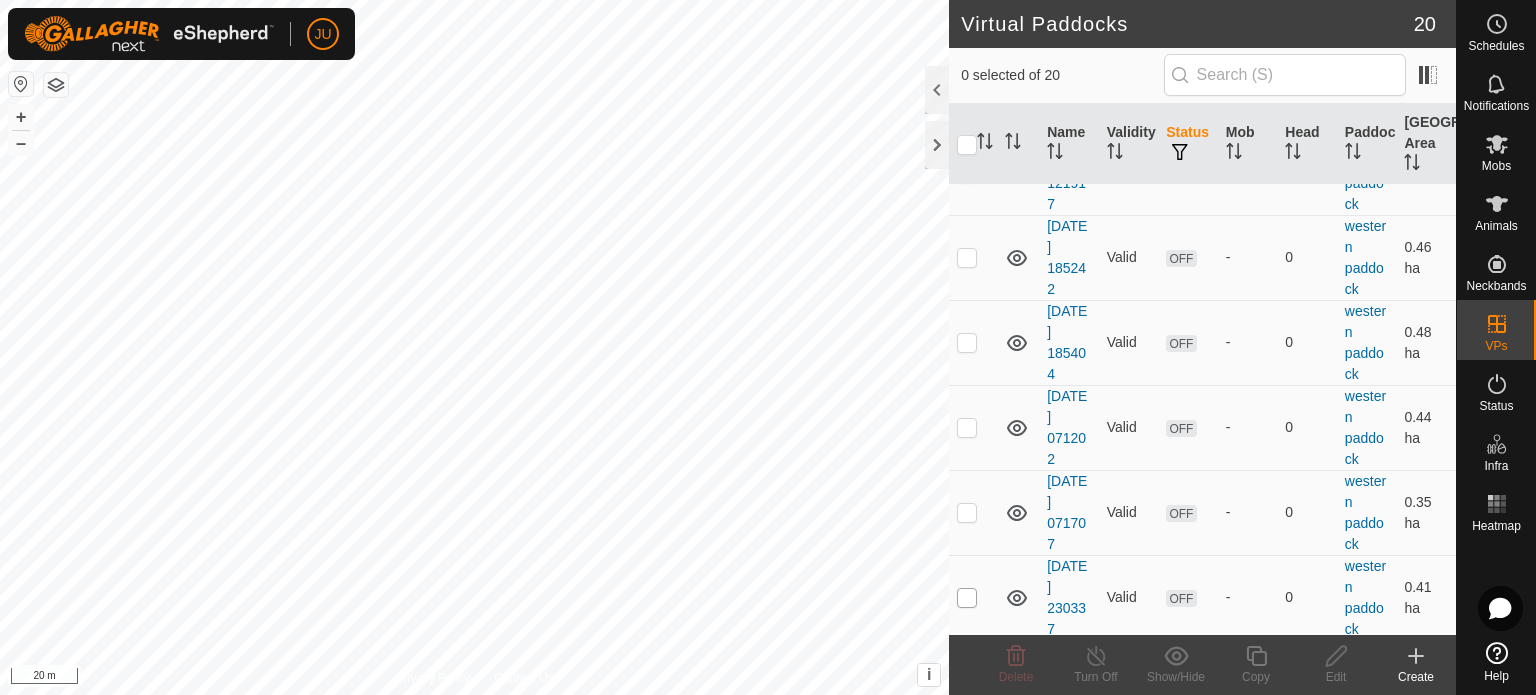 click at bounding box center [967, 598] 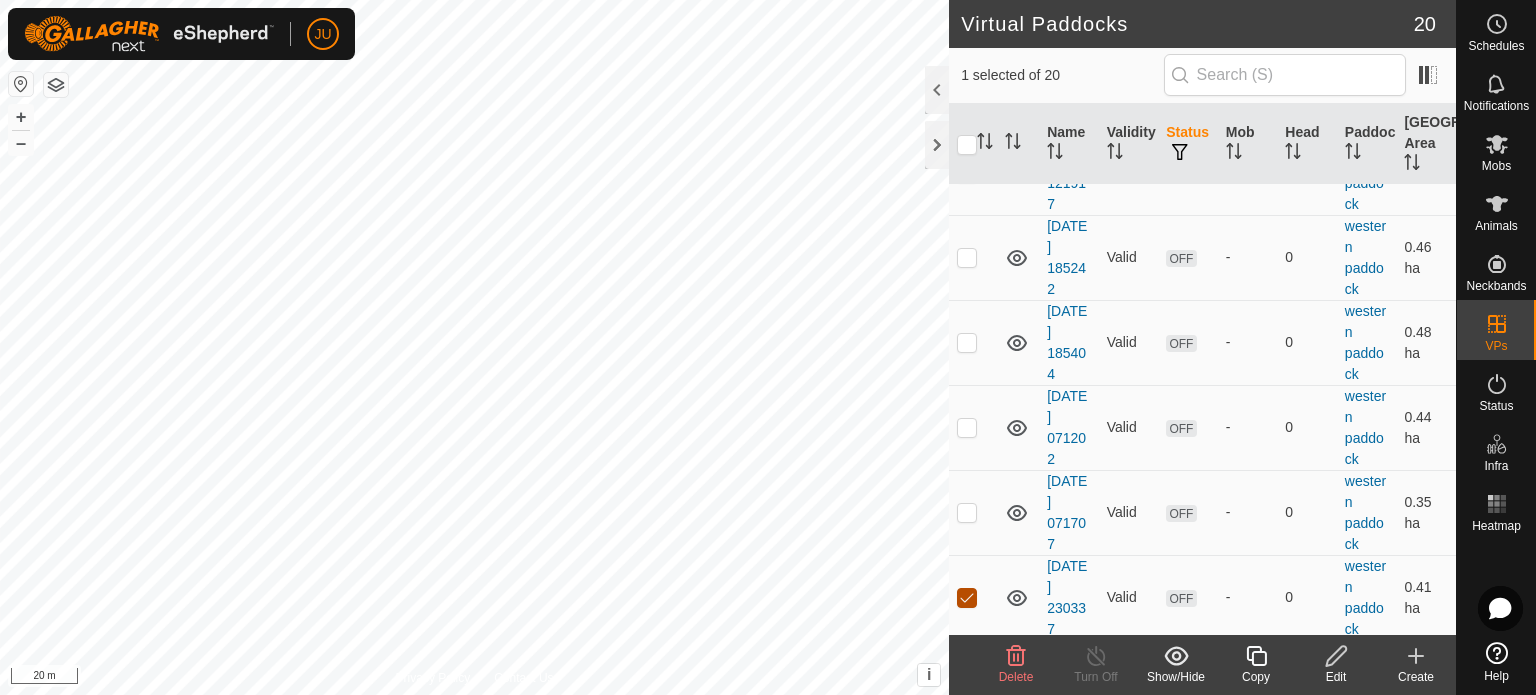 click at bounding box center (967, 598) 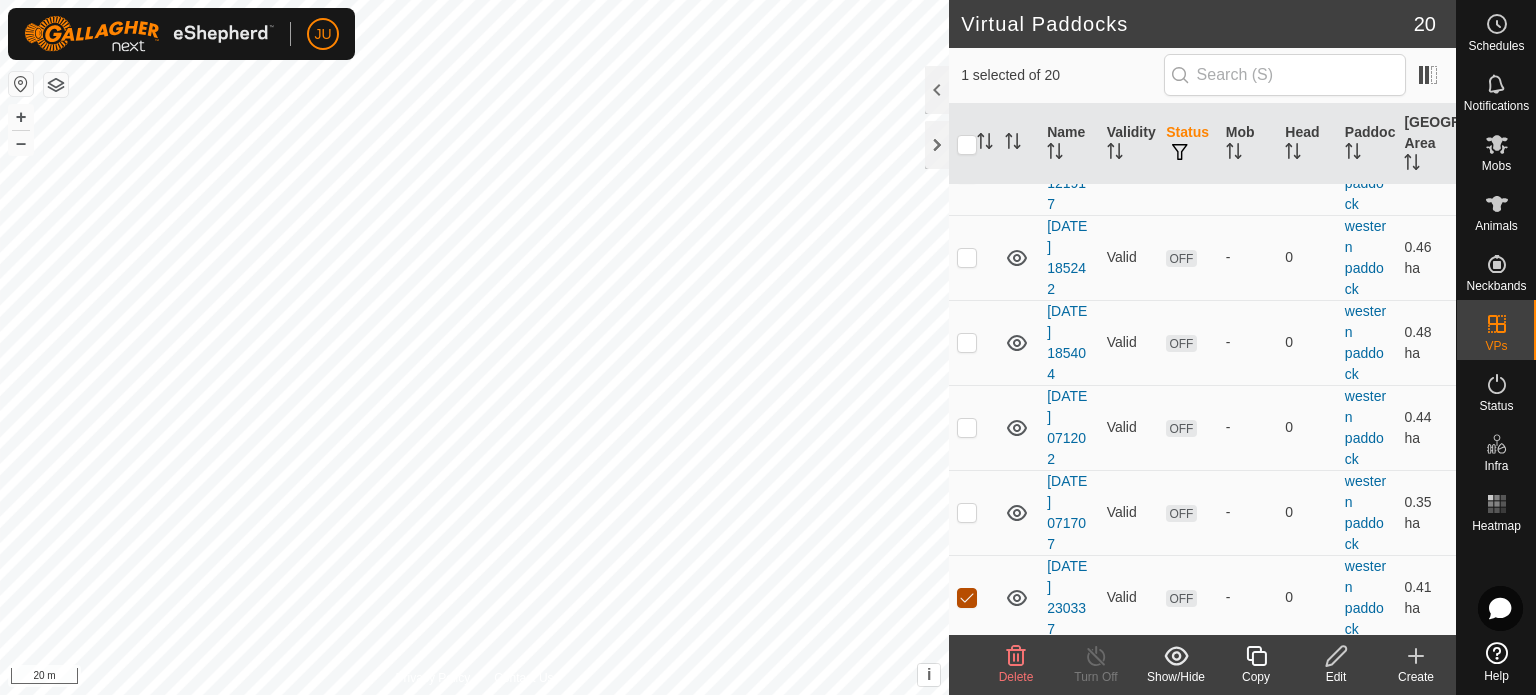 checkbox on "false" 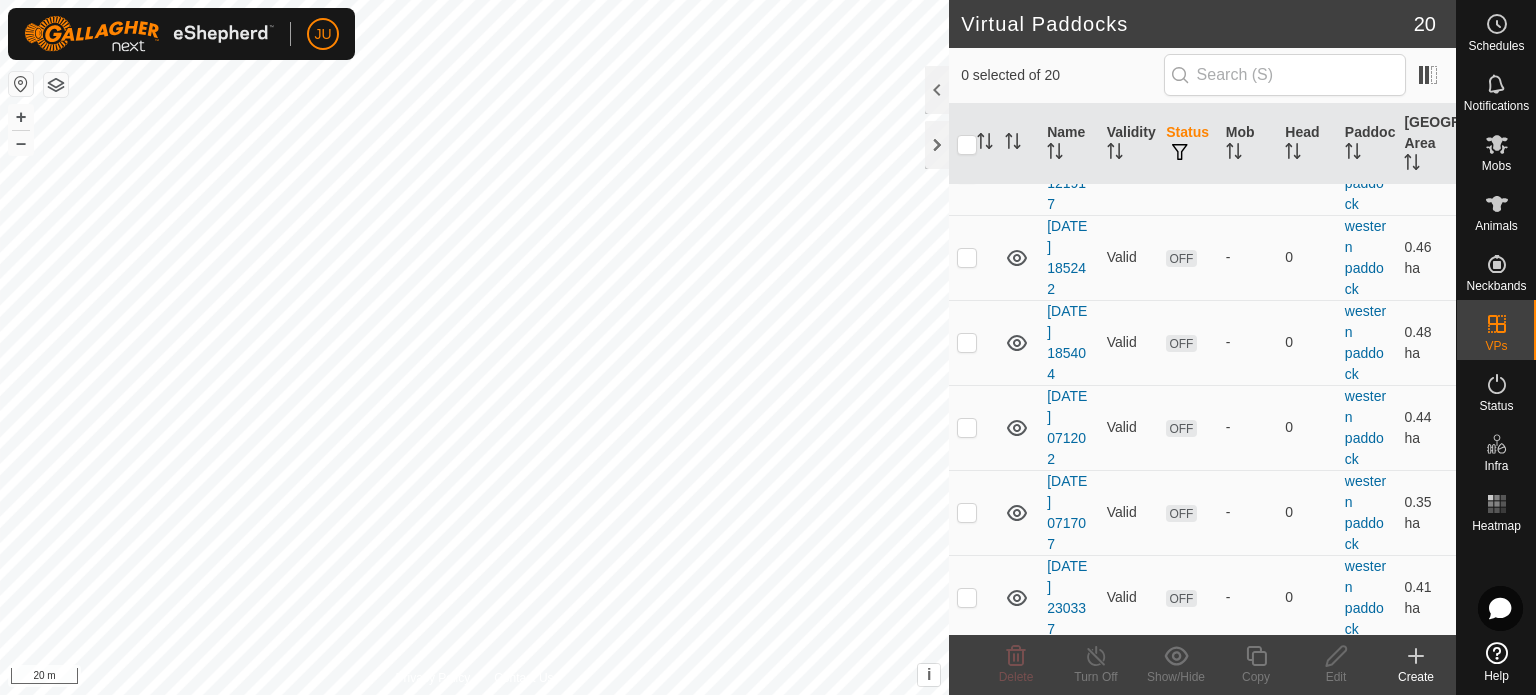 click at bounding box center (973, 427) 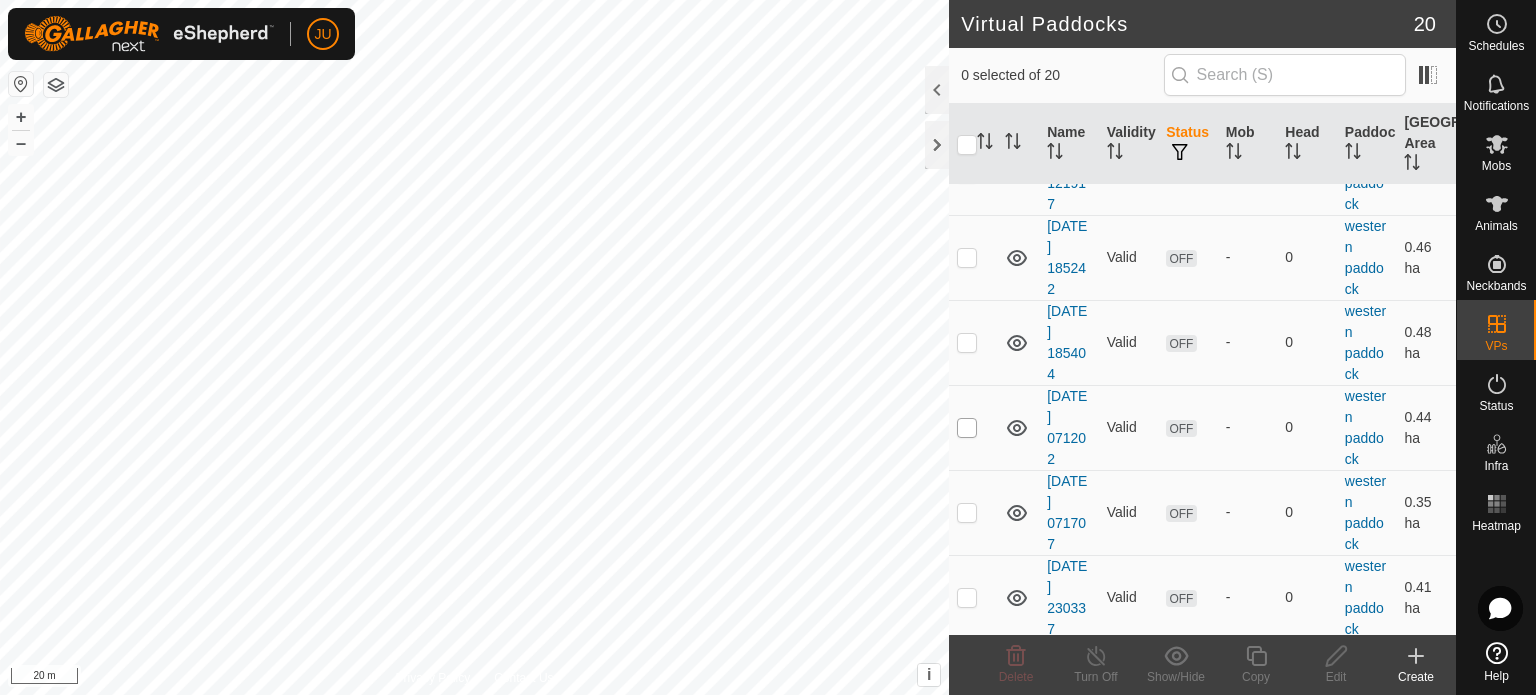 click at bounding box center (967, 428) 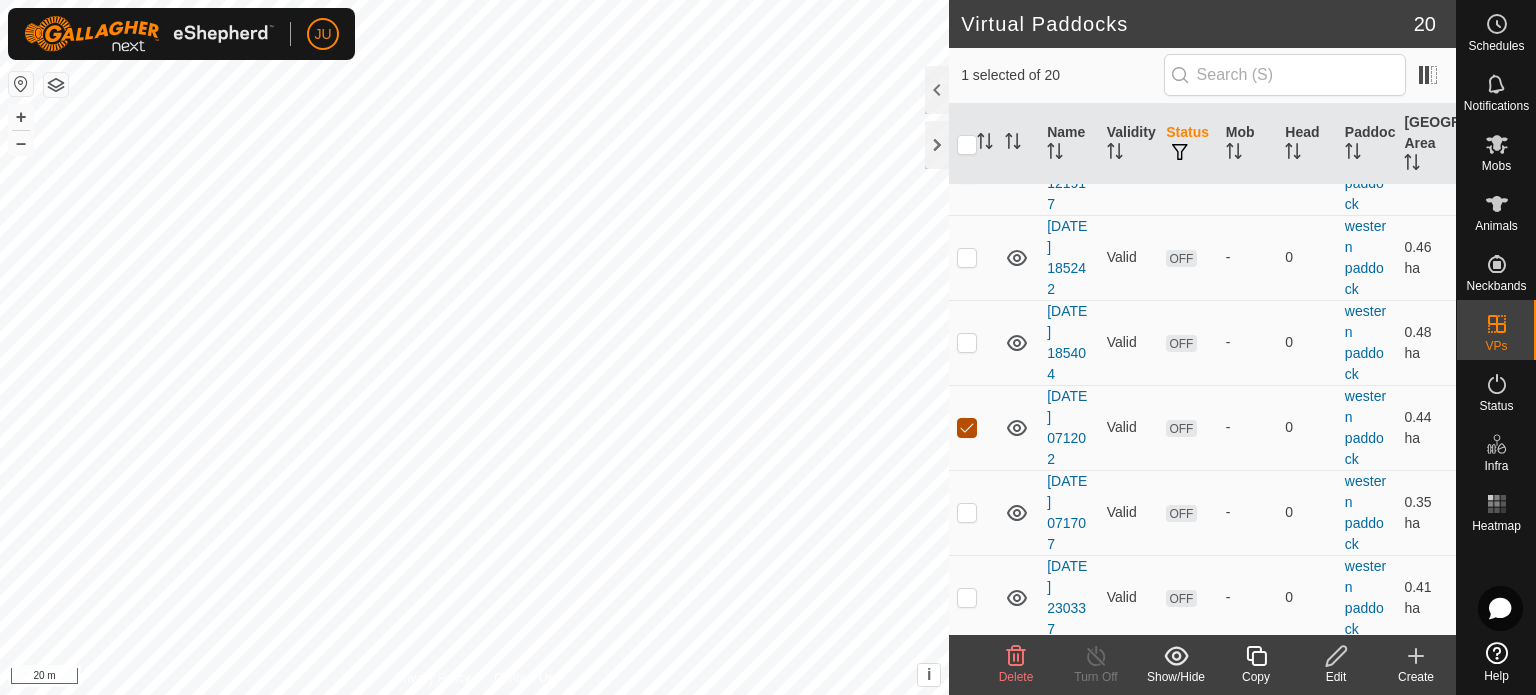 click at bounding box center (967, 428) 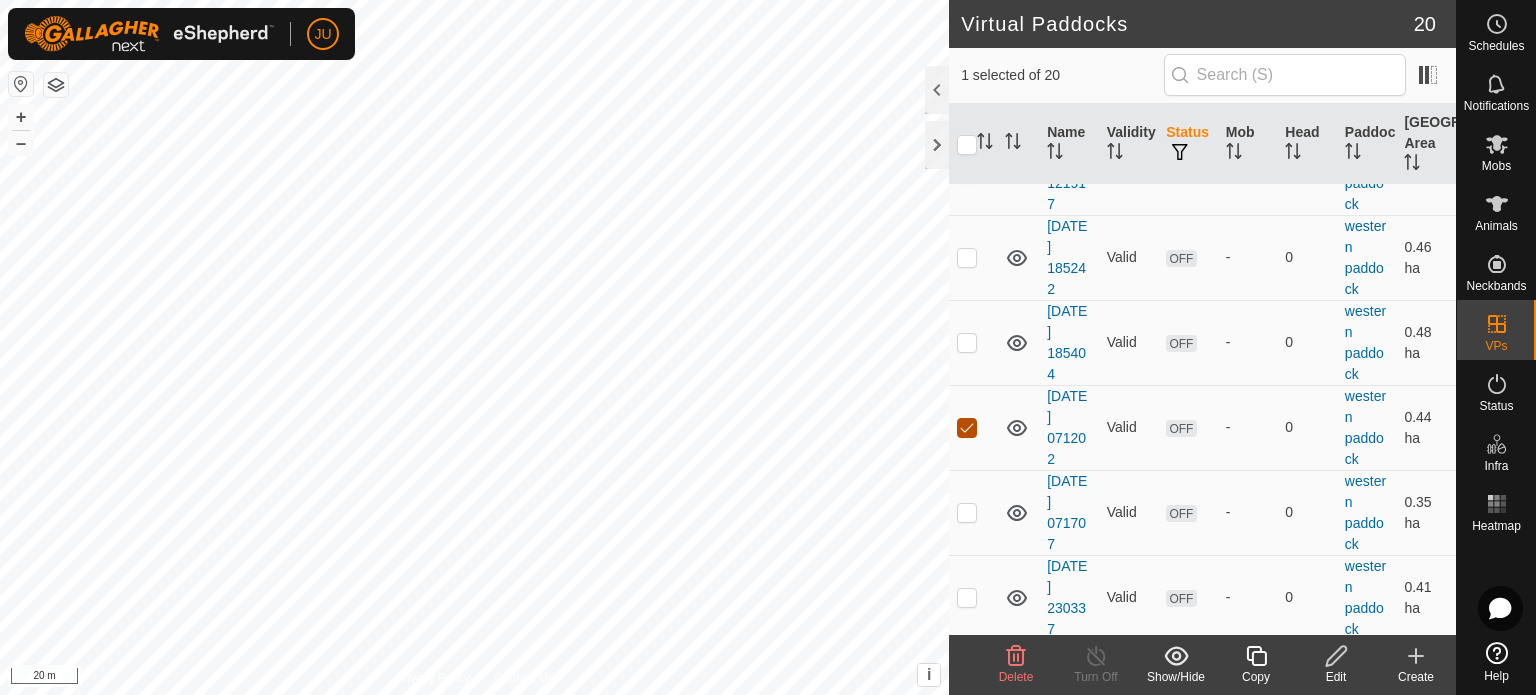 checkbox on "false" 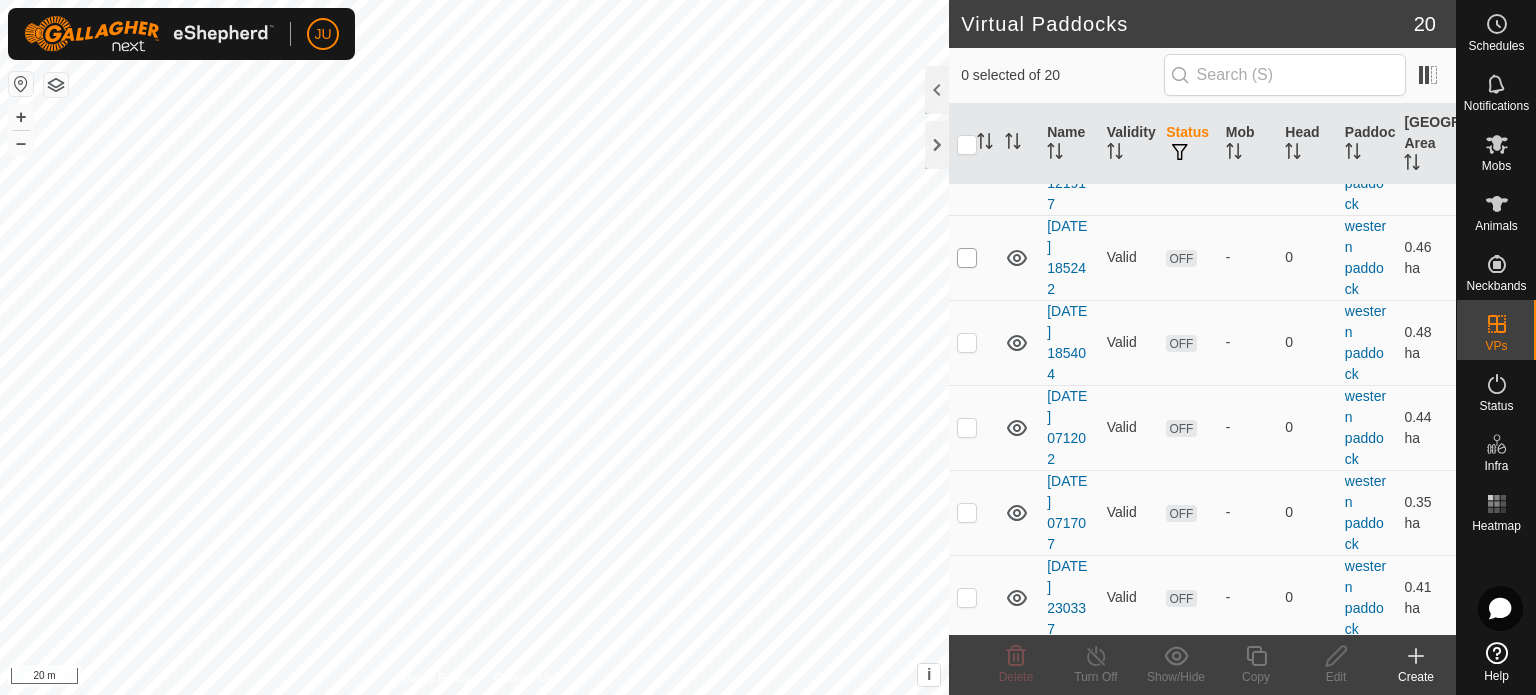 click at bounding box center [967, 258] 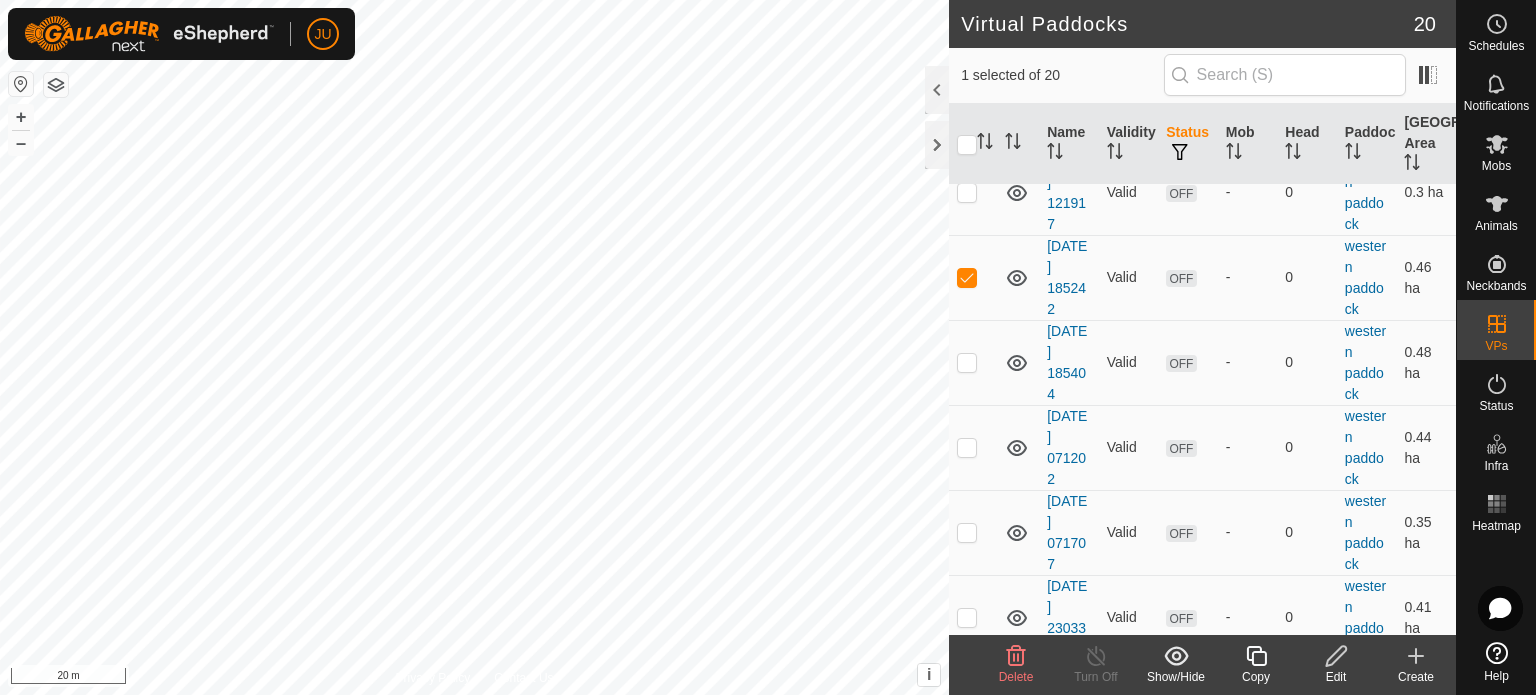 scroll, scrollTop: 1364, scrollLeft: 0, axis: vertical 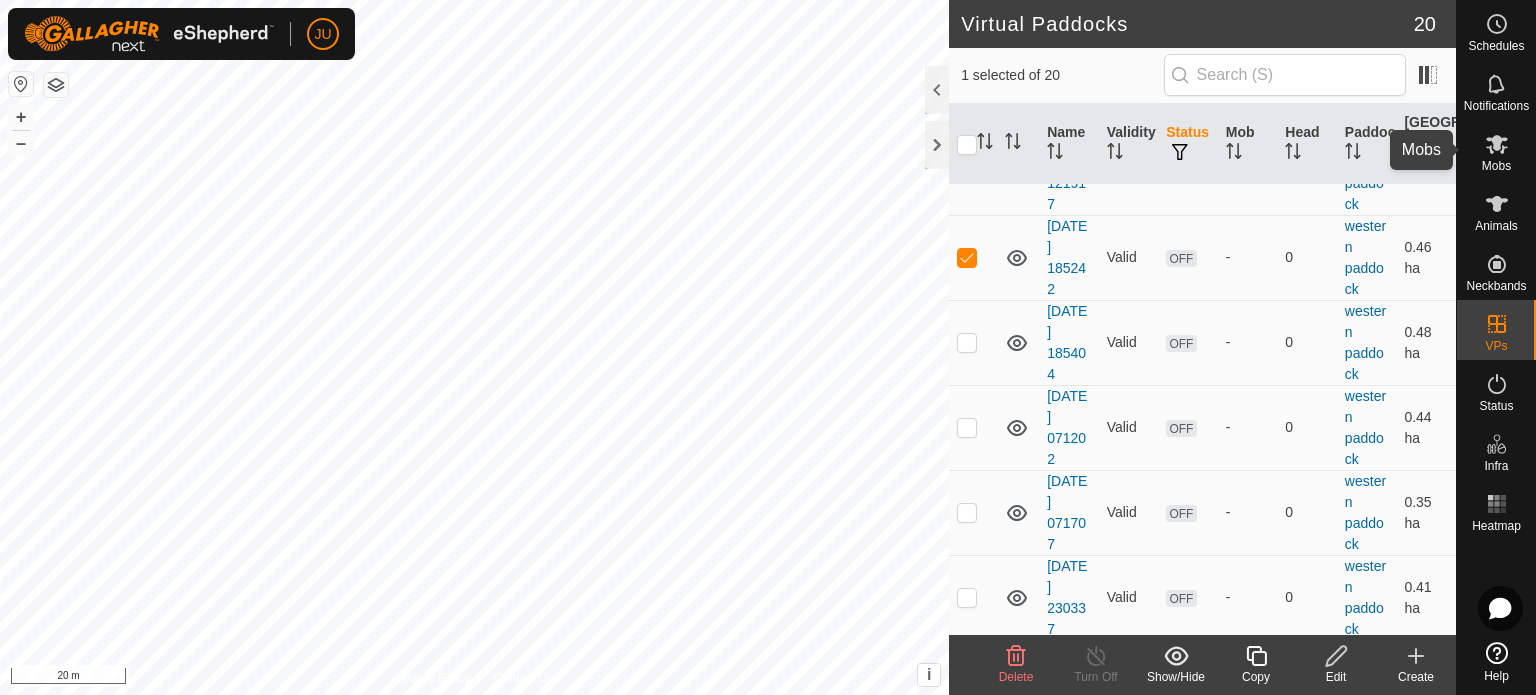 click 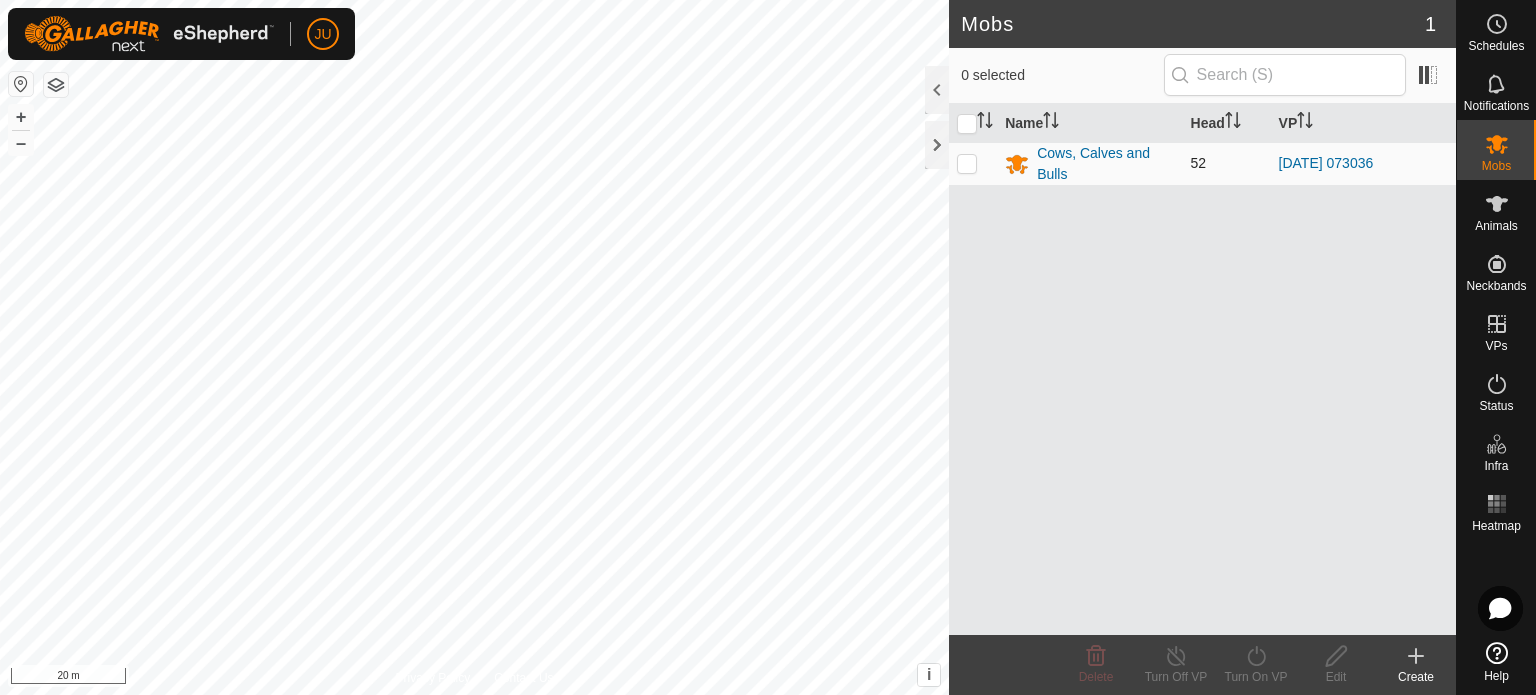 click at bounding box center (967, 163) 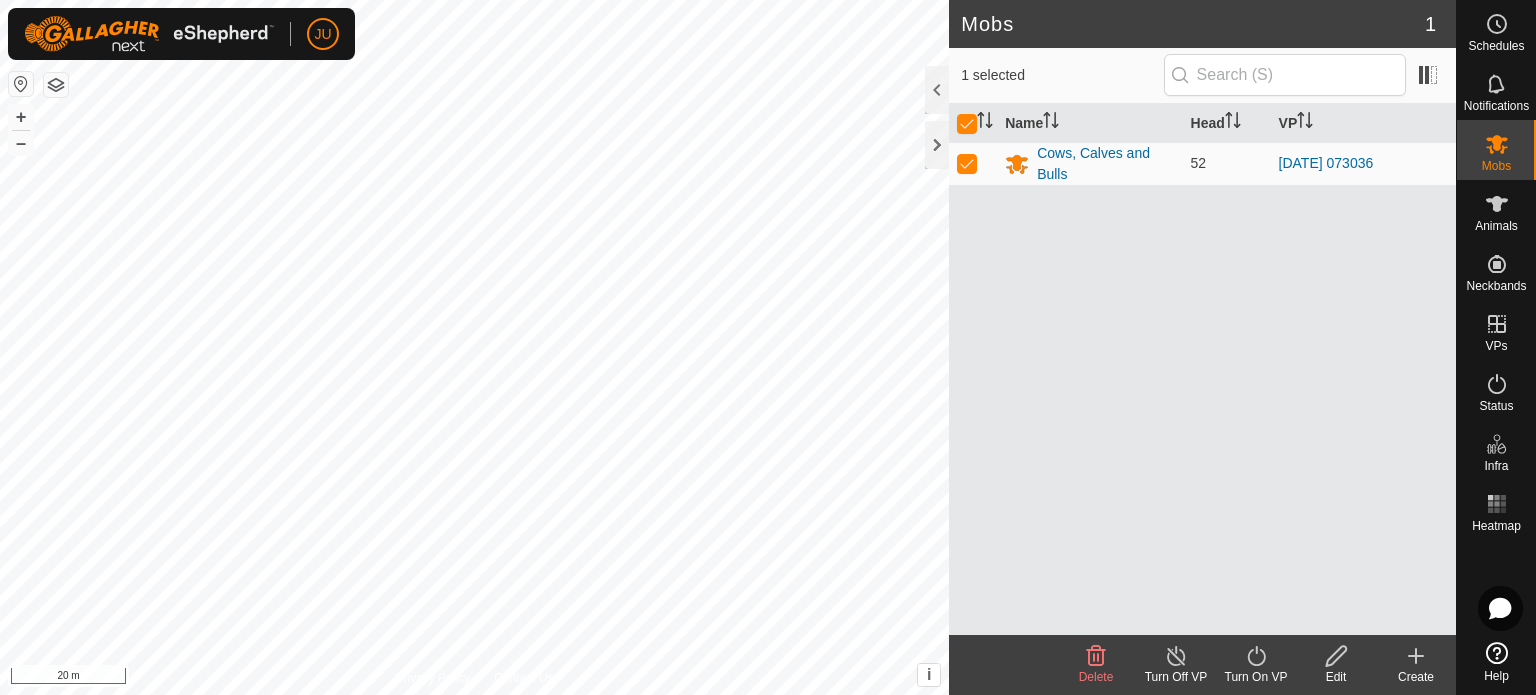 click 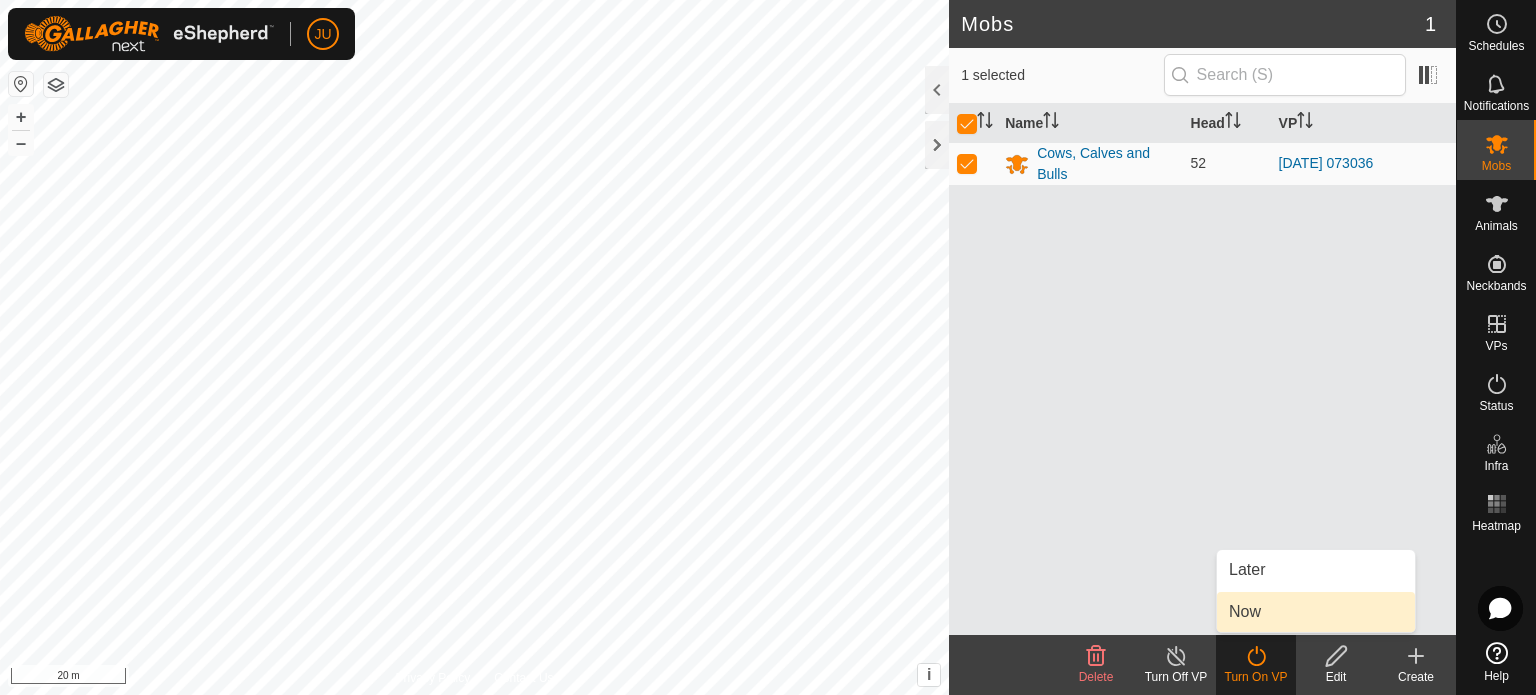 click on "Now" at bounding box center (1316, 612) 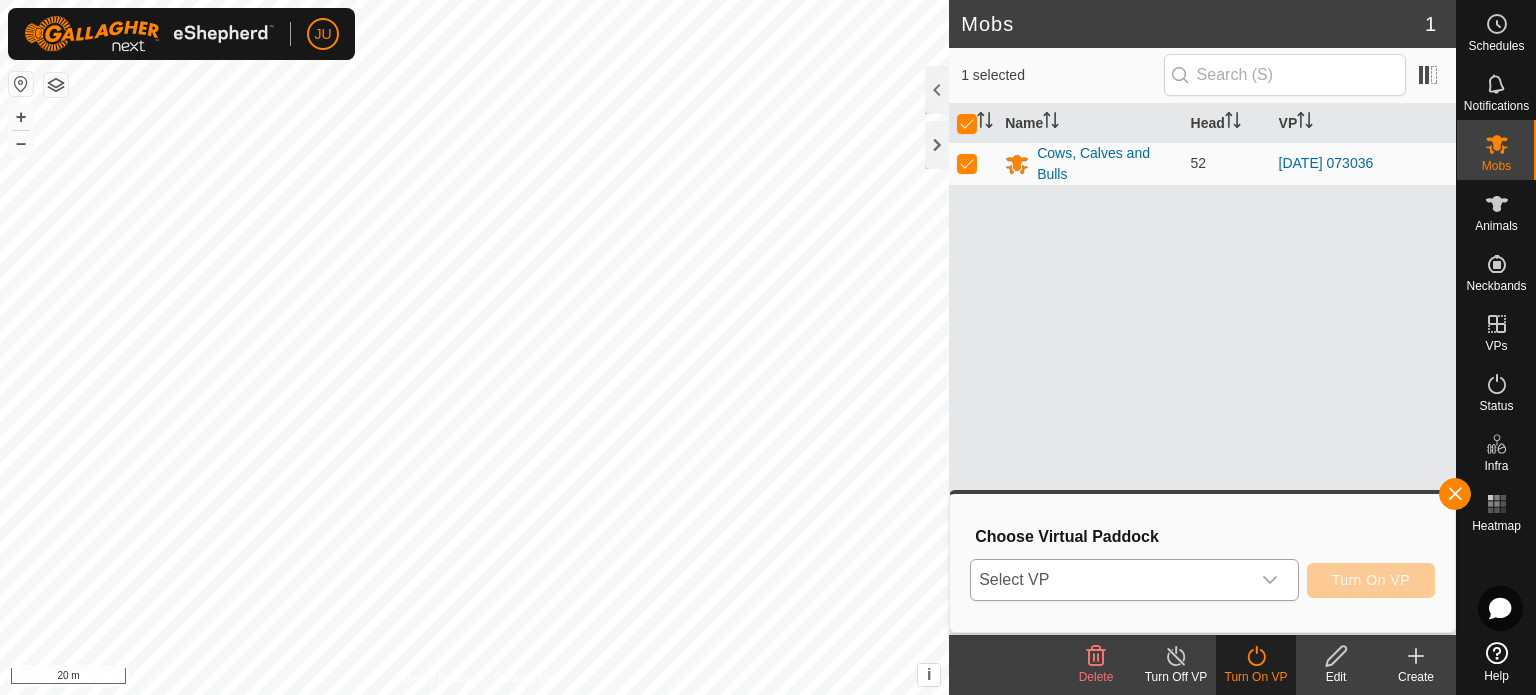 click at bounding box center (1270, 580) 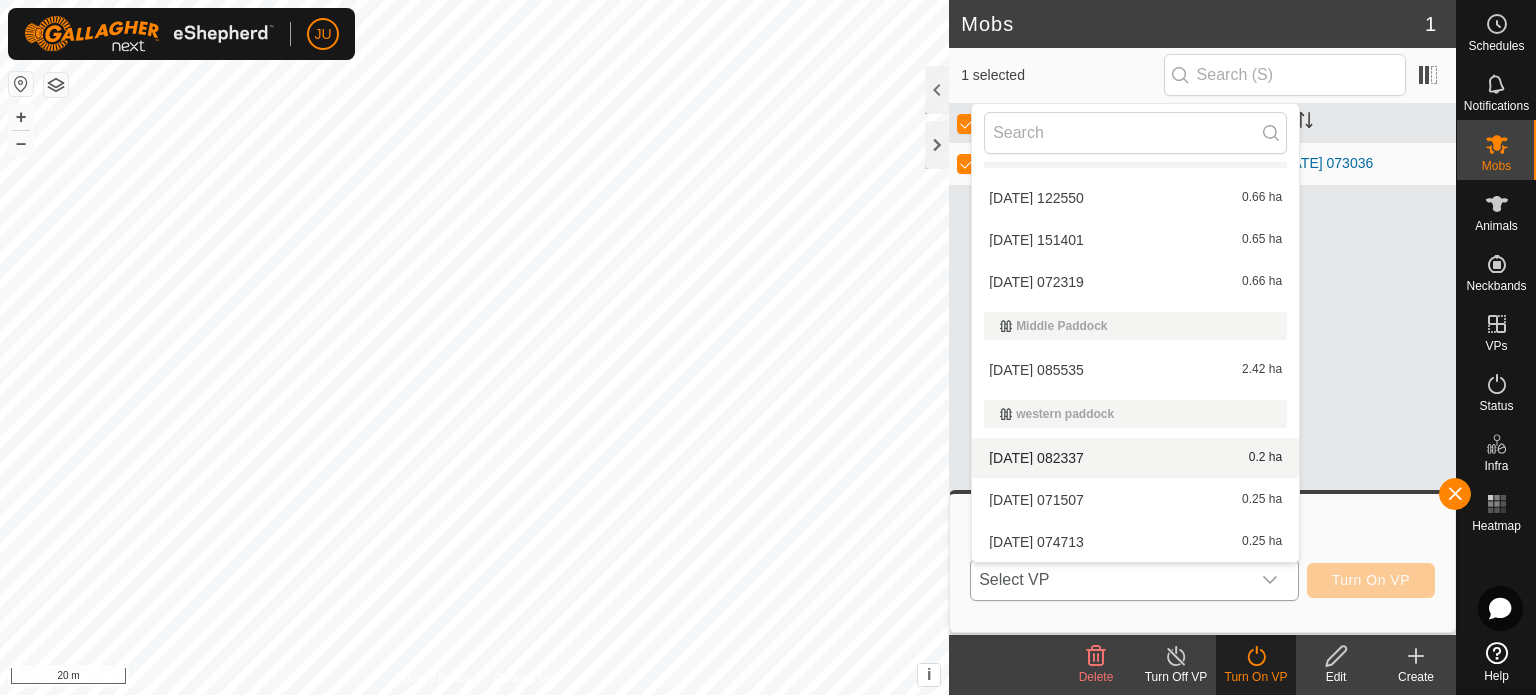 scroll, scrollTop: 576, scrollLeft: 0, axis: vertical 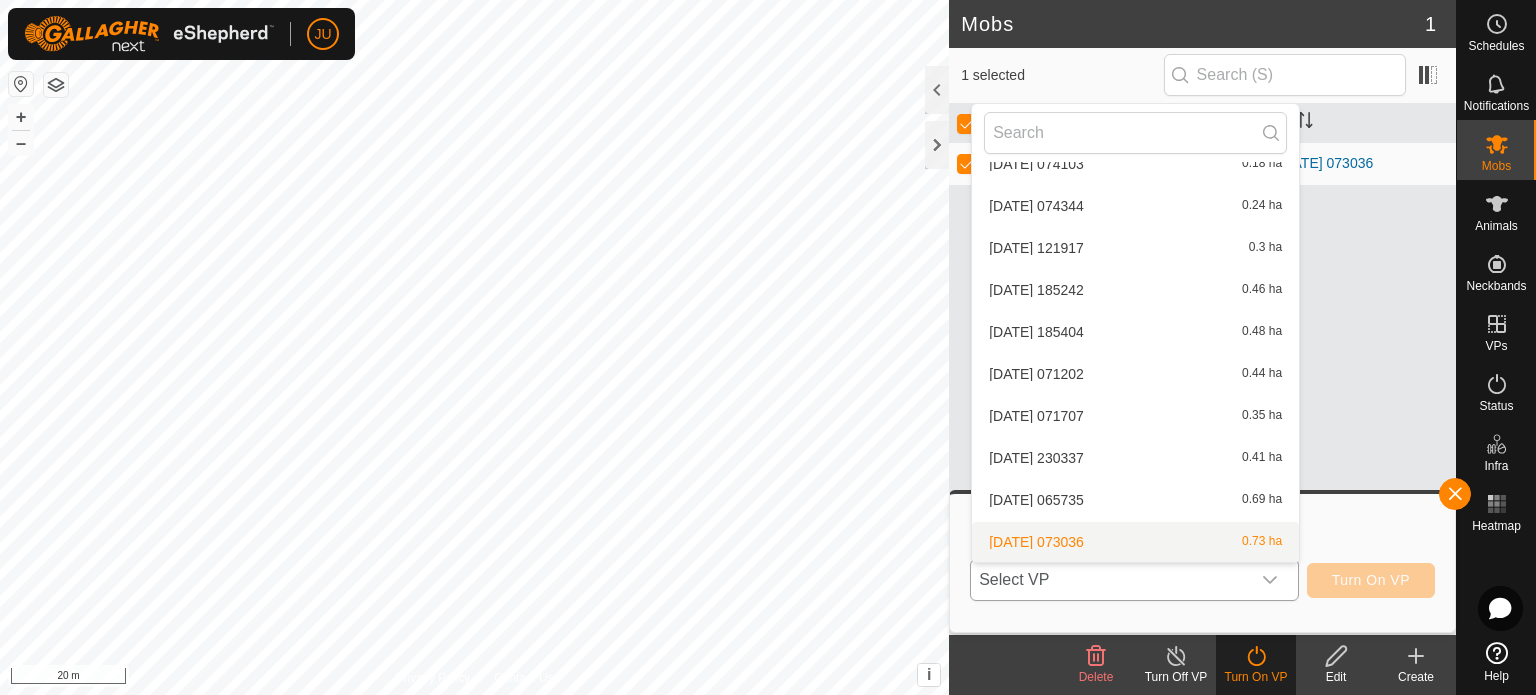click on "[DATE] 073036  0.73 ha" at bounding box center (1135, 542) 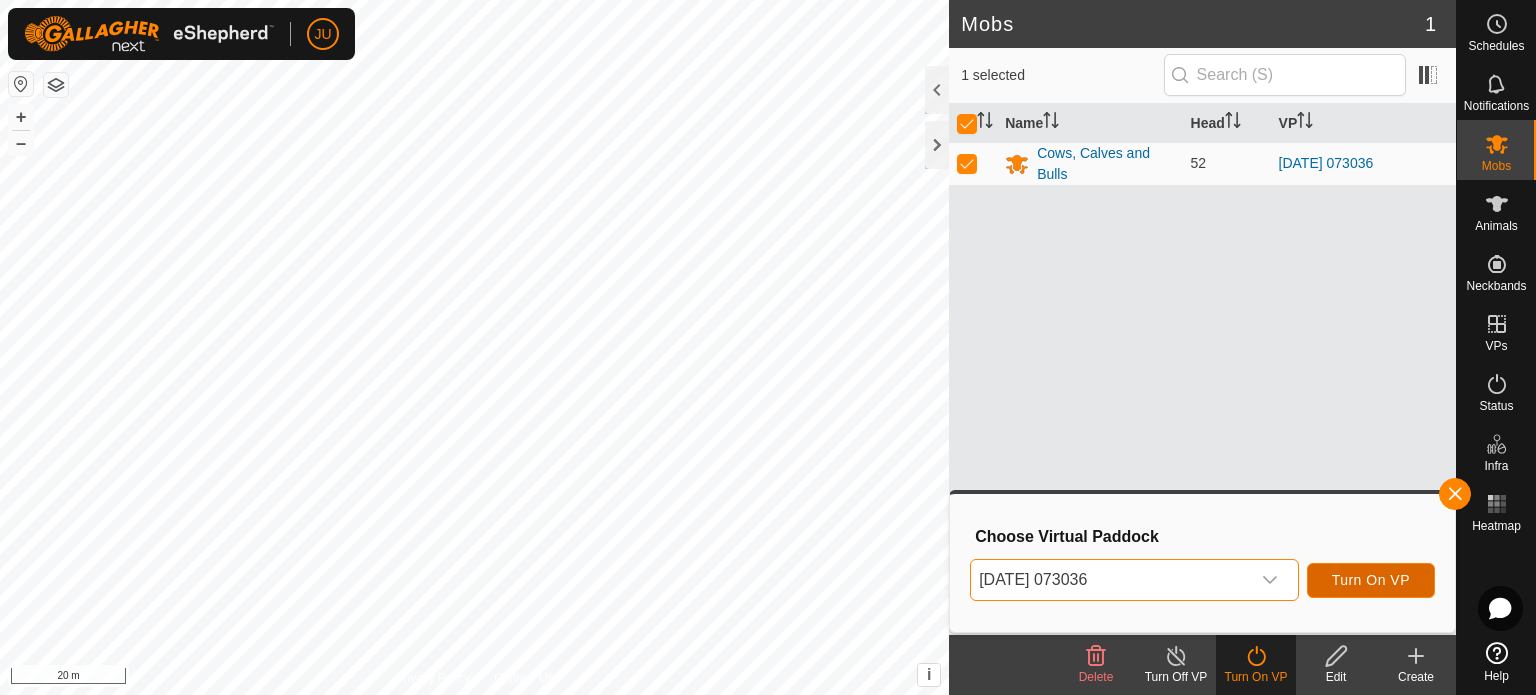 click on "Turn On VP" at bounding box center [1371, 580] 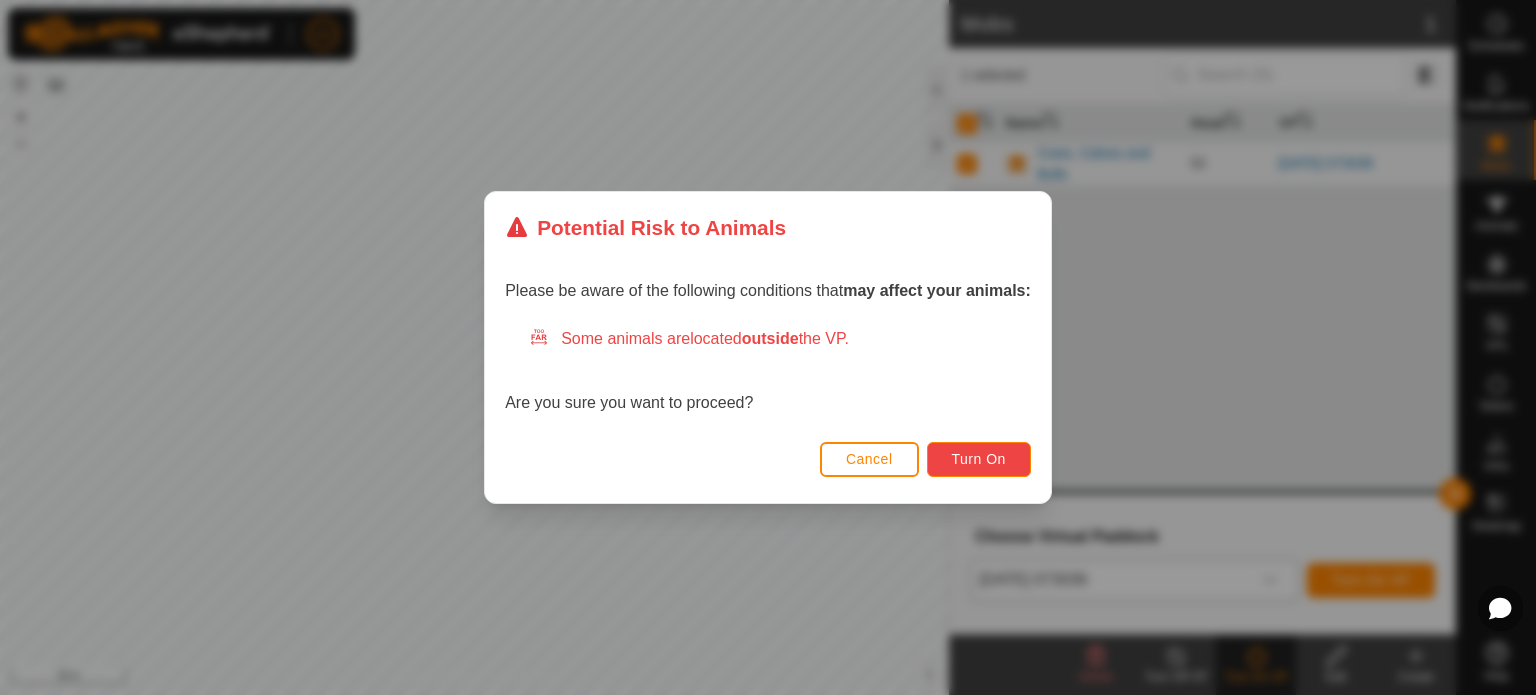 click on "Turn On" at bounding box center [979, 459] 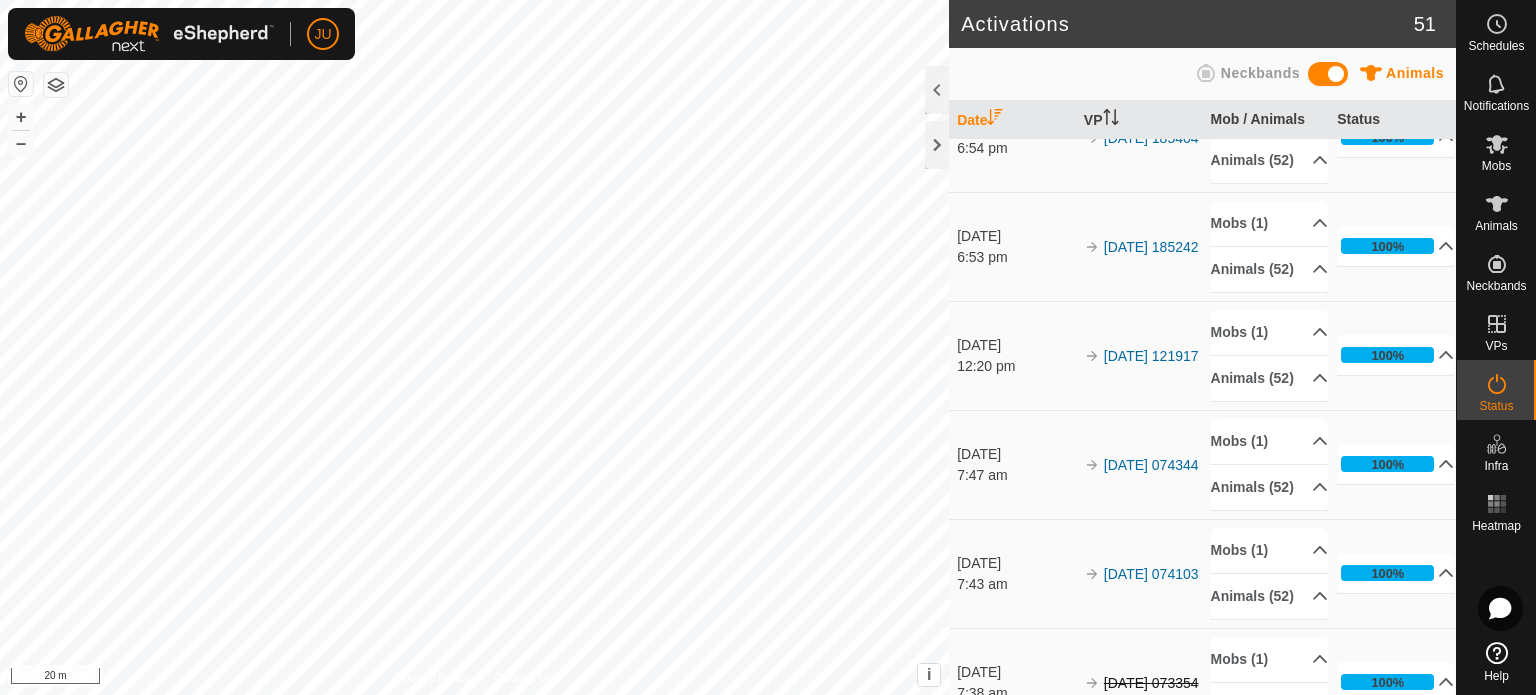 scroll, scrollTop: 500, scrollLeft: 0, axis: vertical 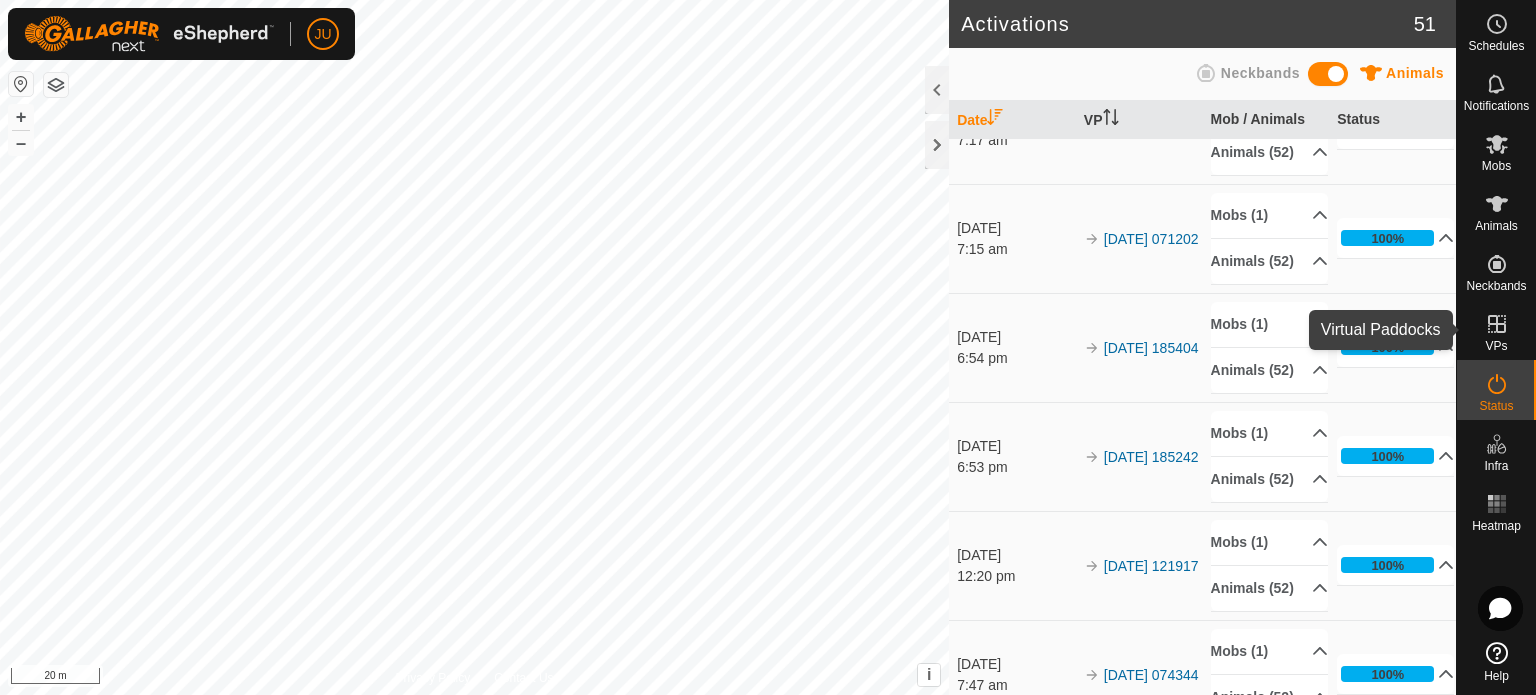 click 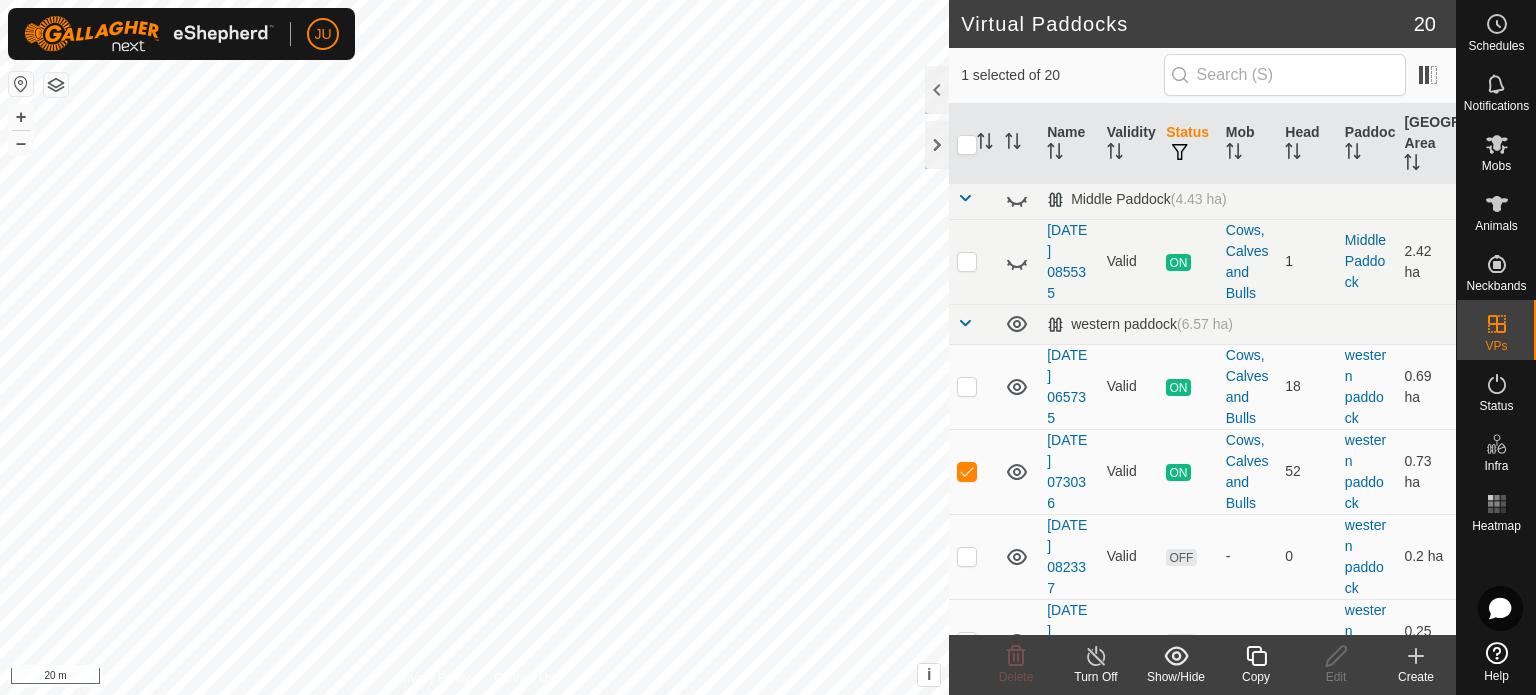 scroll, scrollTop: 300, scrollLeft: 0, axis: vertical 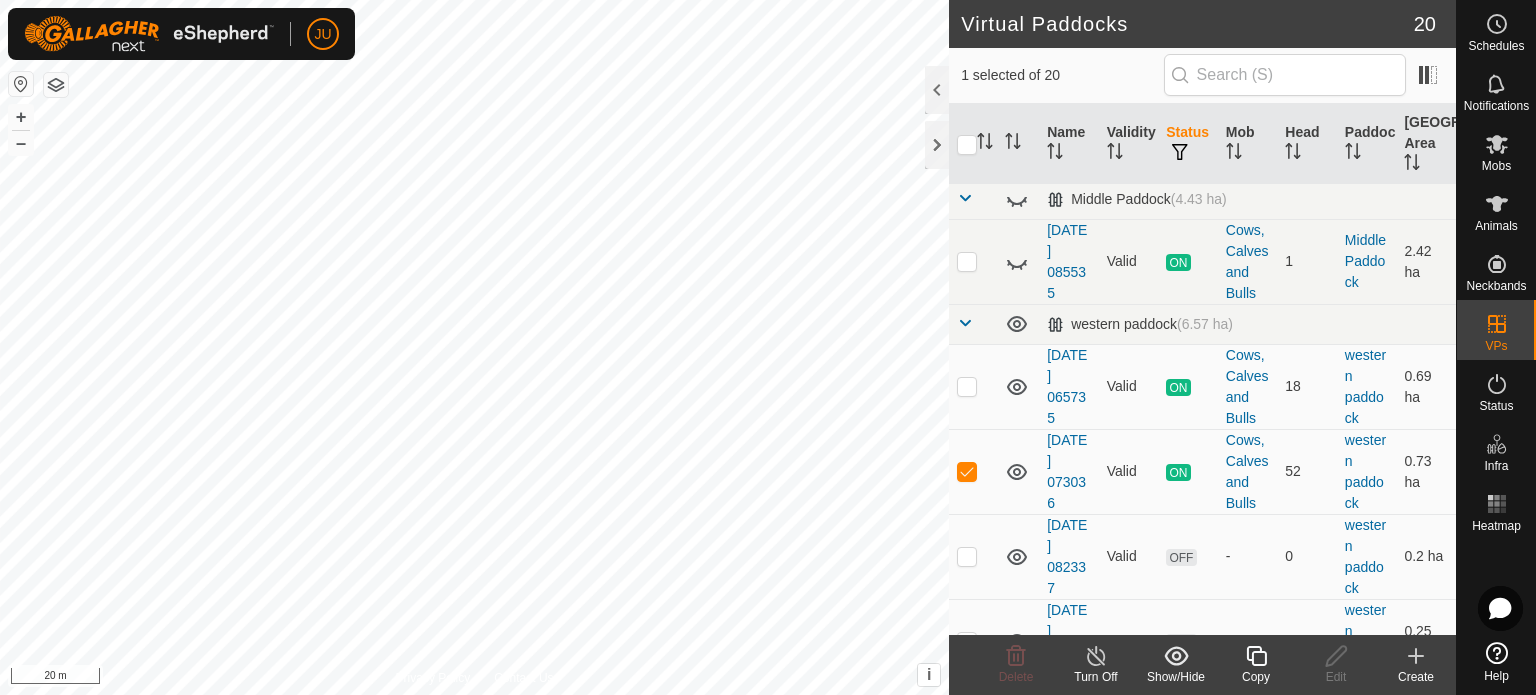 click at bounding box center [967, 472] 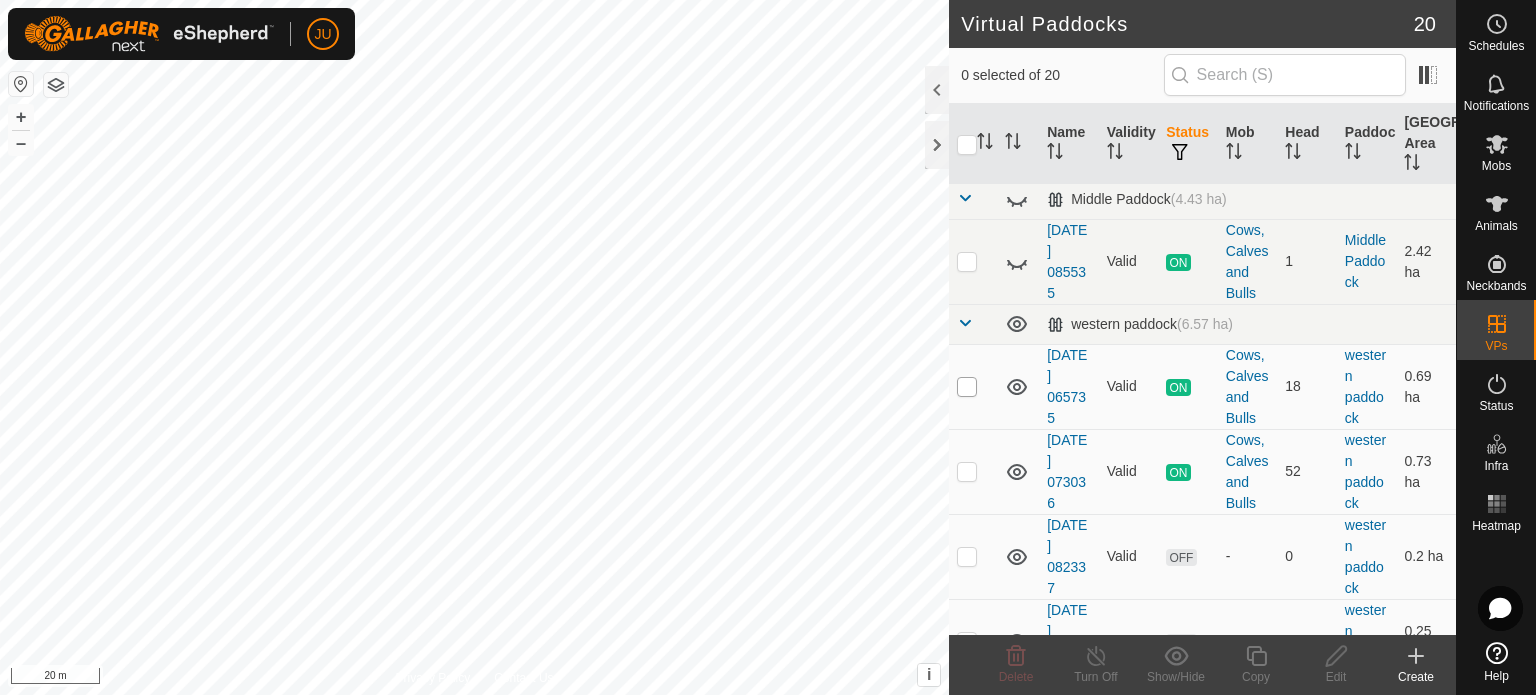 click at bounding box center (967, 387) 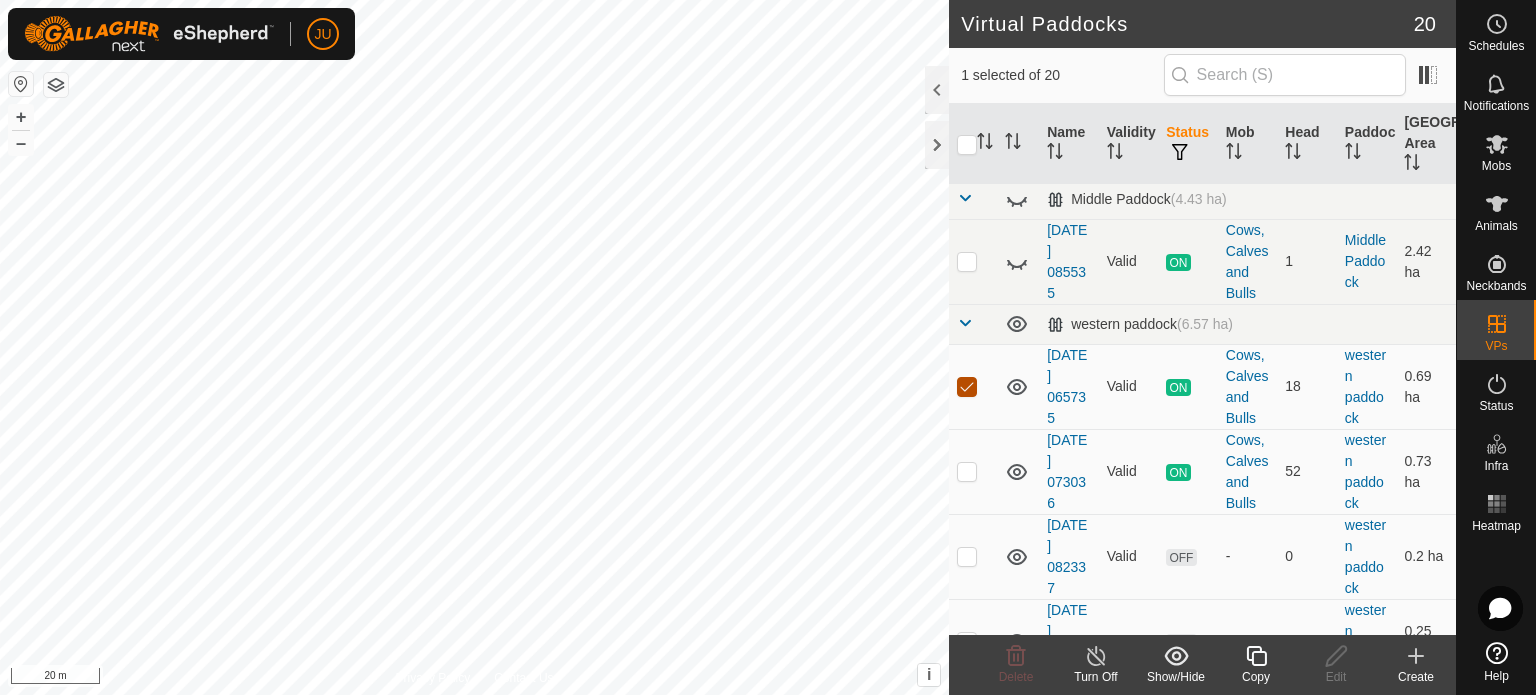 click at bounding box center (967, 387) 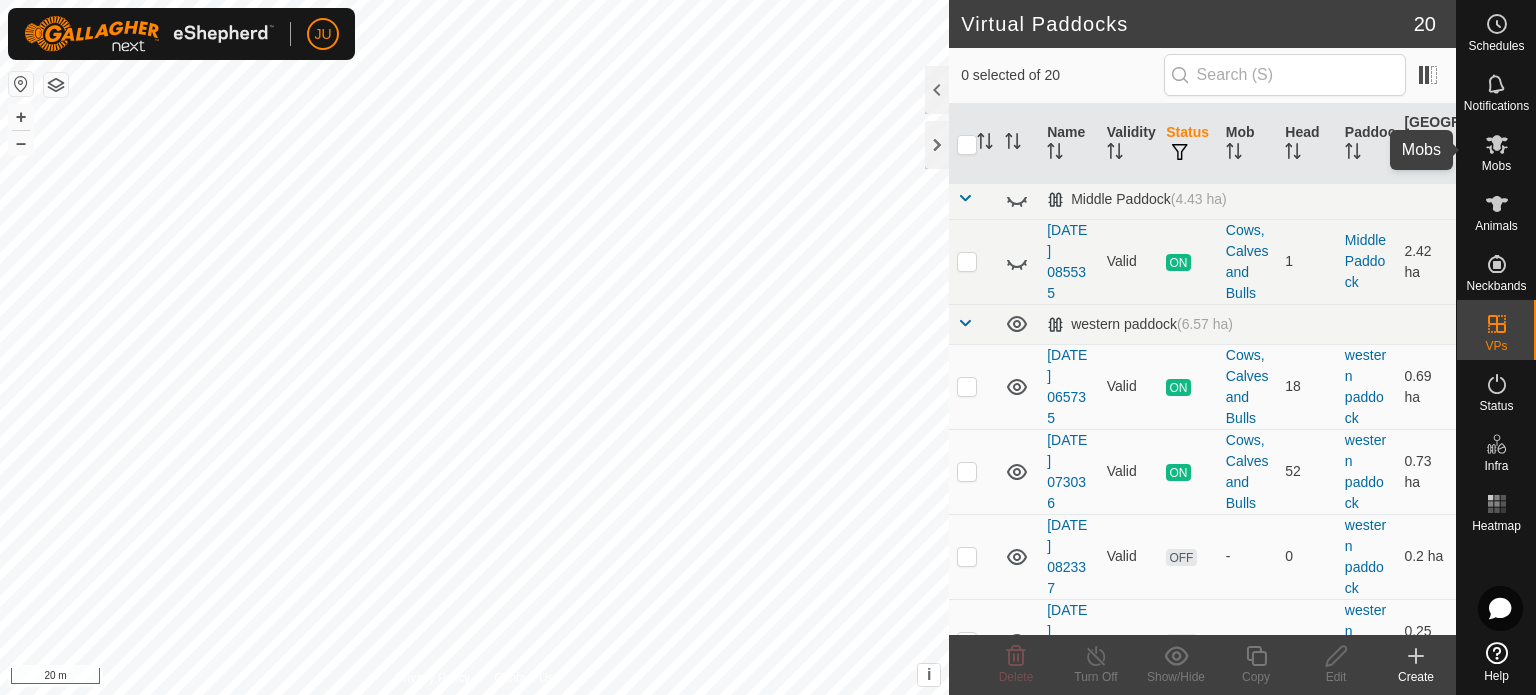 click 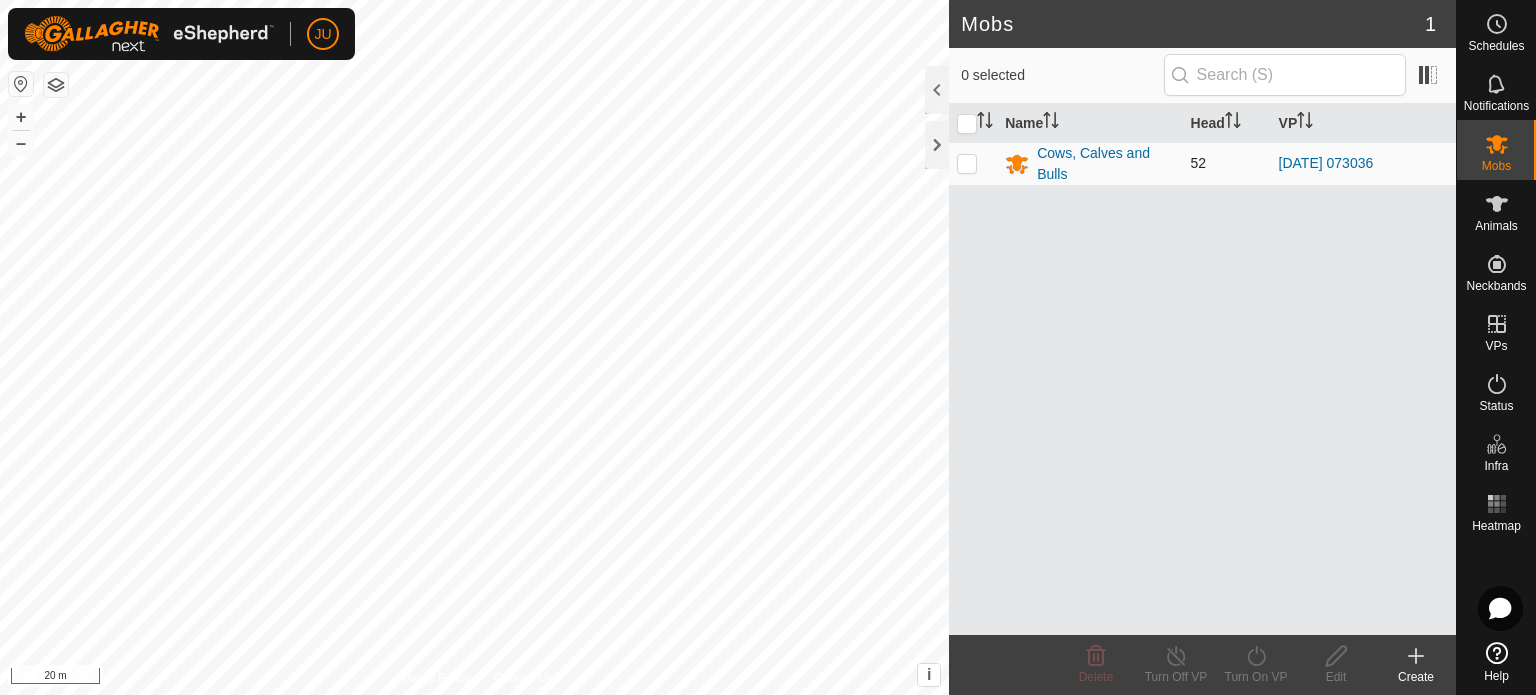 click at bounding box center [967, 163] 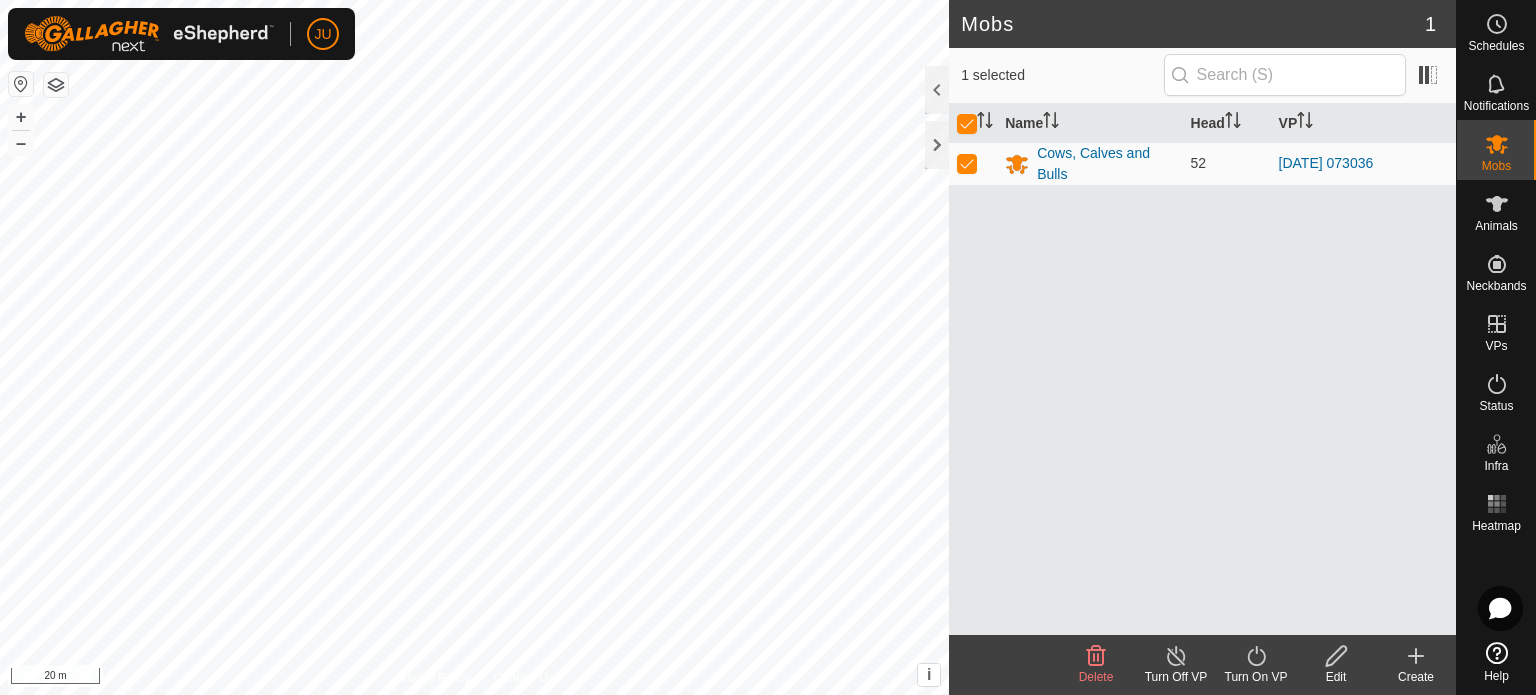 click 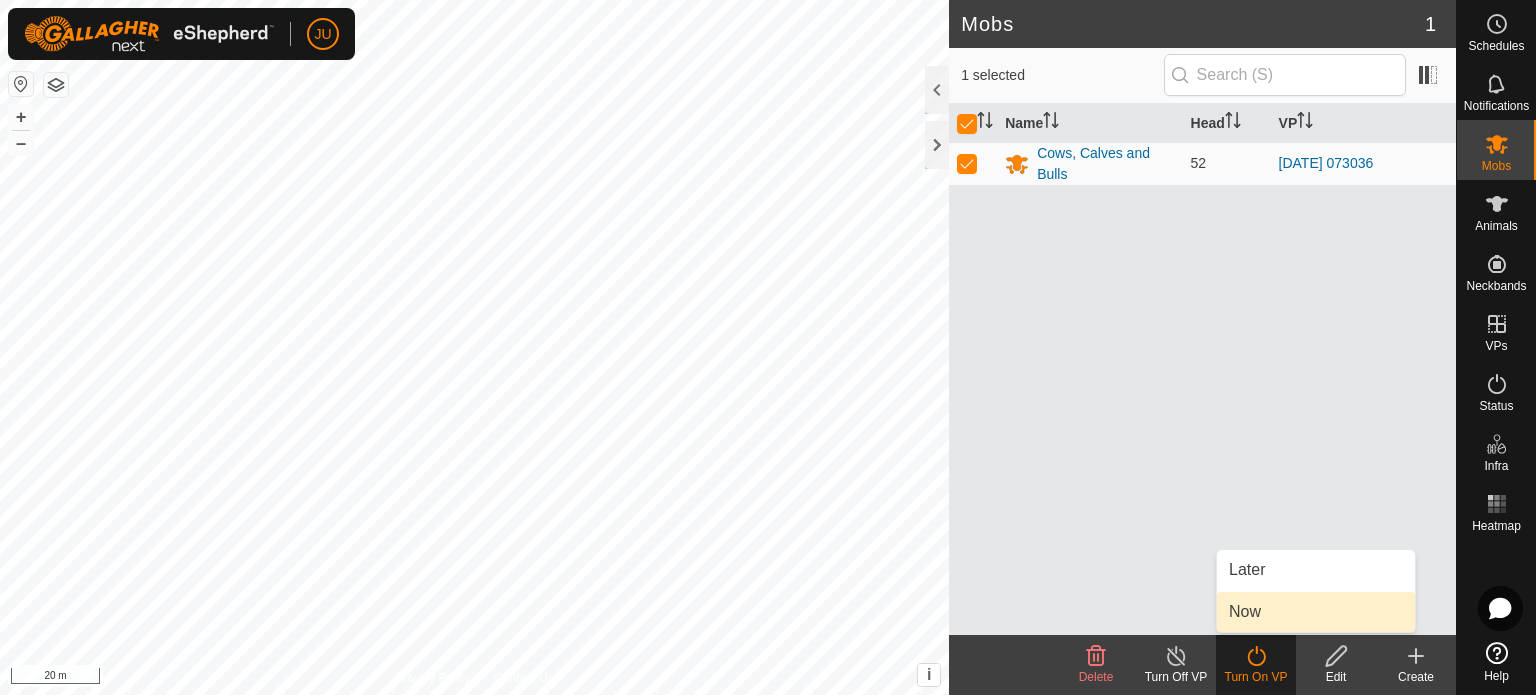 click on "Now" at bounding box center (1316, 612) 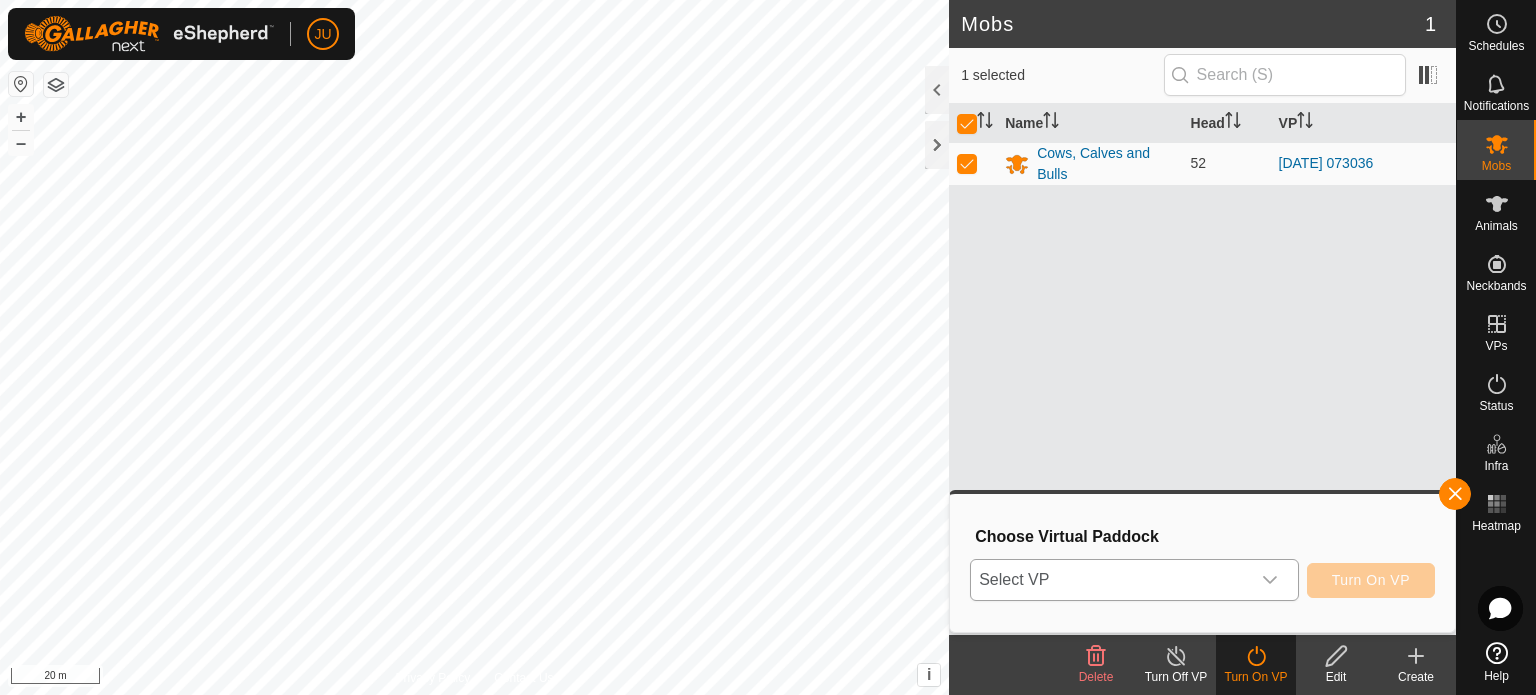 click on "Select VP" at bounding box center (1110, 580) 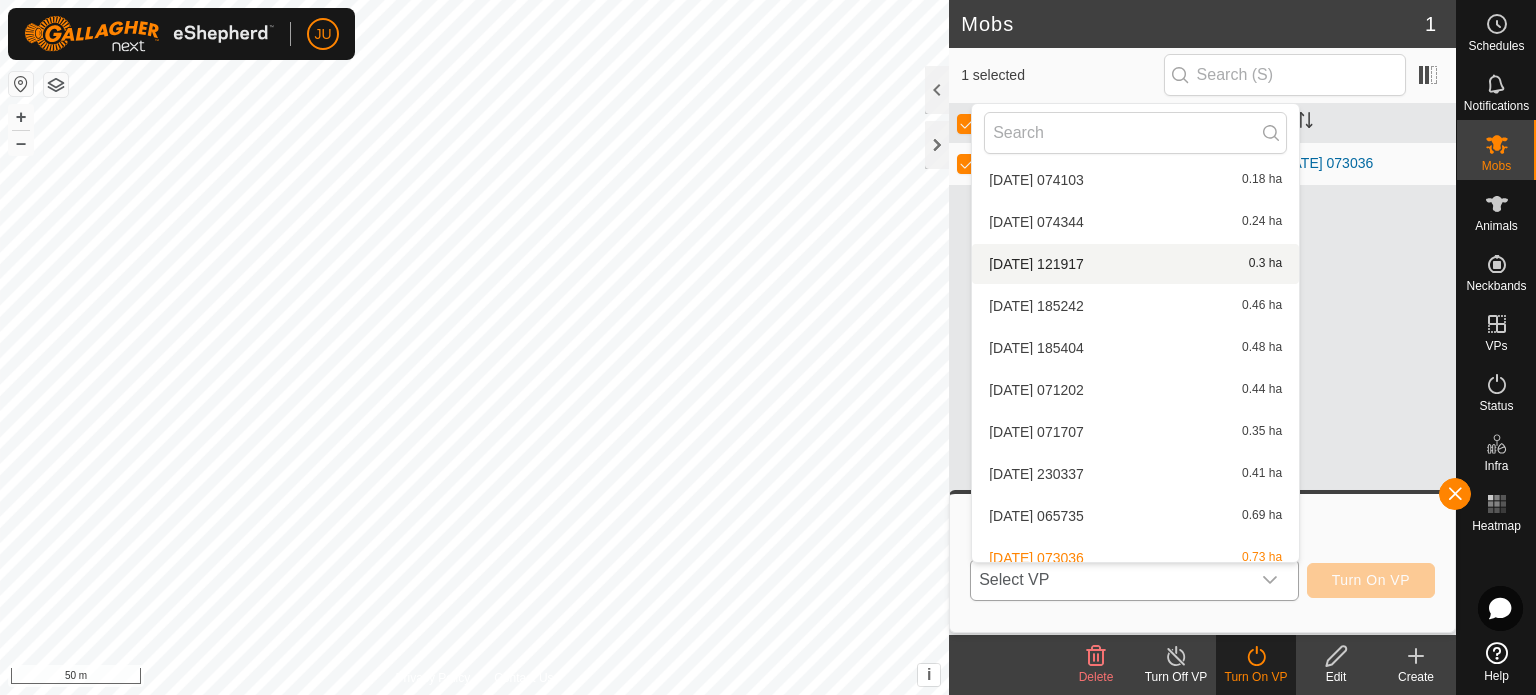 scroll, scrollTop: 576, scrollLeft: 0, axis: vertical 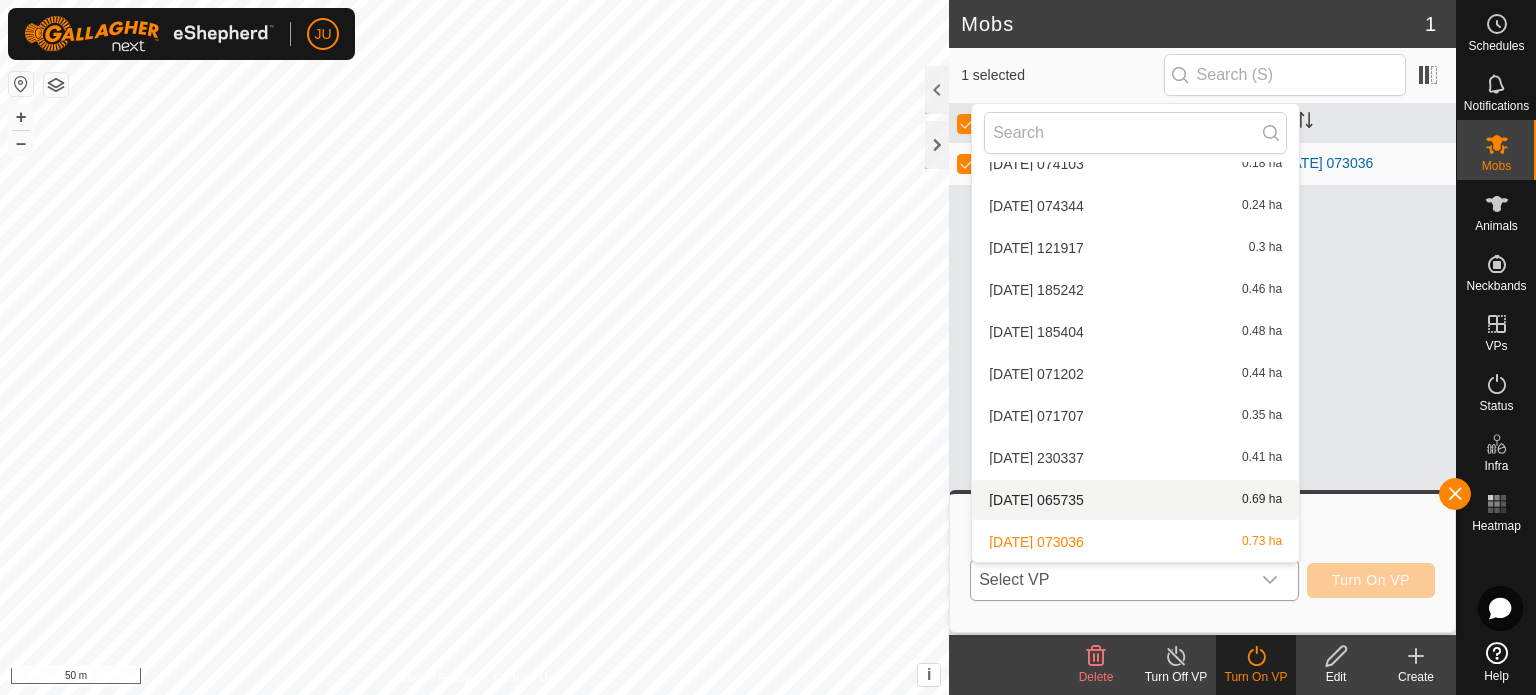 click on "[DATE] 065735" at bounding box center (1036, 500) 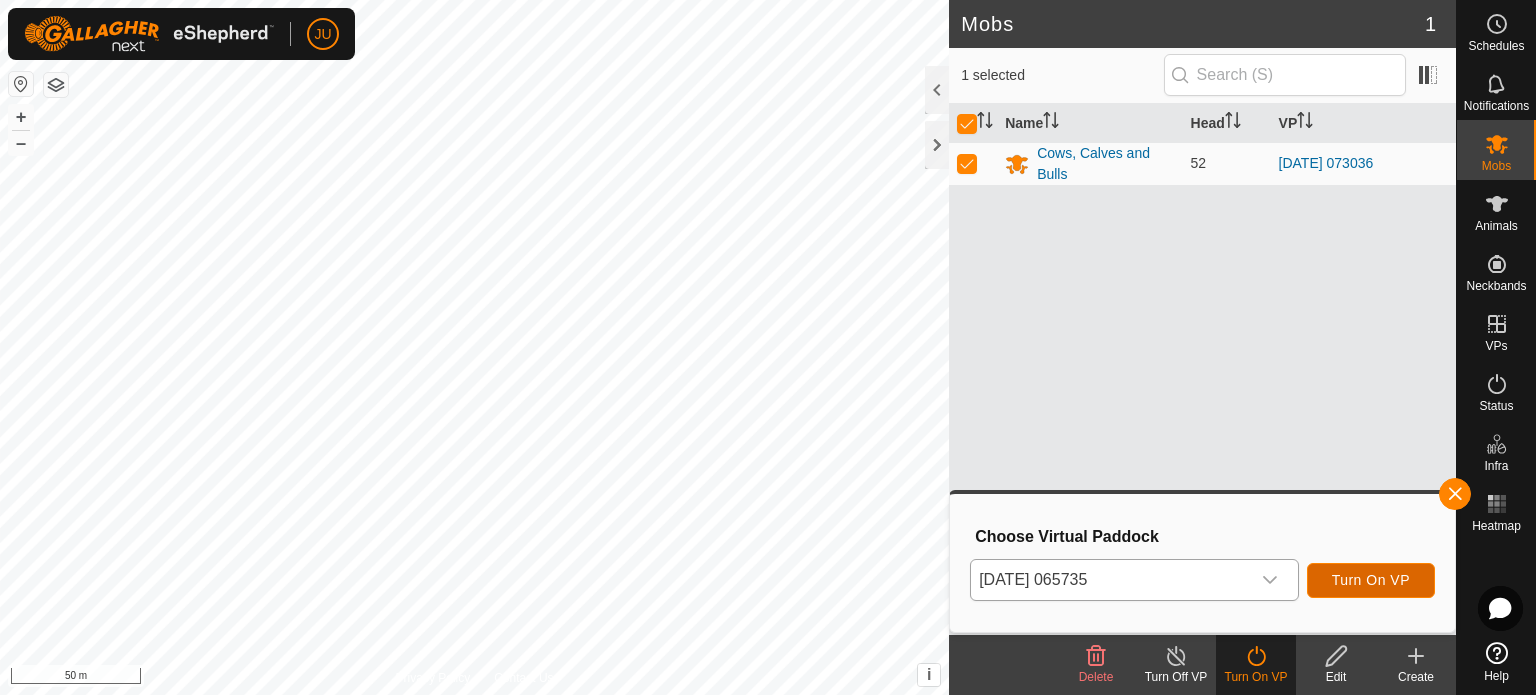 click on "Turn On VP" at bounding box center [1371, 580] 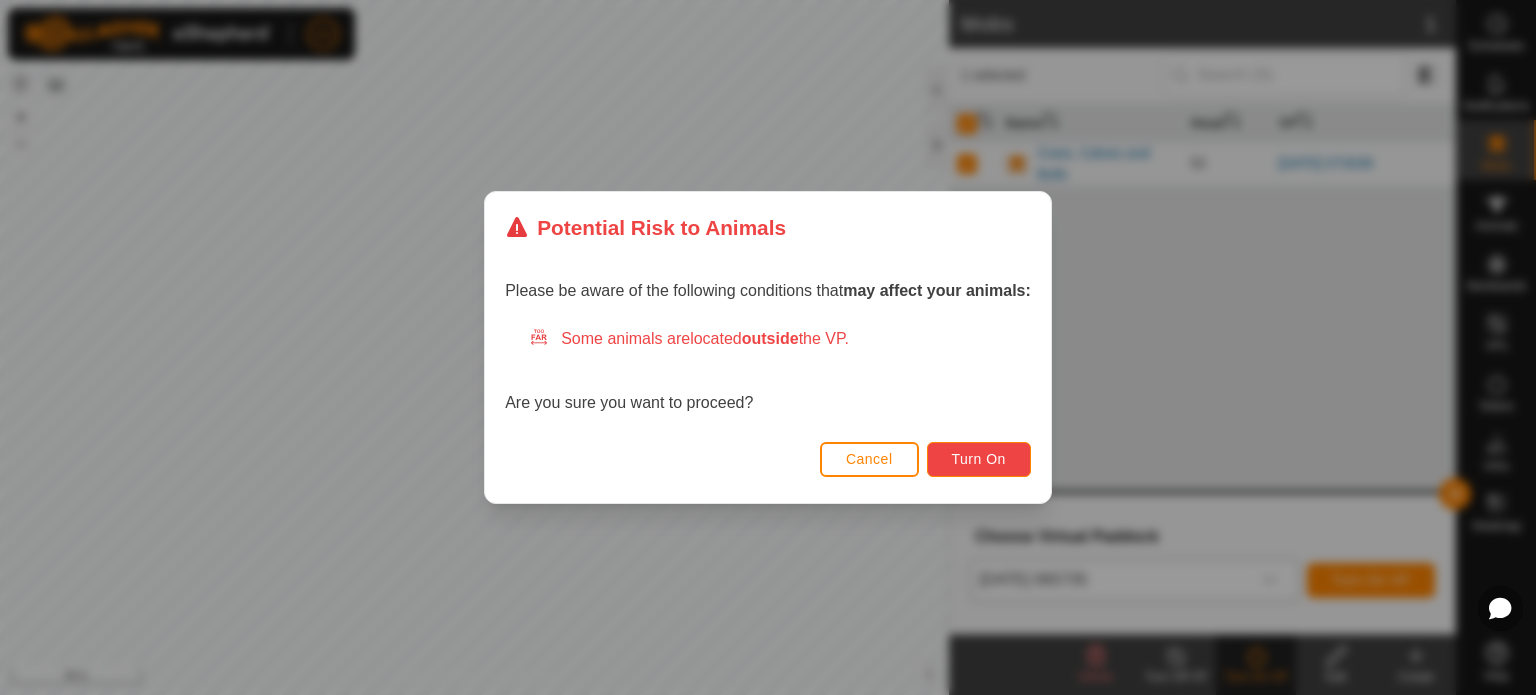 click on "Turn On" at bounding box center [979, 459] 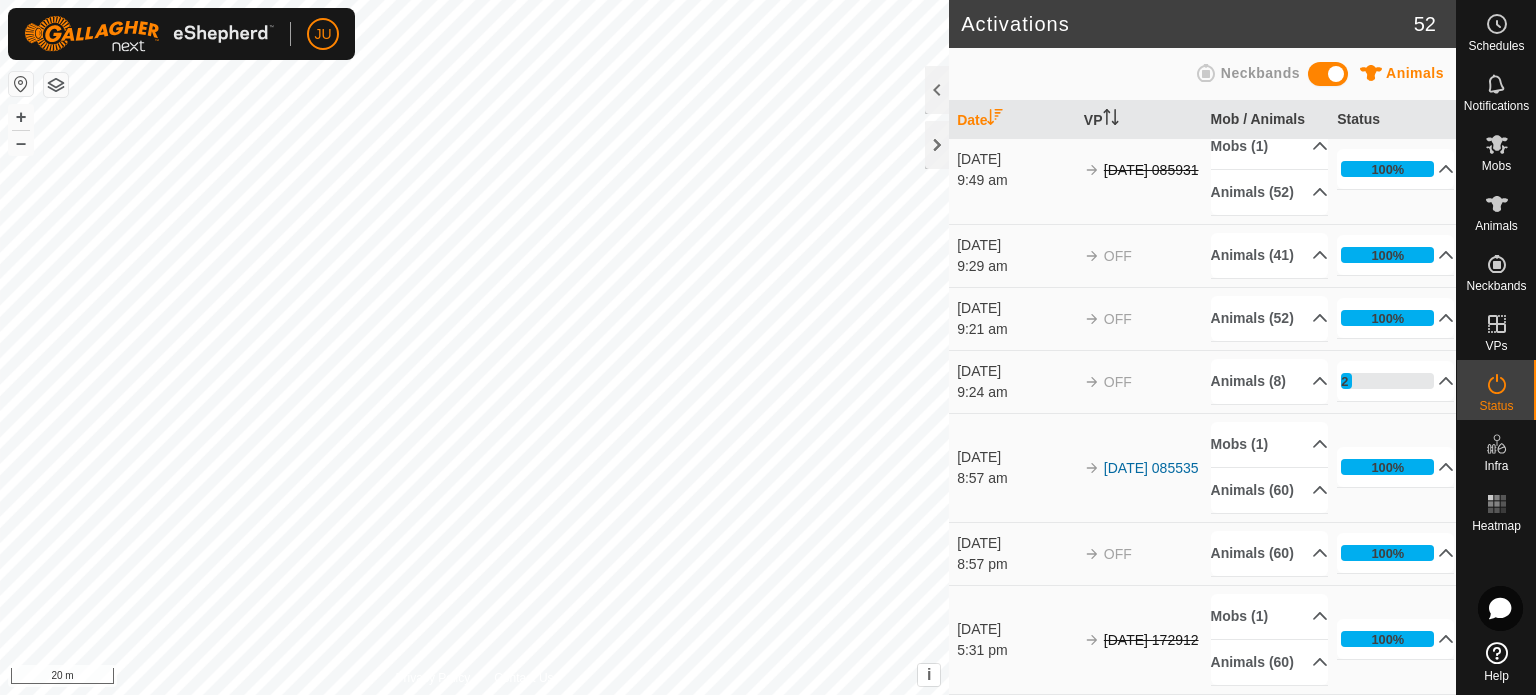 scroll, scrollTop: 5988, scrollLeft: 0, axis: vertical 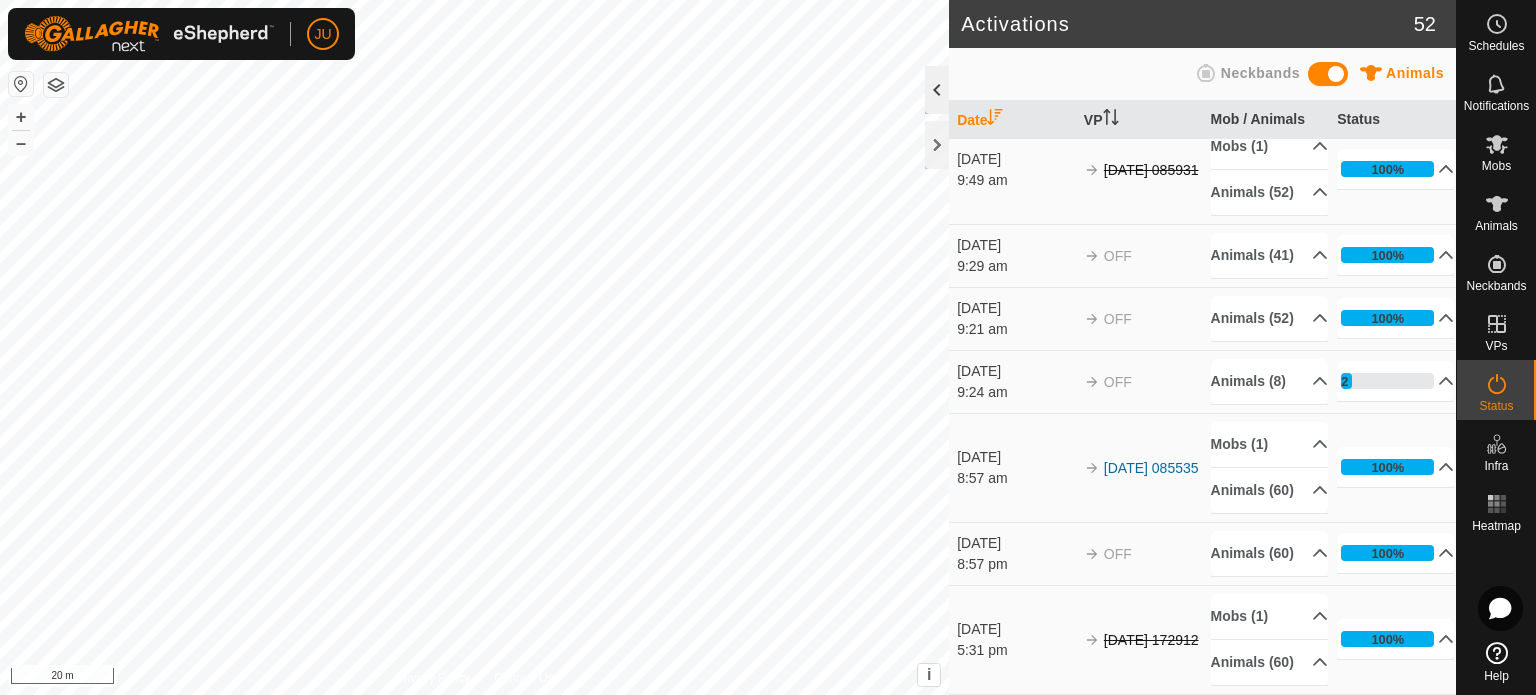 click 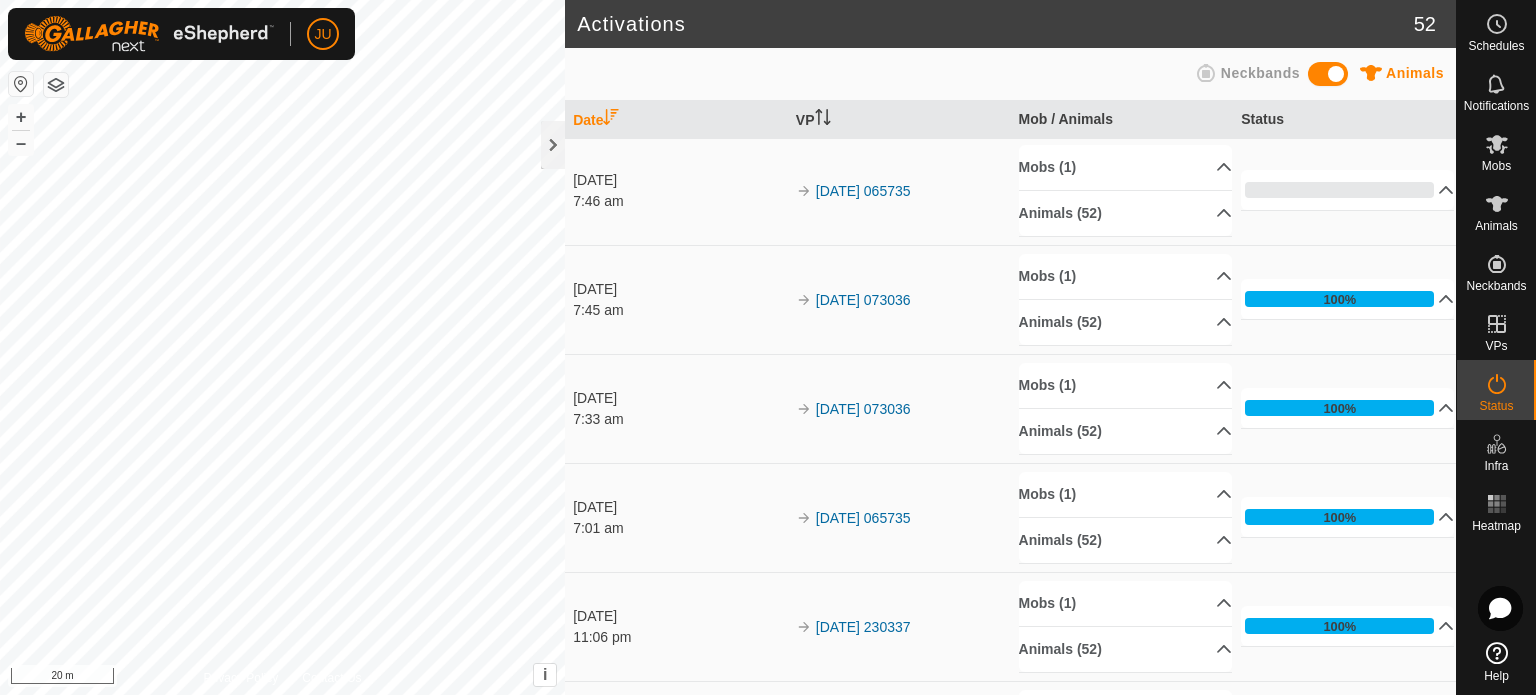 scroll, scrollTop: 0, scrollLeft: 0, axis: both 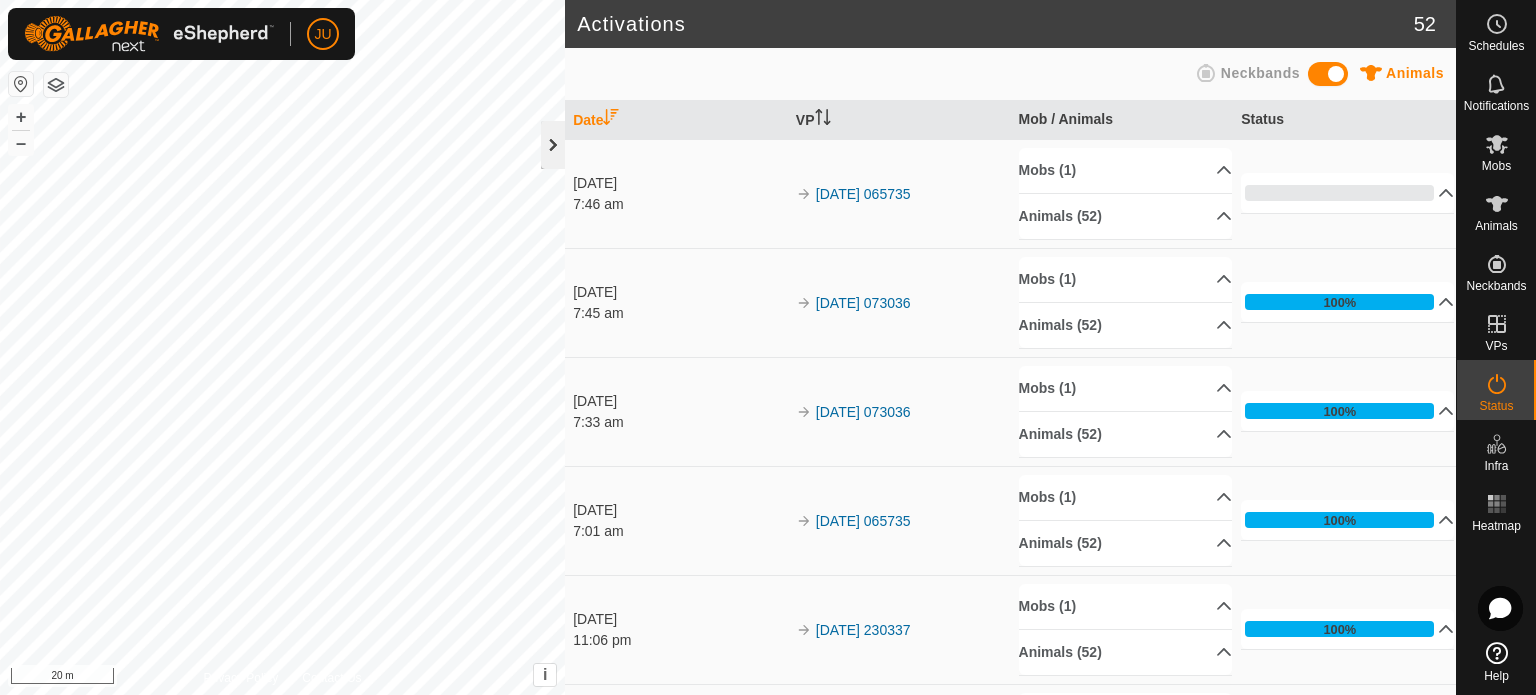 click 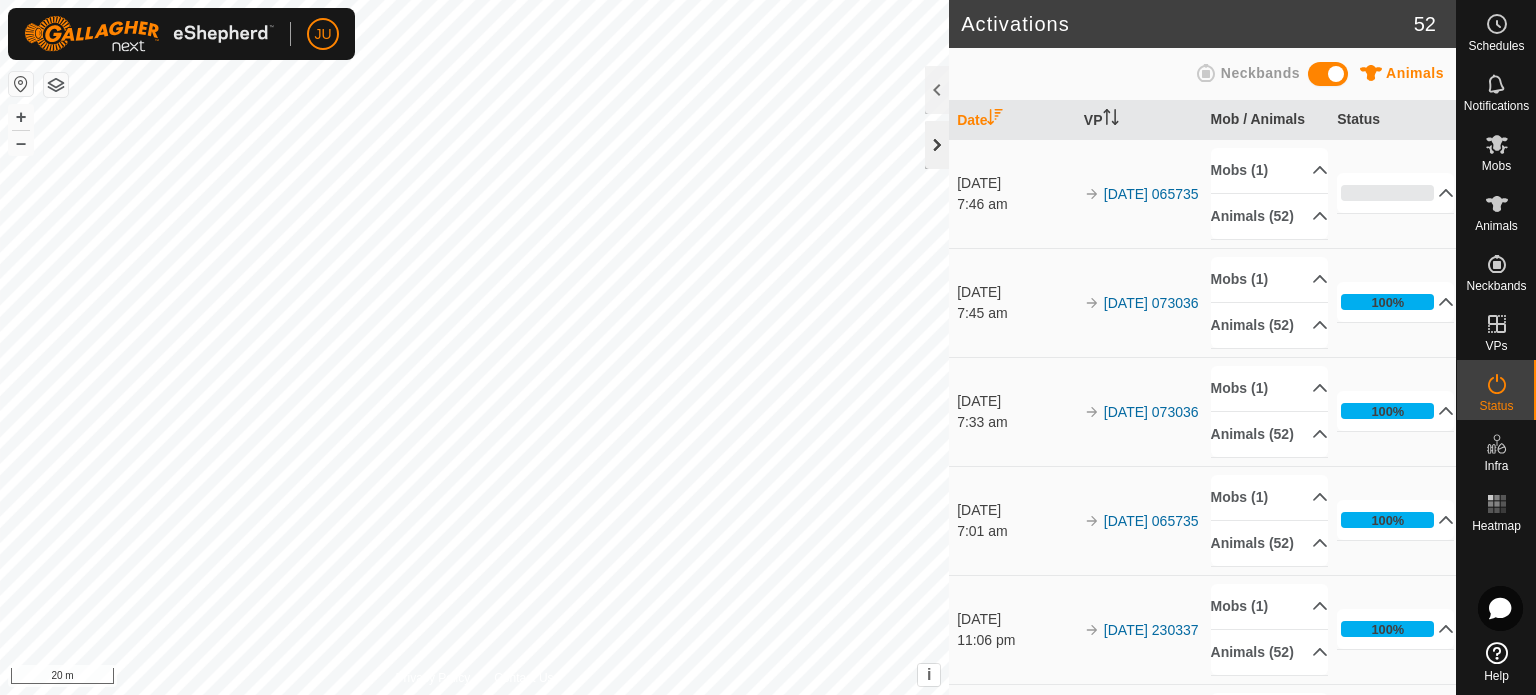 click 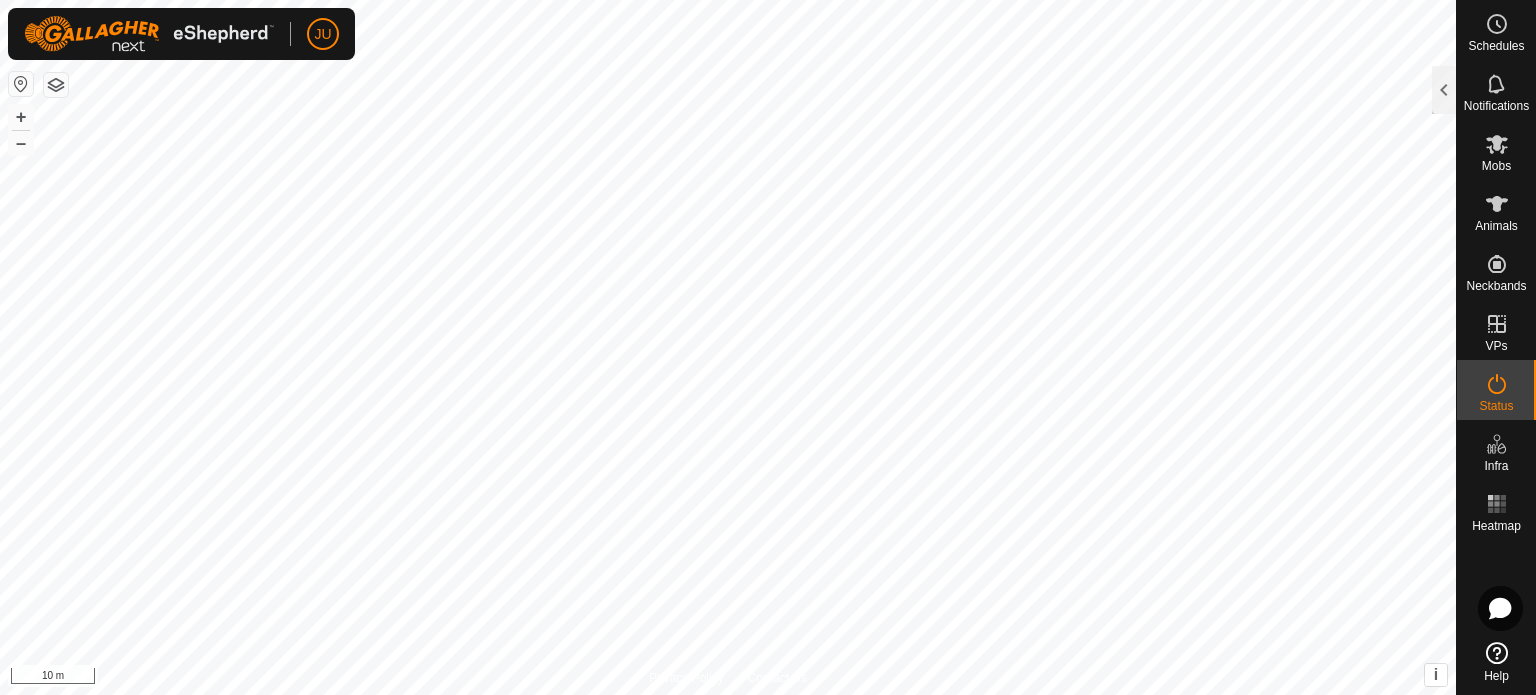 click 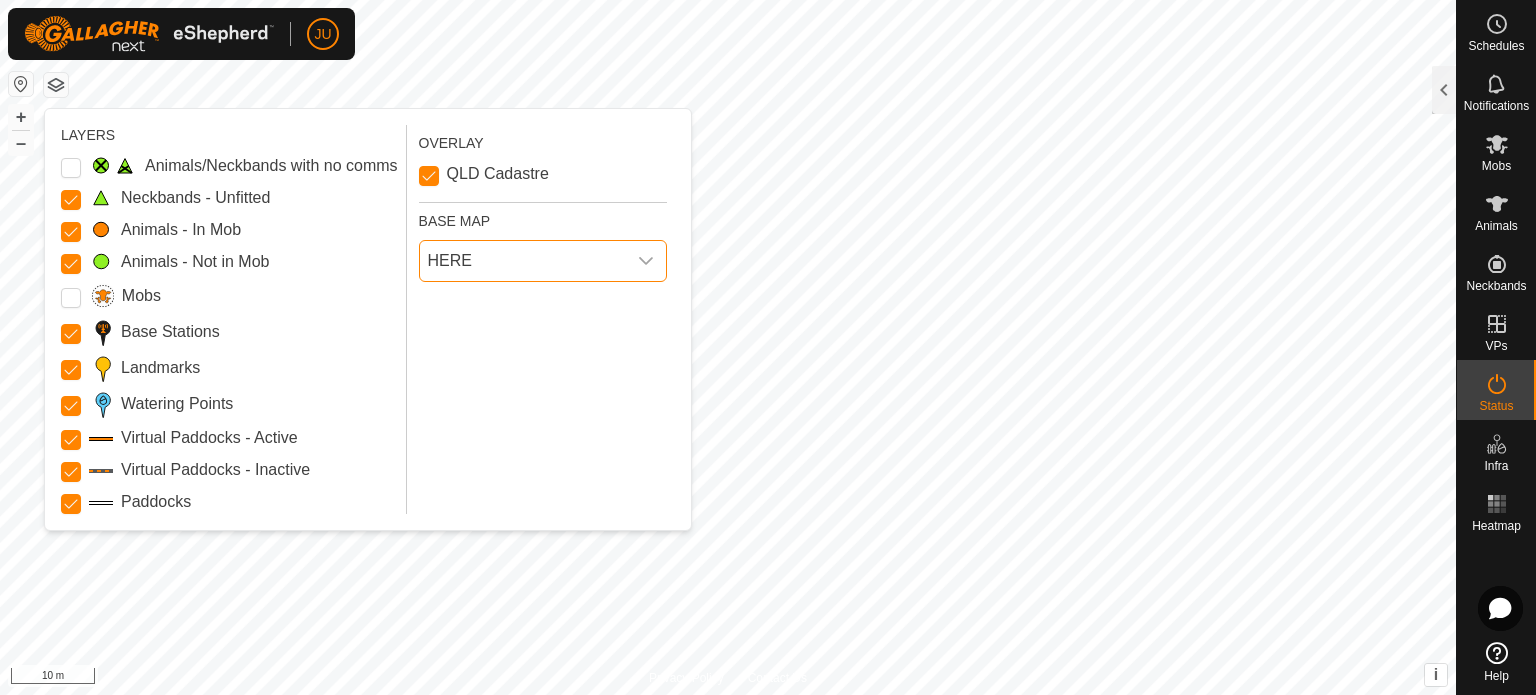 click on "HERE" at bounding box center (523, 261) 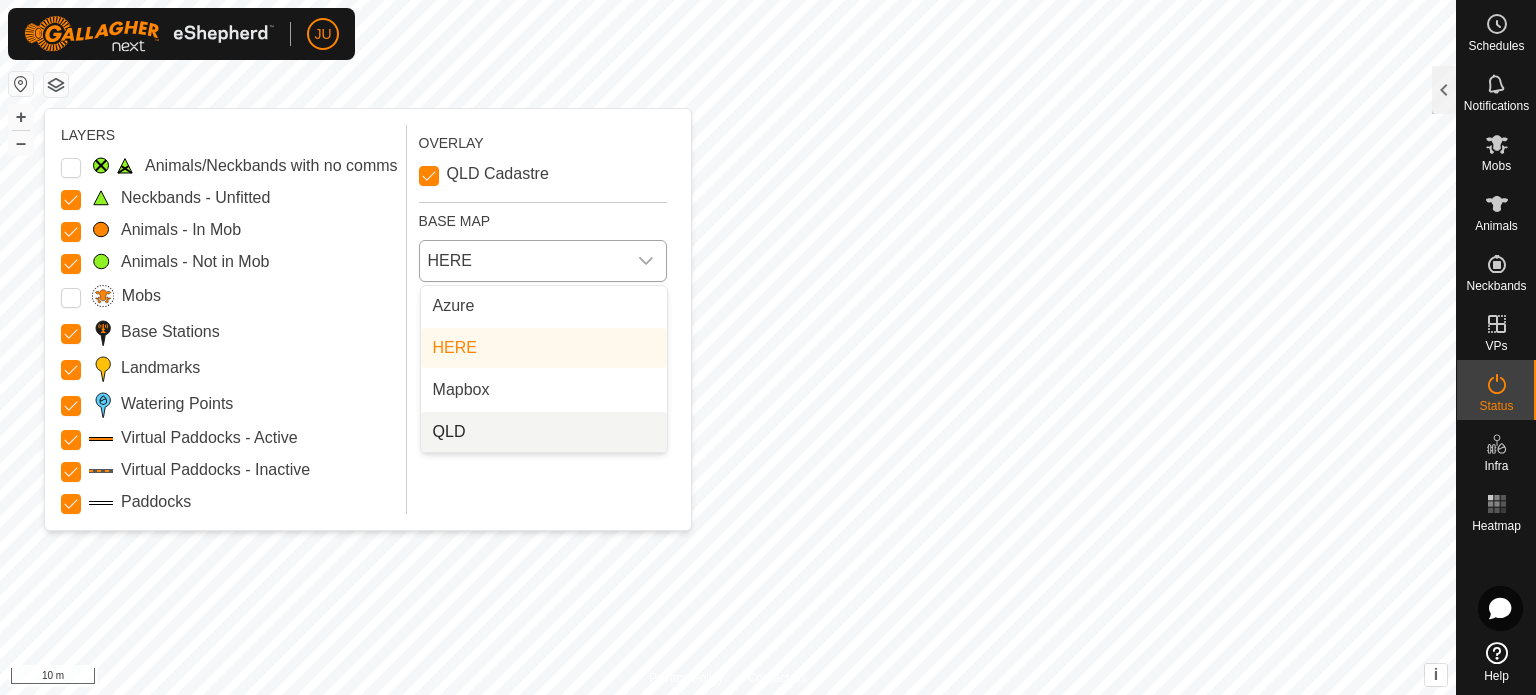 click on "QLD" at bounding box center (544, 432) 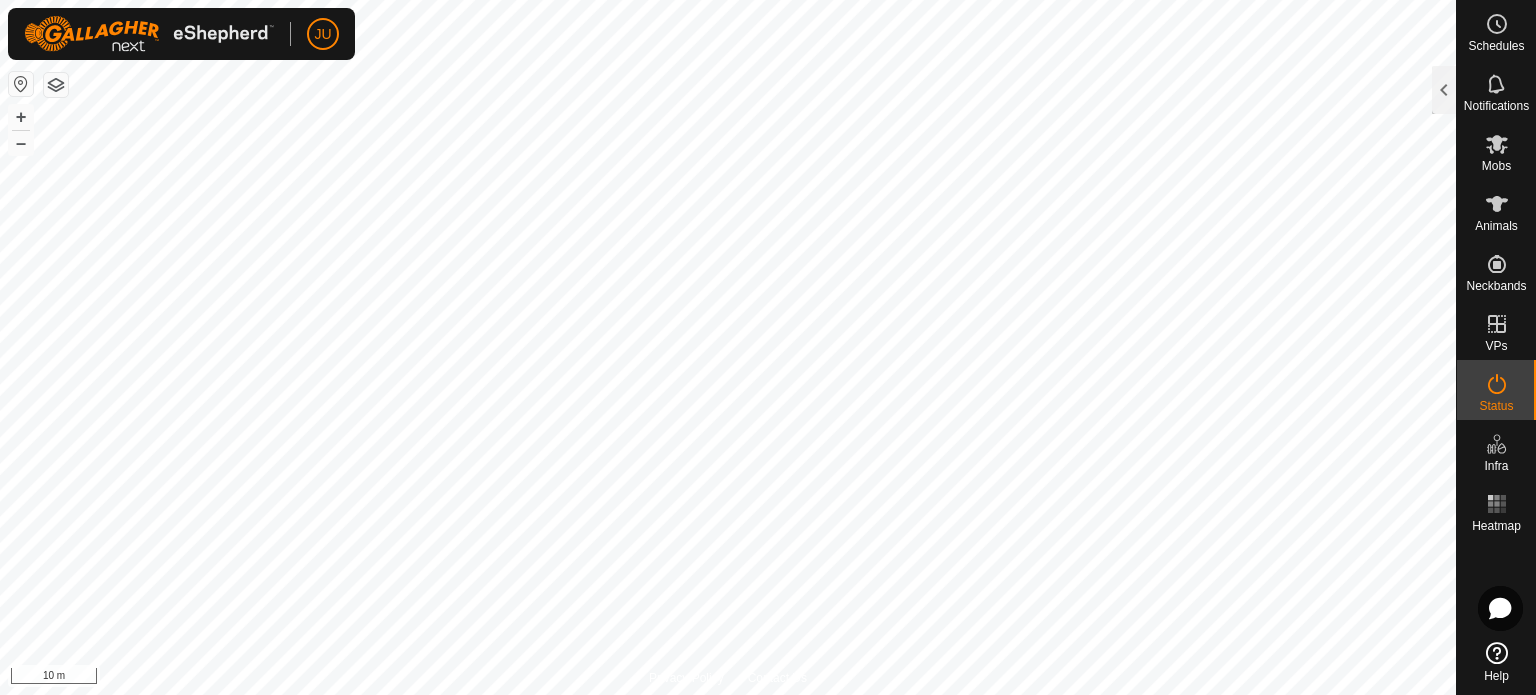 click 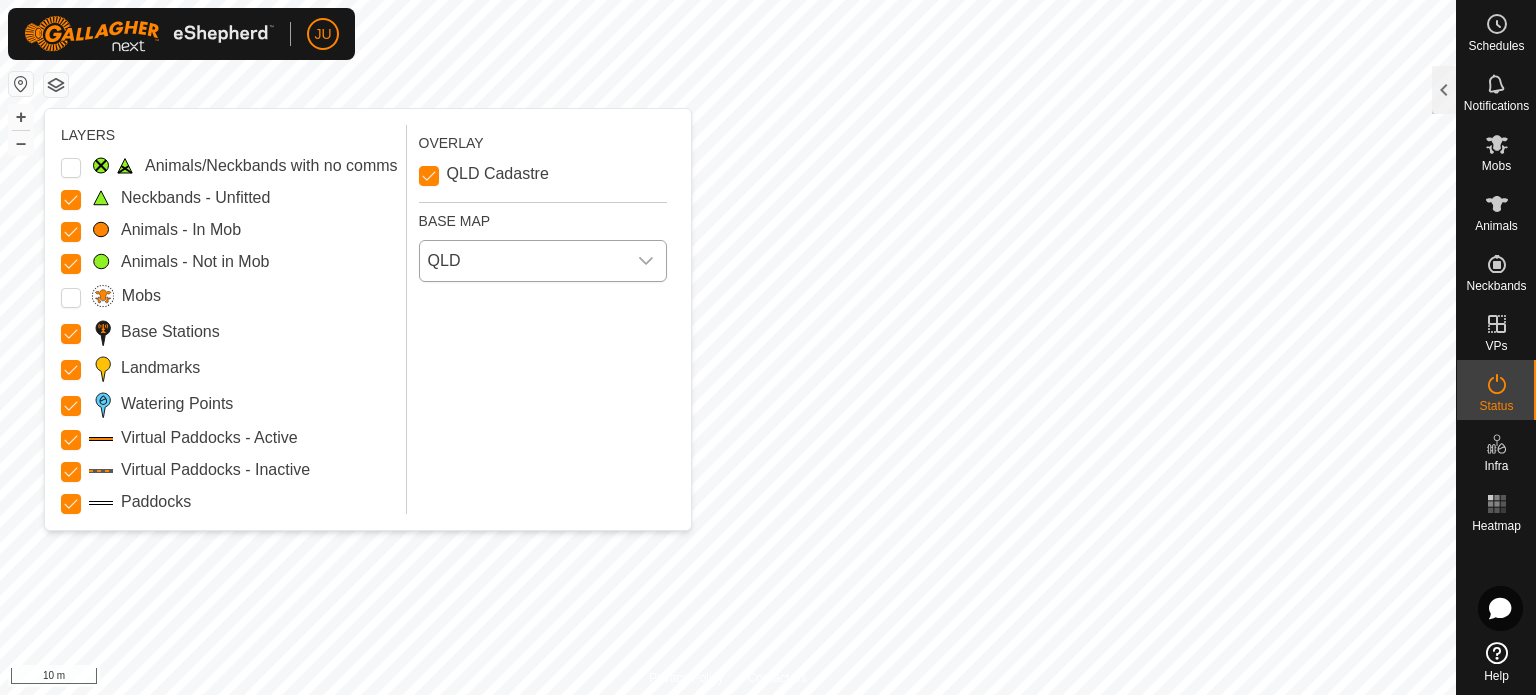 click on "QLD" at bounding box center [523, 261] 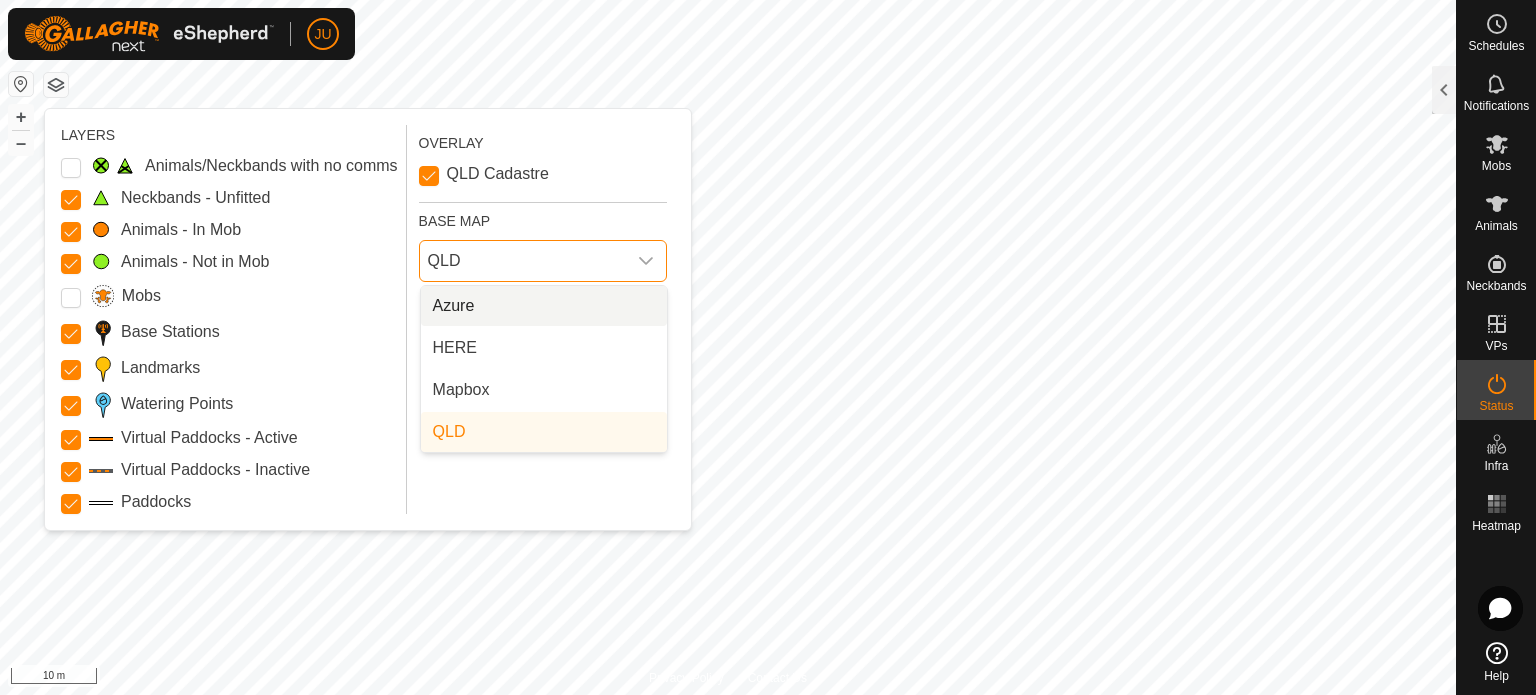 click on "Azure" at bounding box center (544, 306) 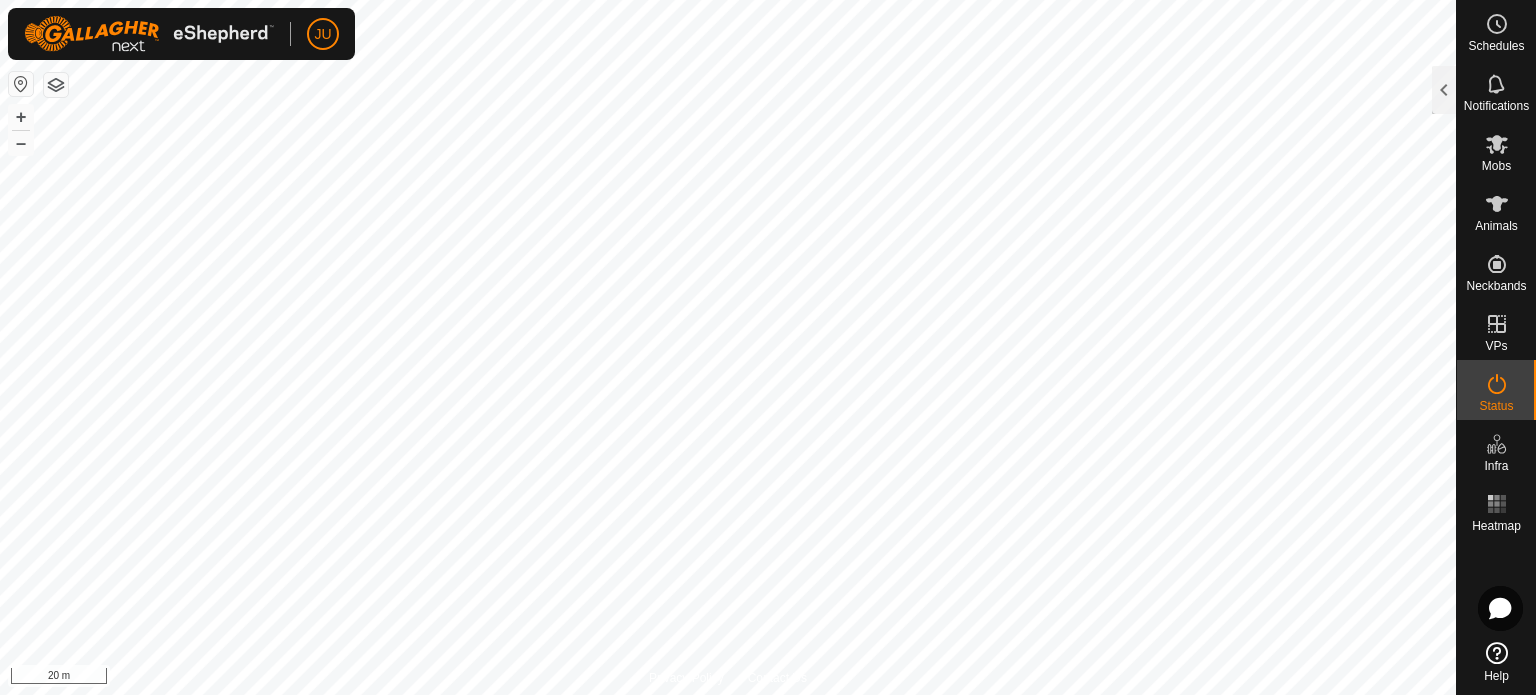 click 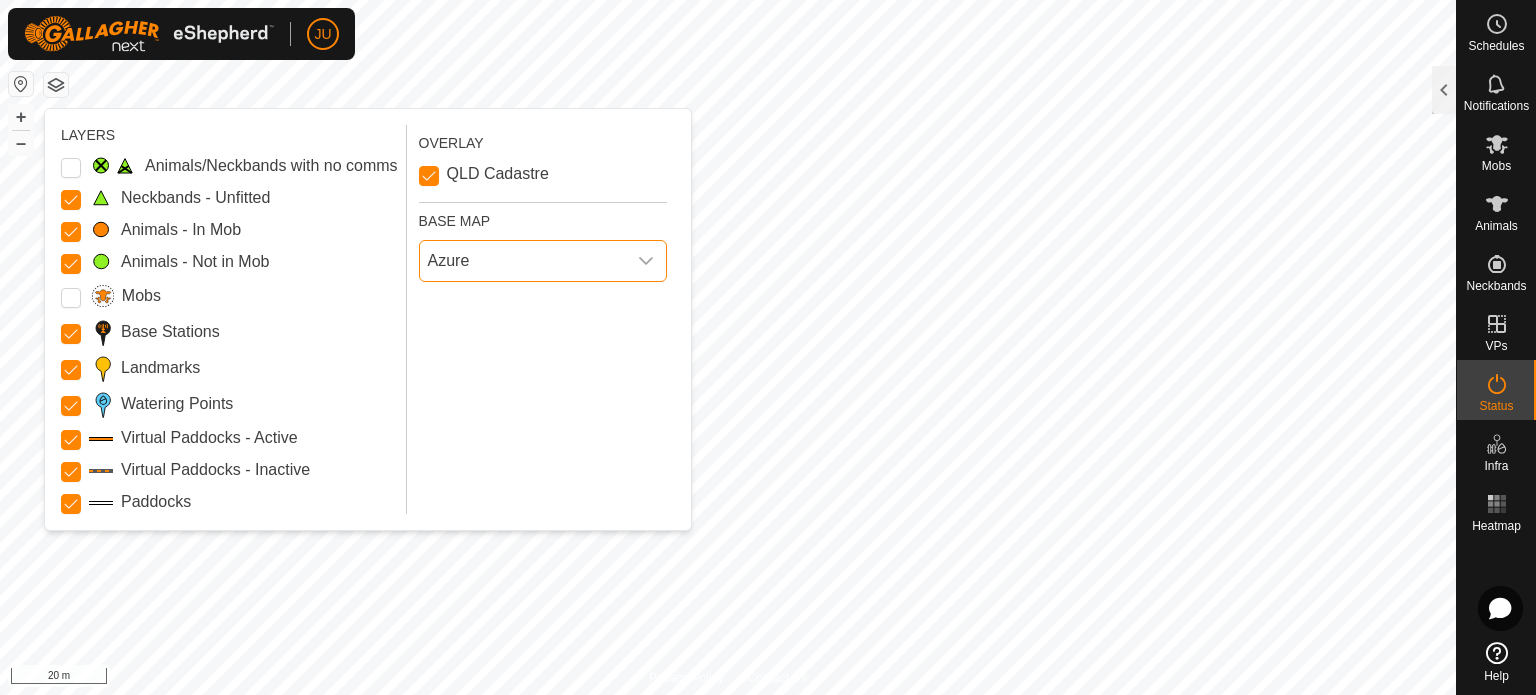 click on "Azure" at bounding box center (523, 261) 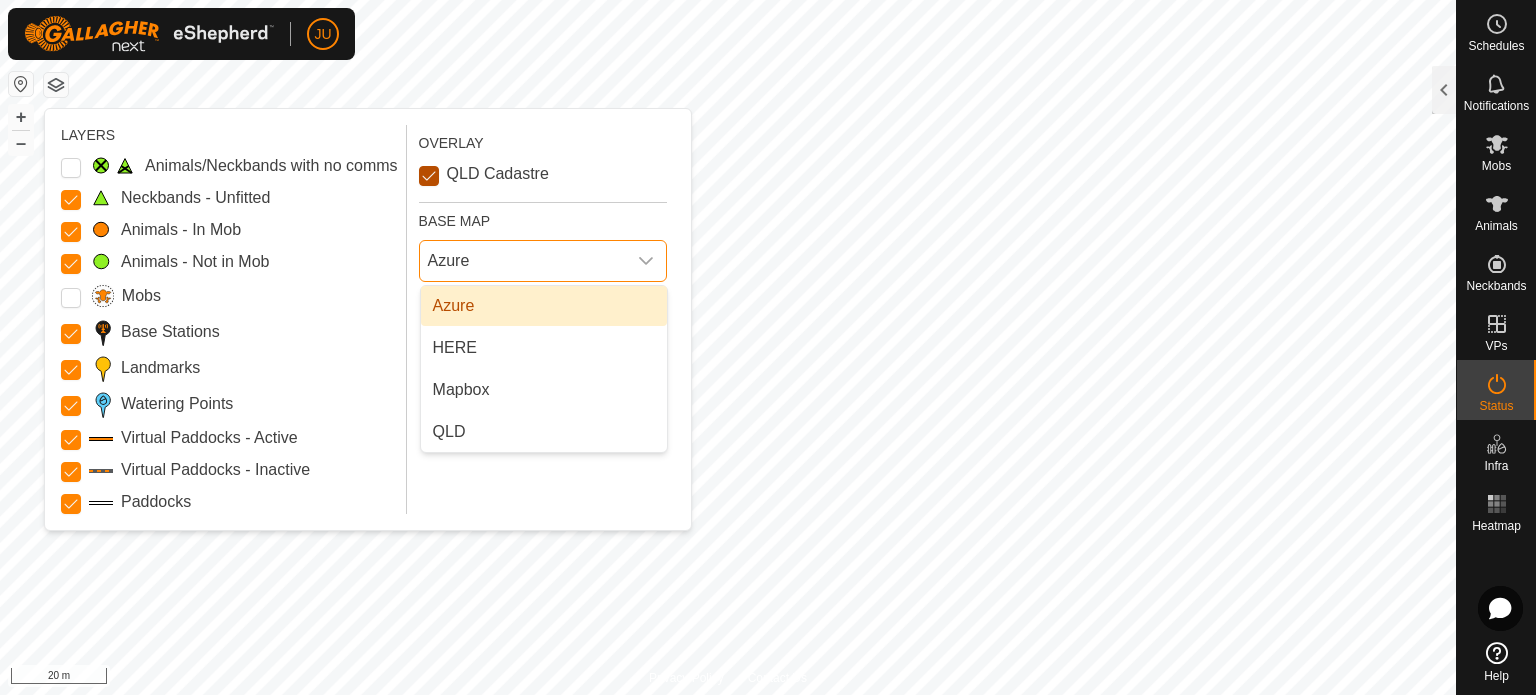 click on "QLD Cadastre" at bounding box center (429, 176) 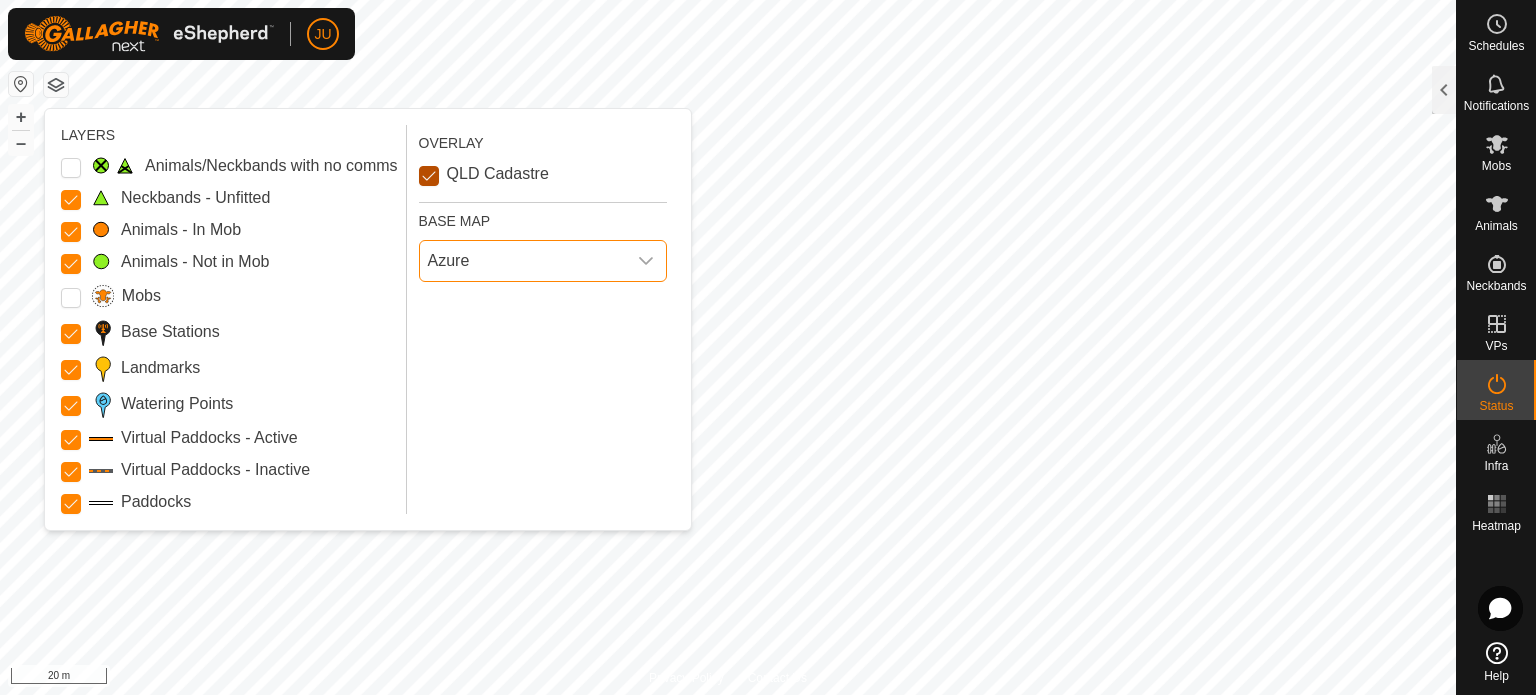 checkbox on "false" 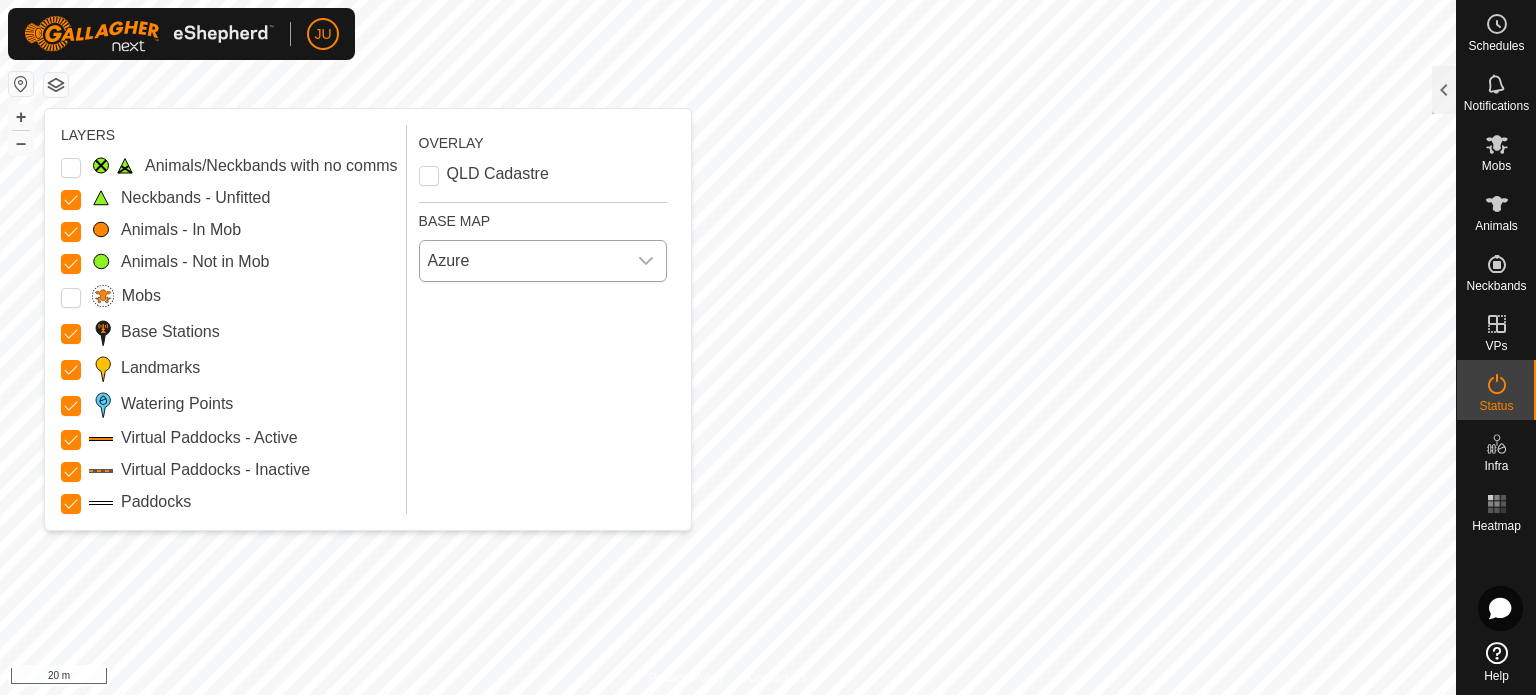 click on "Azure" at bounding box center (523, 261) 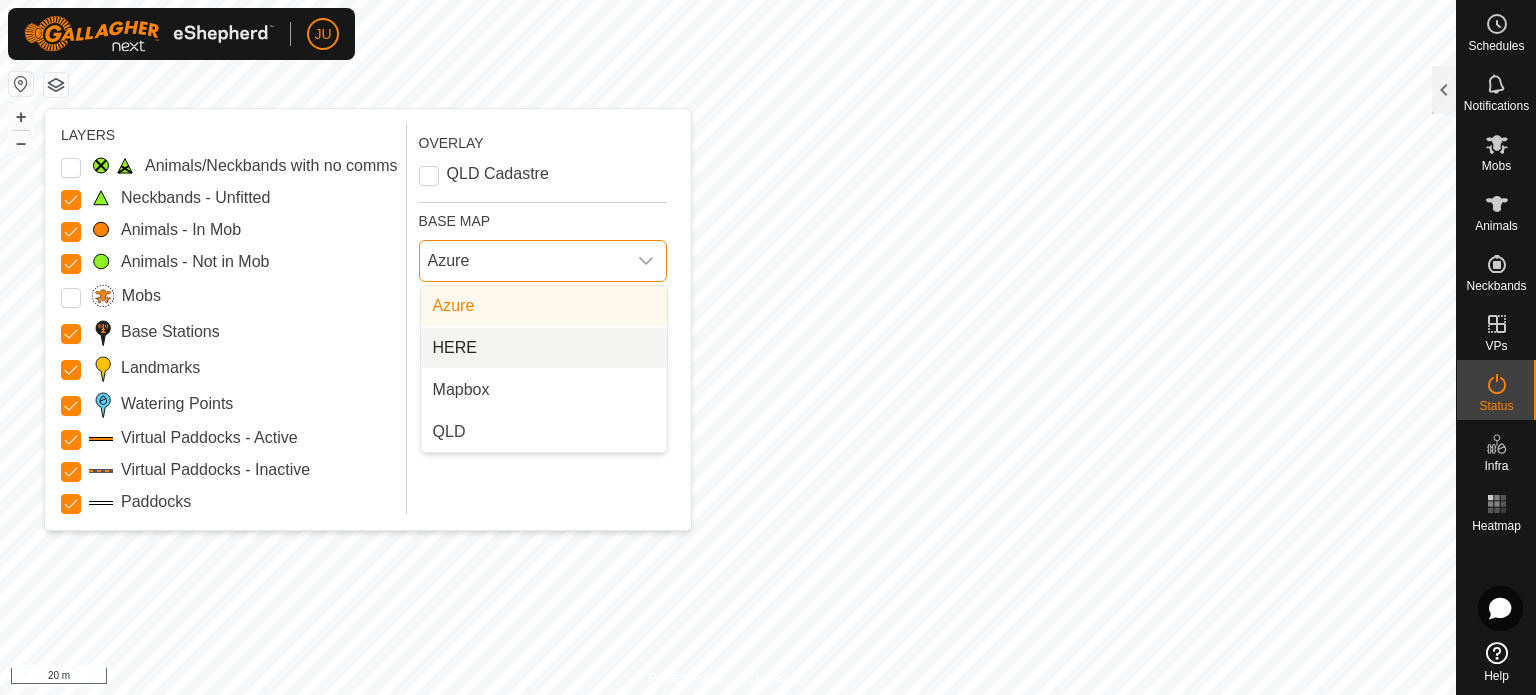 click on "HERE" at bounding box center [544, 348] 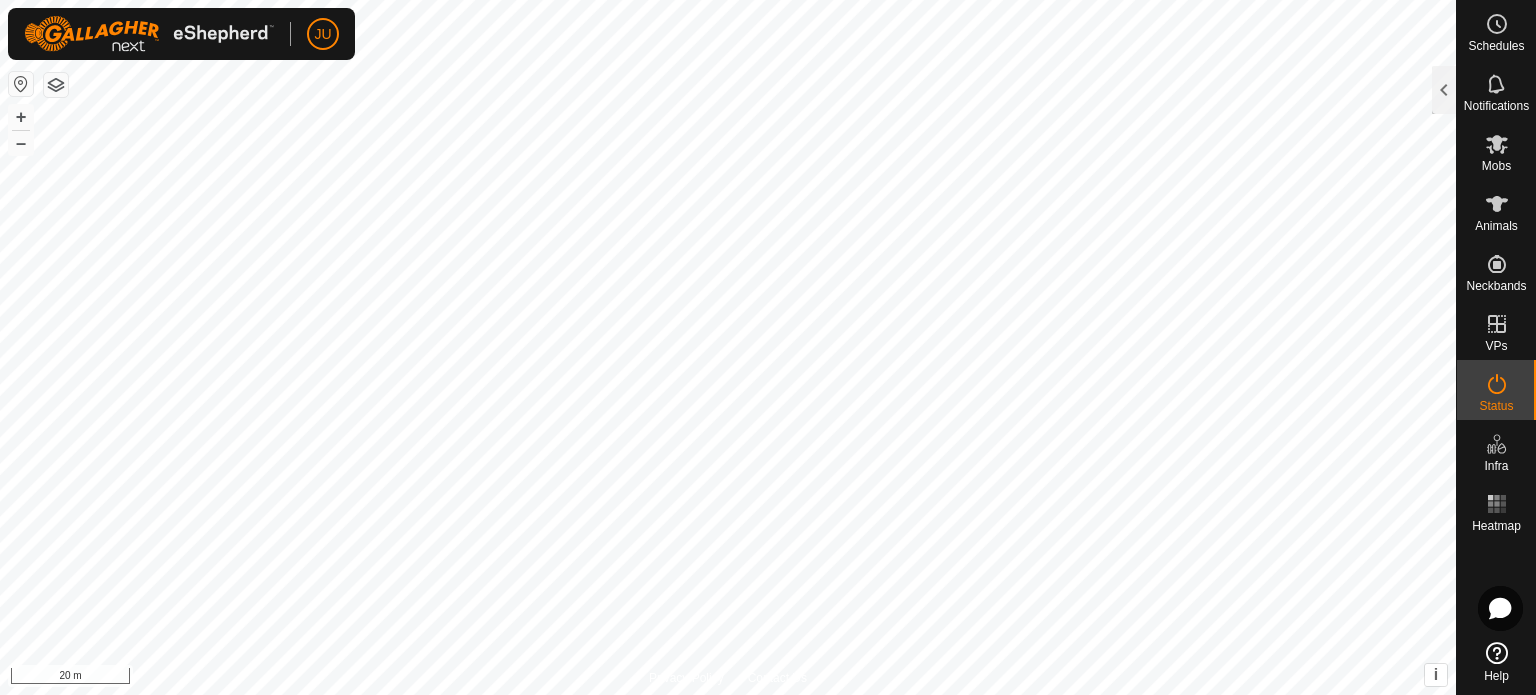 click 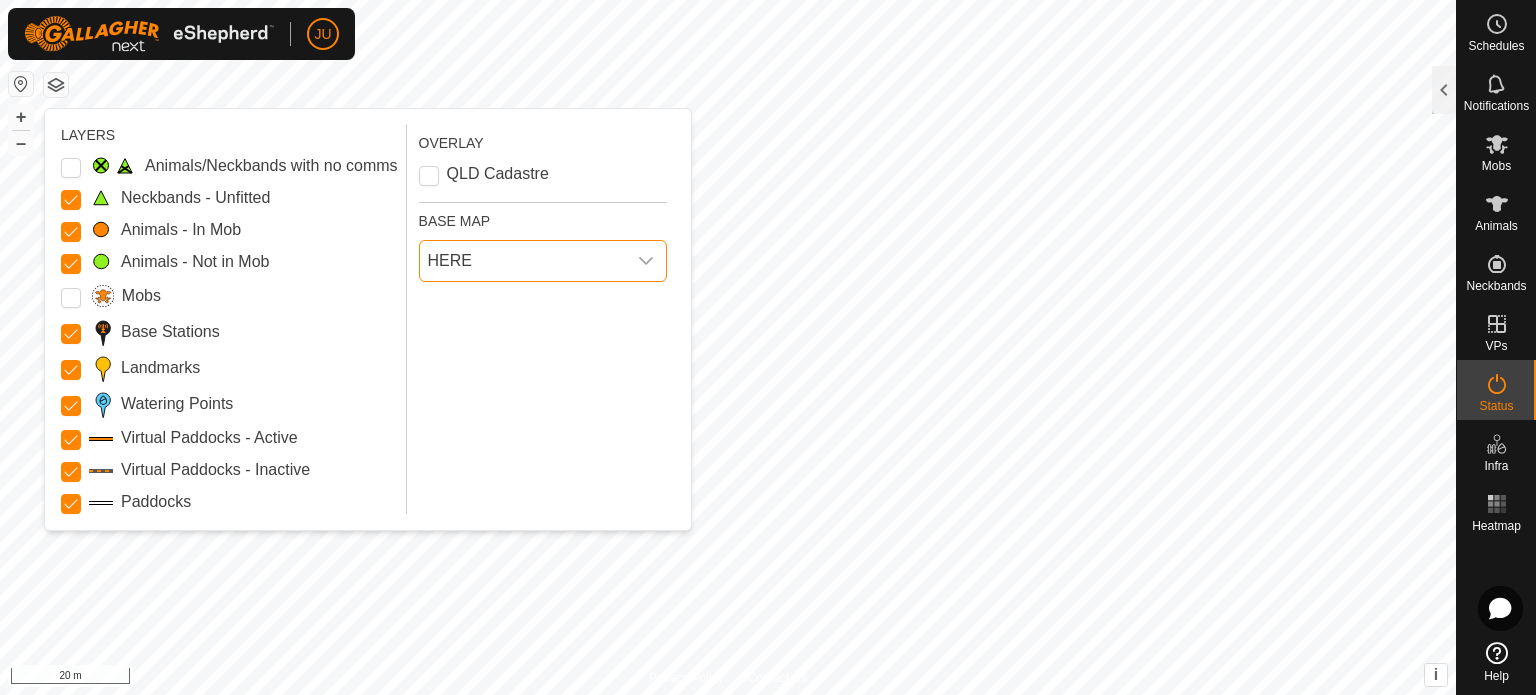 click on "HERE" at bounding box center [523, 261] 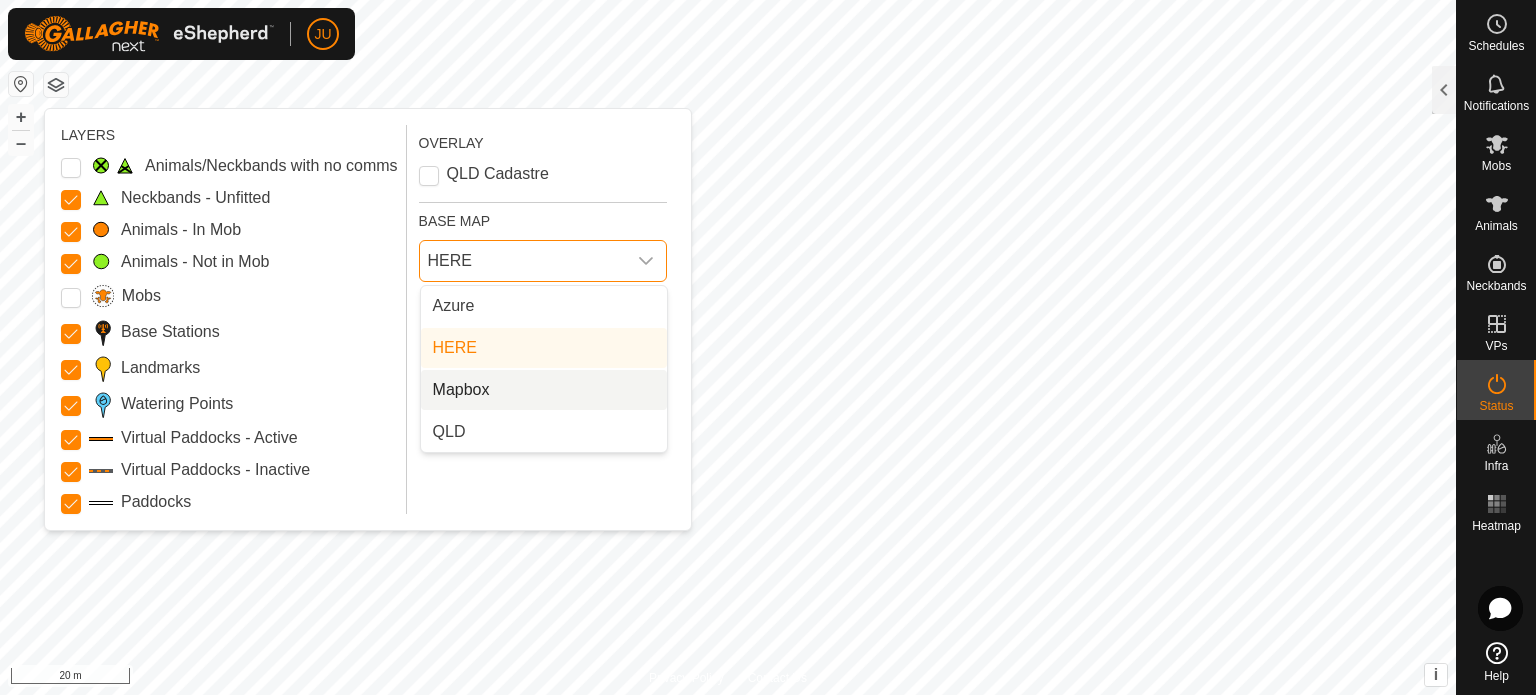 click on "Mapbox" at bounding box center (544, 390) 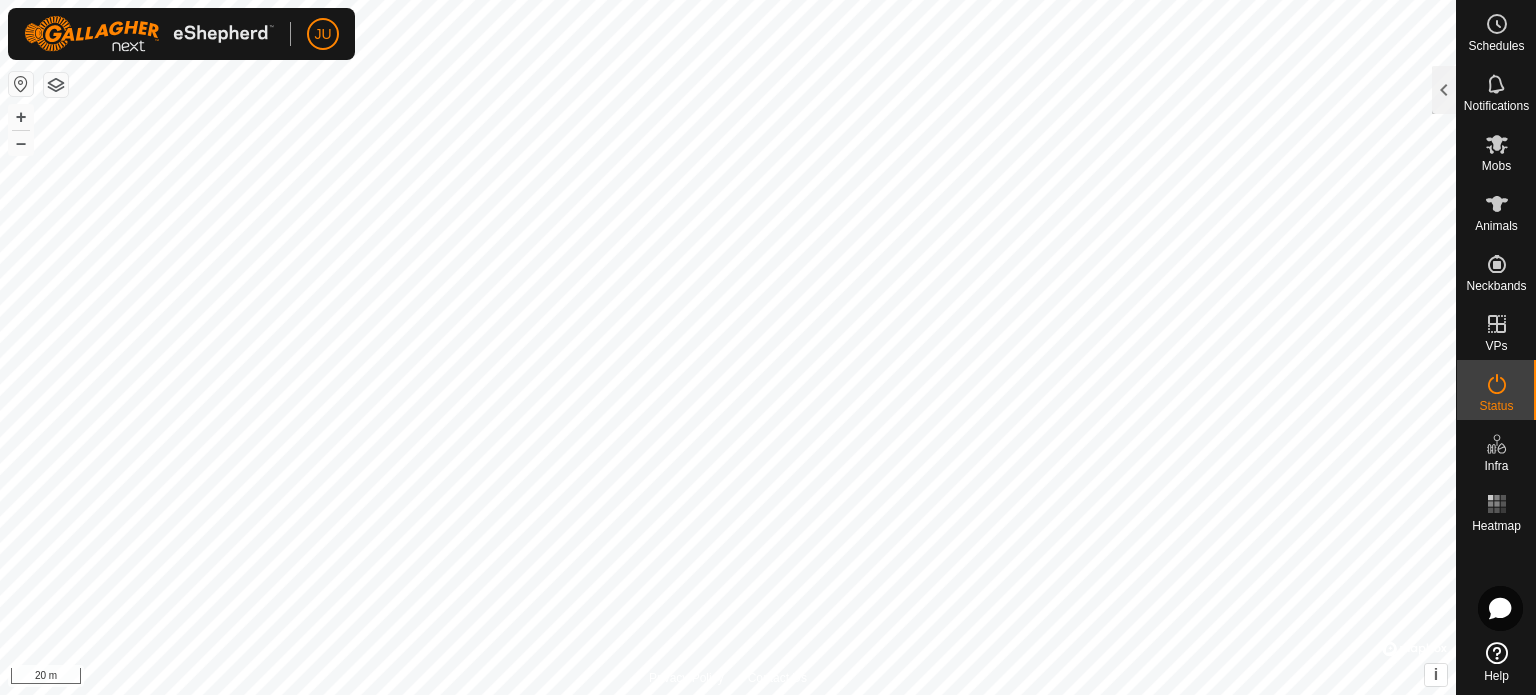 click 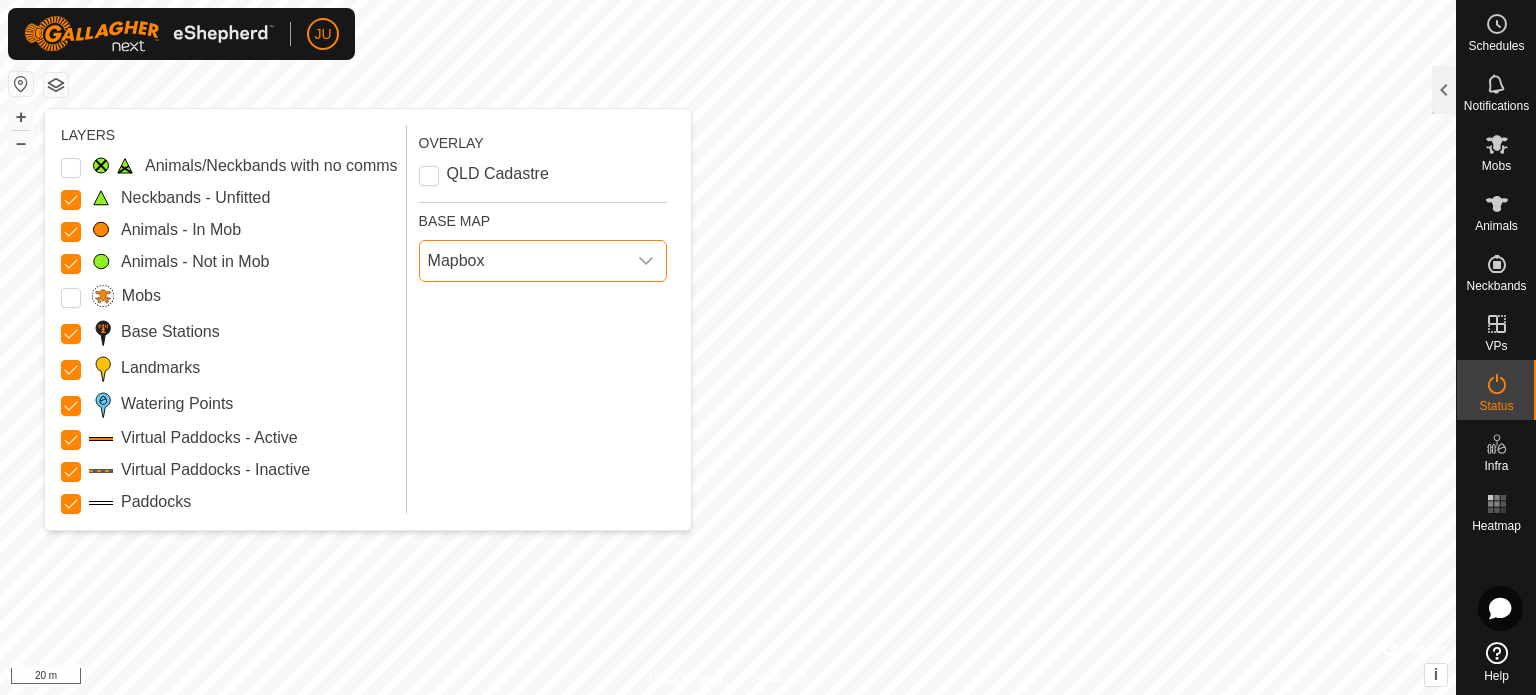 click on "Mapbox" at bounding box center (523, 261) 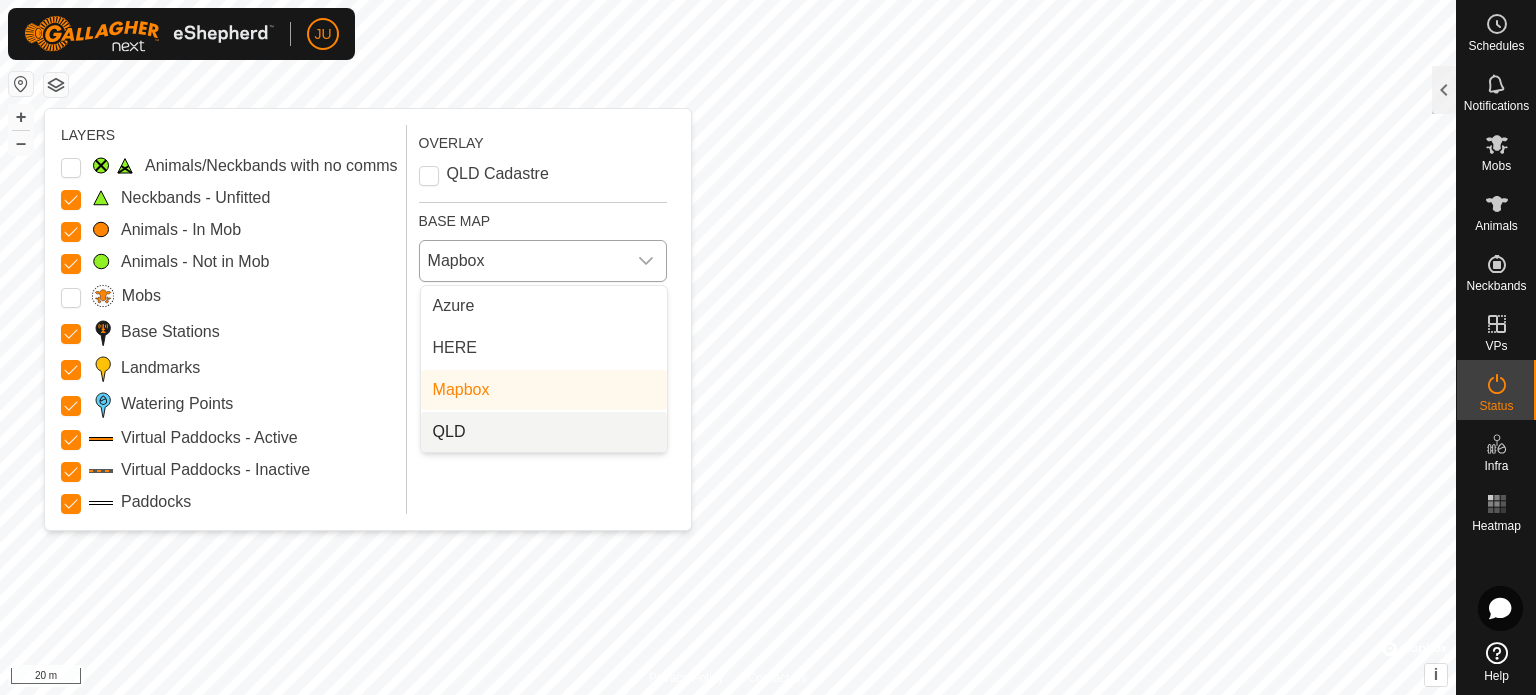 click on "QLD" at bounding box center (544, 432) 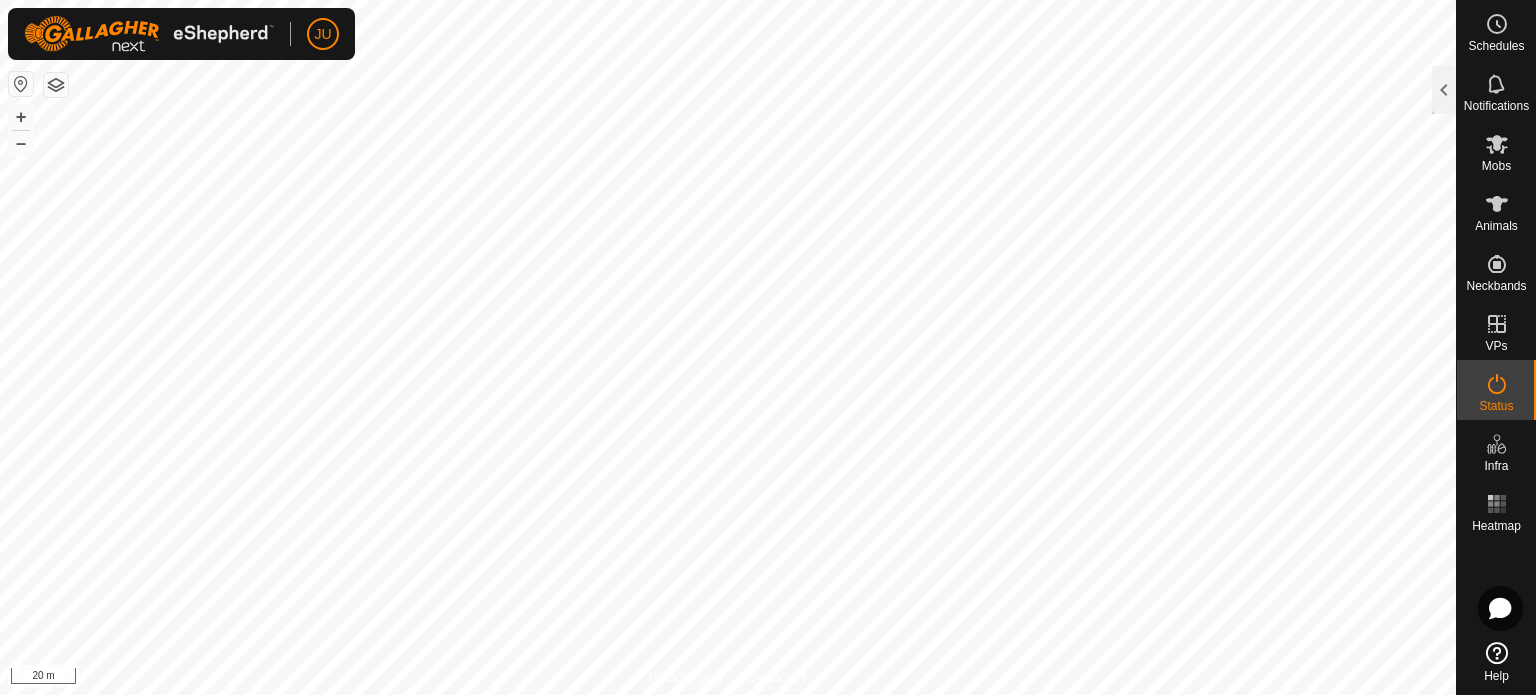 click 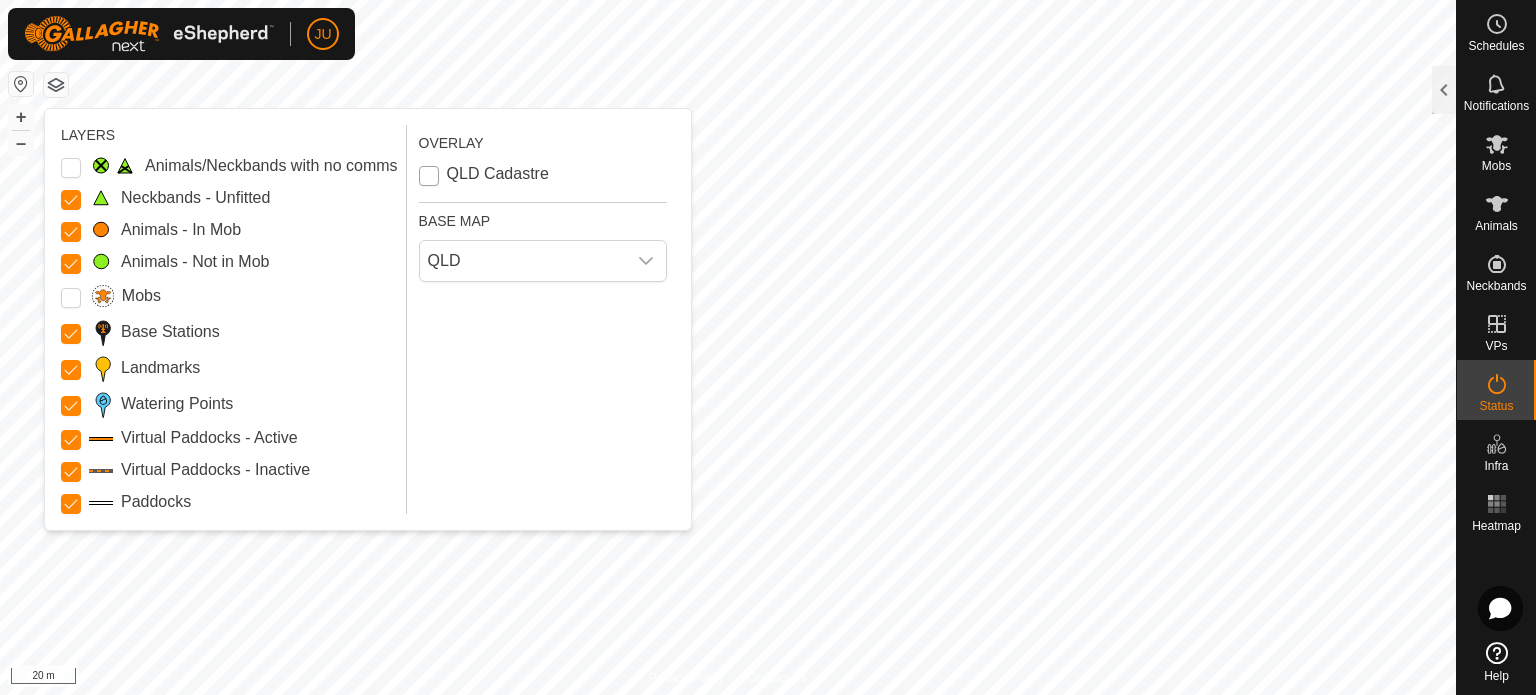 click on "QLD Cadastre" at bounding box center [429, 176] 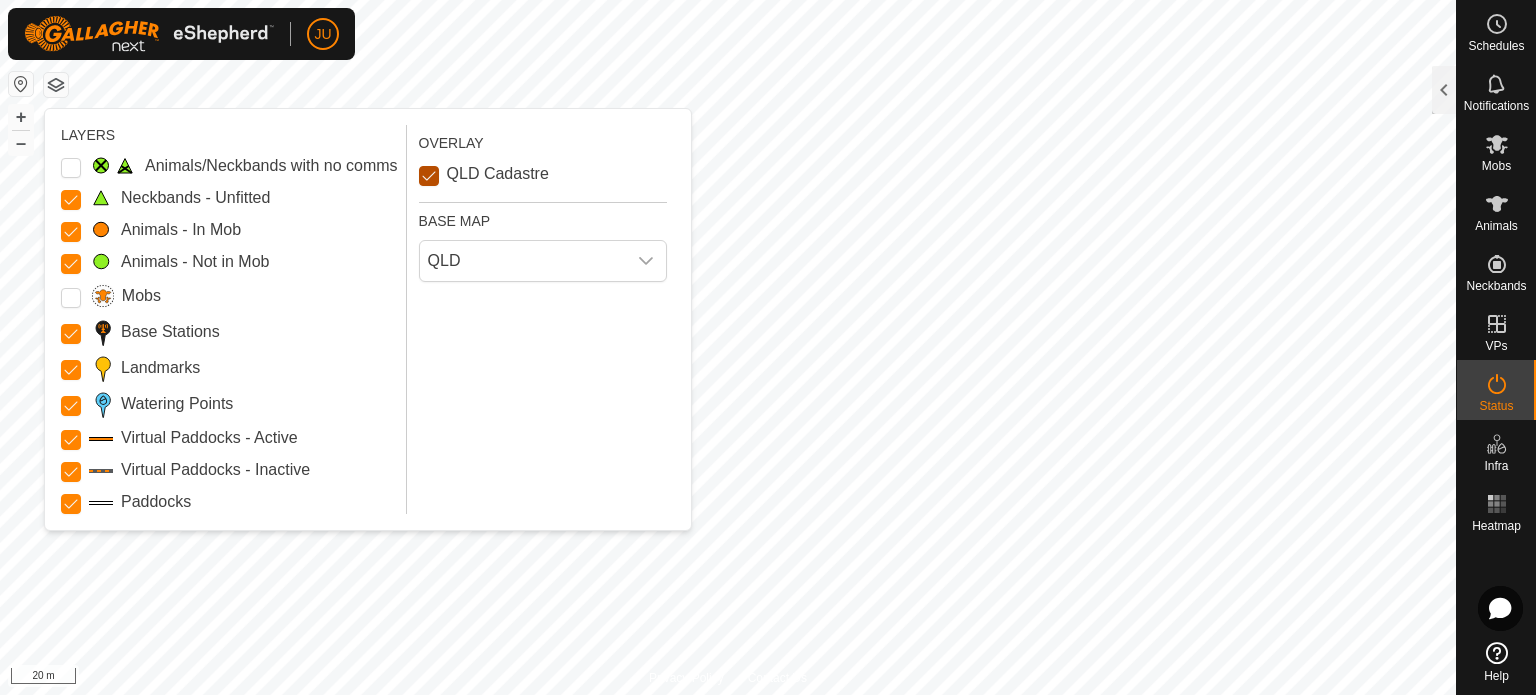 click on "QLD Cadastre" at bounding box center (429, 176) 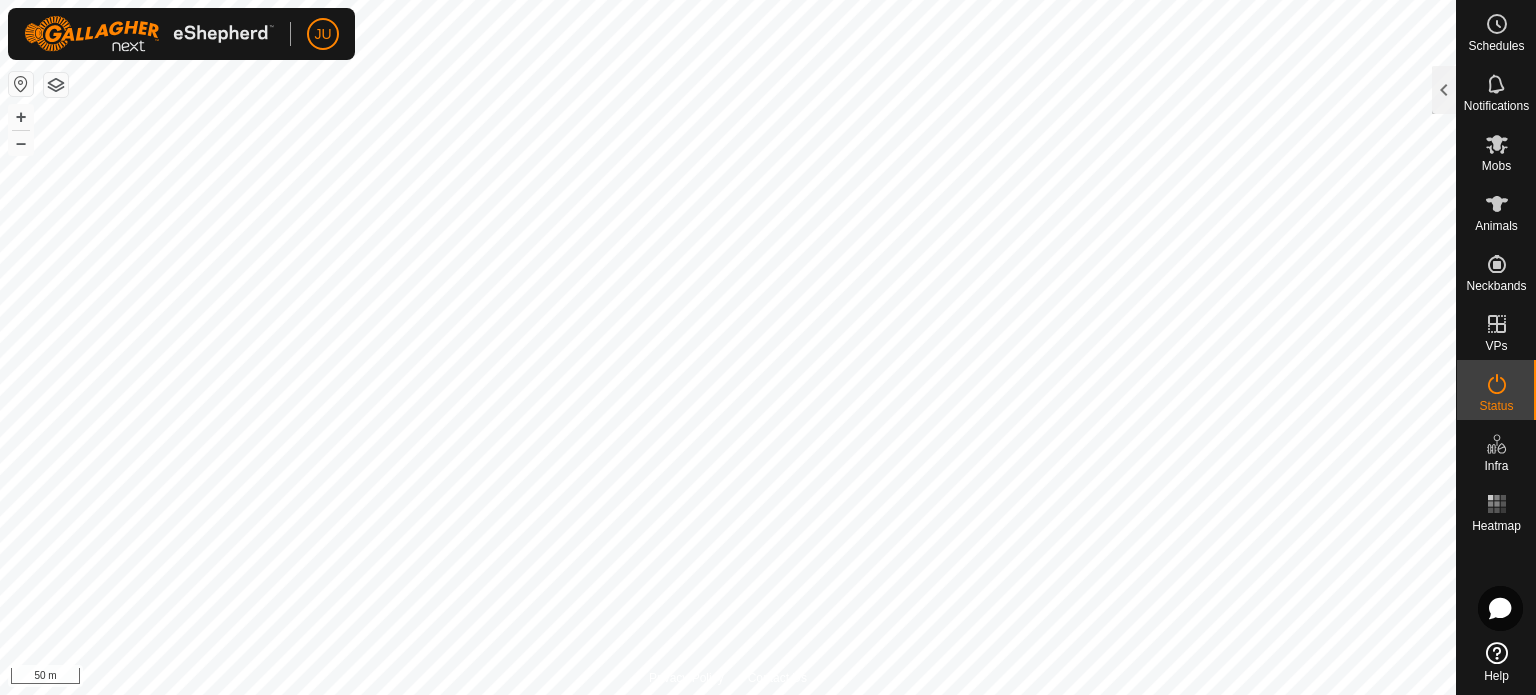 click 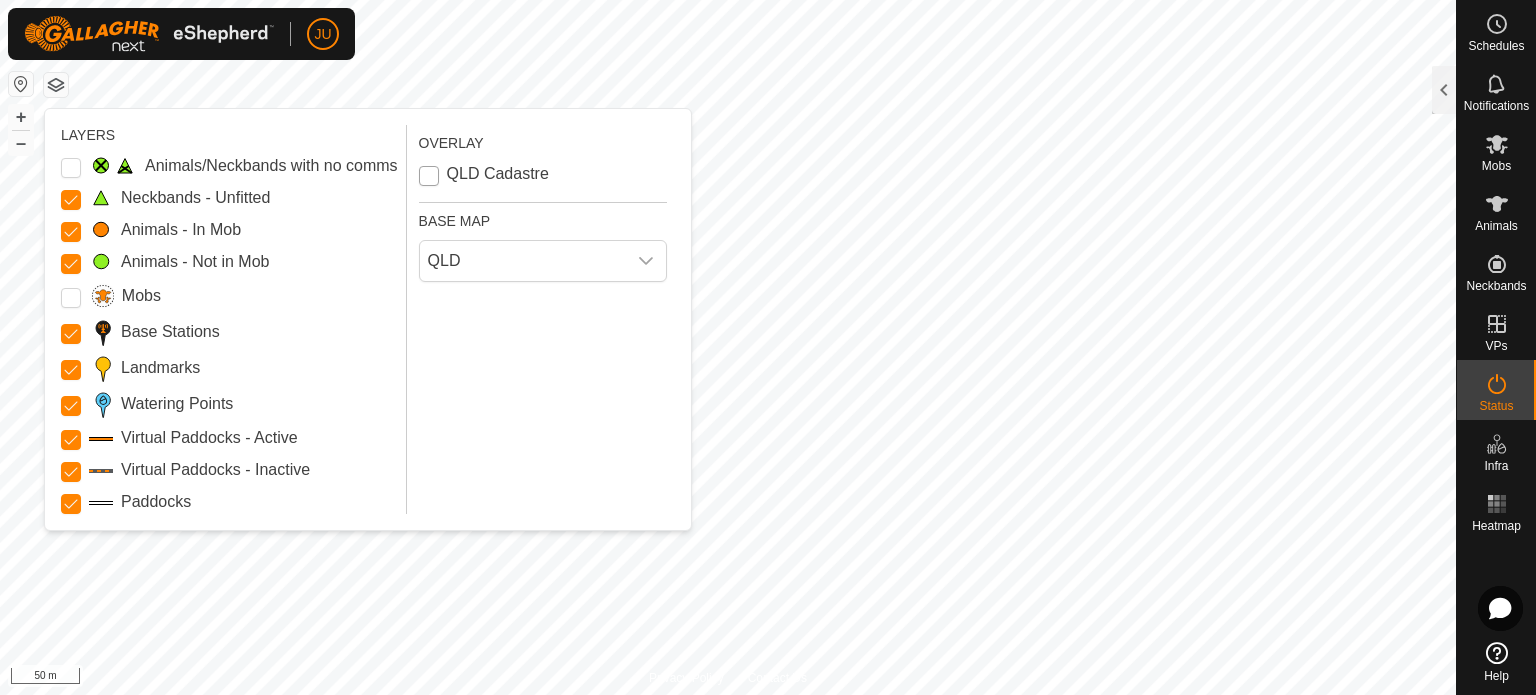 click on "QLD Cadastre" at bounding box center (429, 176) 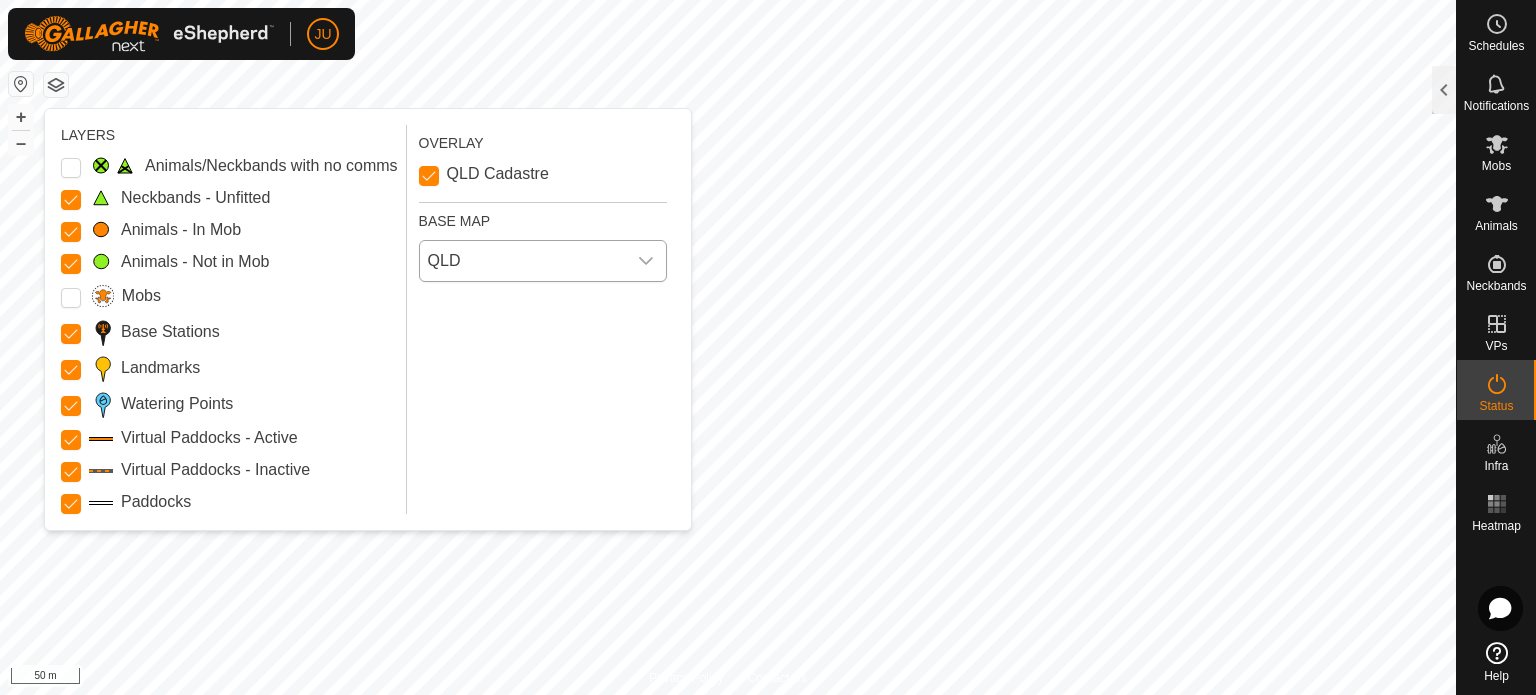 click 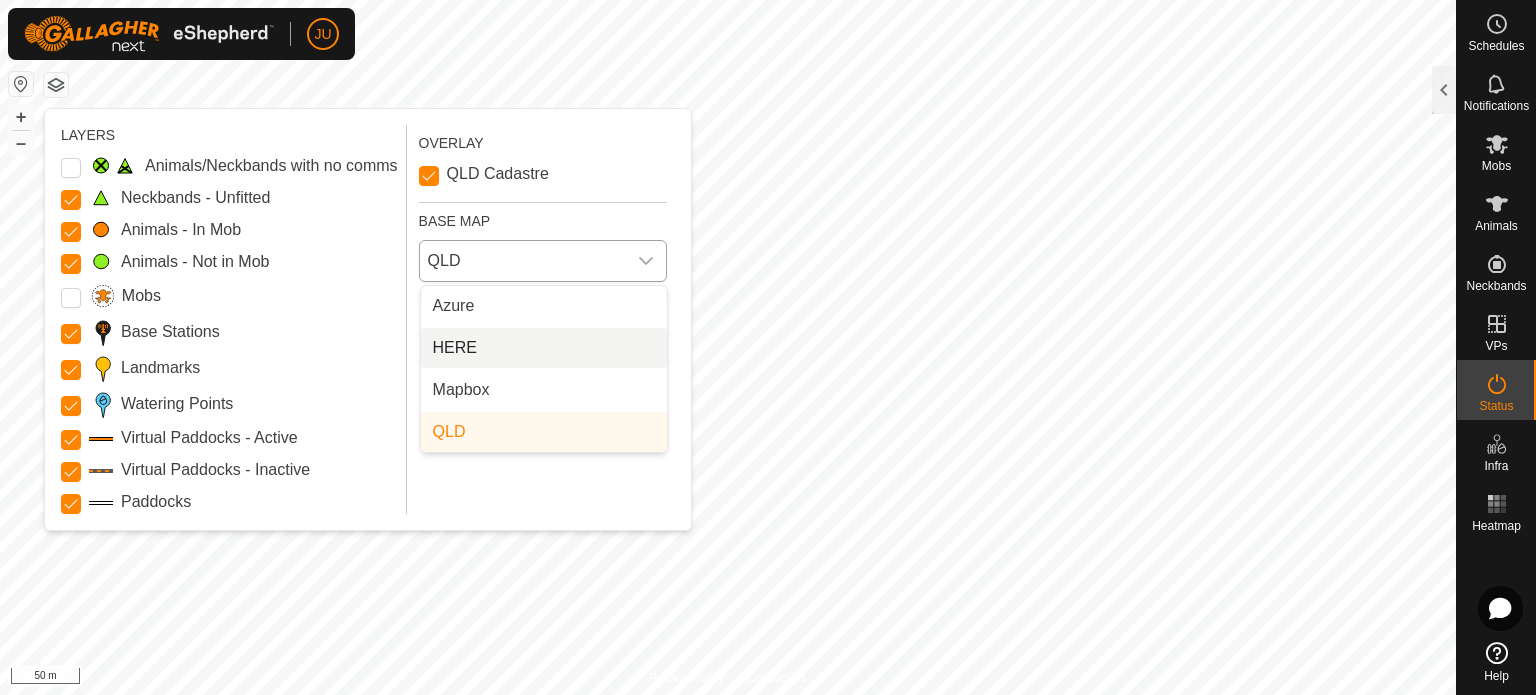 click on "HERE" at bounding box center [544, 348] 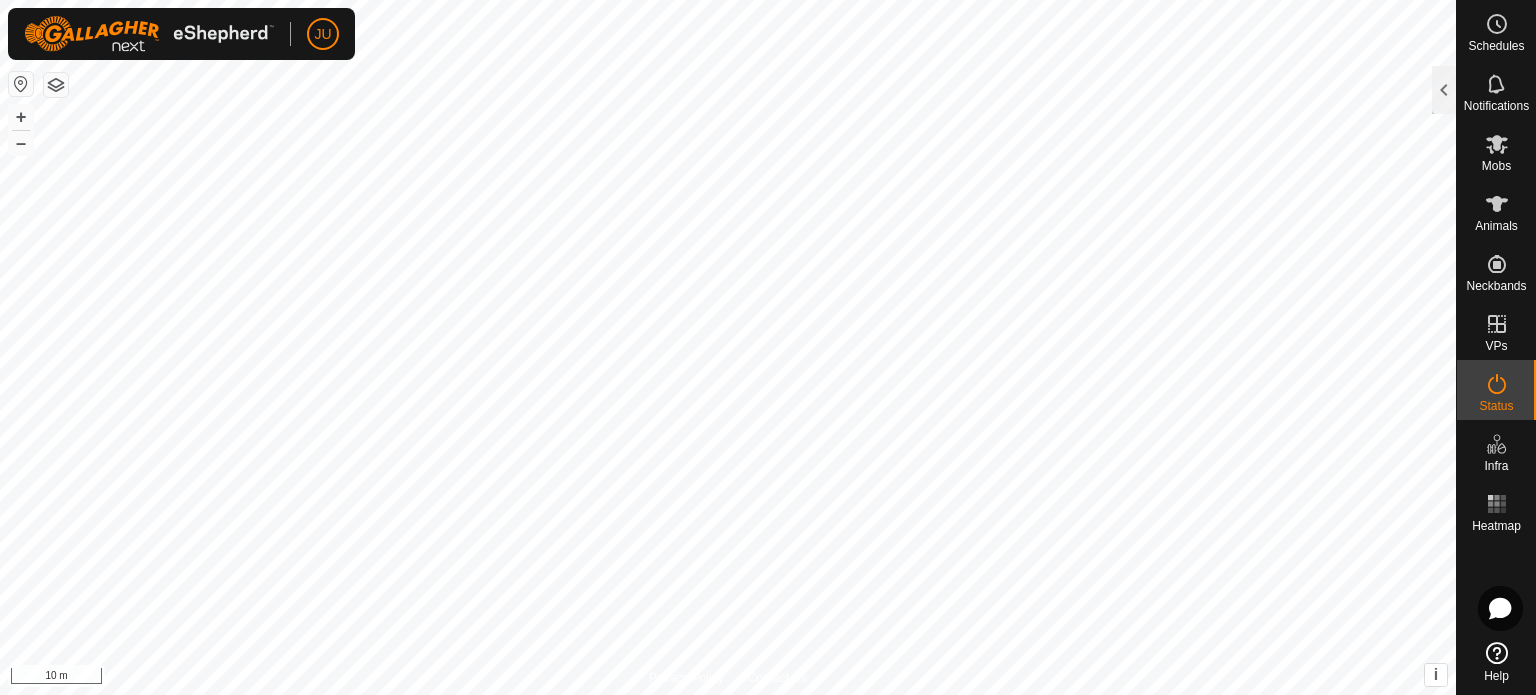 click on "JU Schedules Notifications Mobs Animals Neckbands VPs Status Infra Heatmap Help Activations 52 Animals Neckbands   Date   VP   Mob / Animals   Status  [DATE] 7:46 am 2025-07-11 065735 Mobs (1)  Cows, Calves and Bulls  Animals (52)  157   187Gazelle   A015   151   169   A030   200   158   166Chardonnay   A056   161   180   188Gazelle   85   42   173   130Buttercup   209Georgina   160   A034   189Gazelle   A025   185Gazelle   87   167Sparkles   162   26   Hercules   150   C4Blackie   136   210   190Gazelle   A024   201   178J   181   A033   A054   172   66   128Cowmilla   51   A002   5   182   C1Sparkles   156   134   186Gazelle   A017   142  0% In Progress Pending  52  Sent   0  Completed Confirmed   0  Overridden  0  Cancelled   0  [DATE] 7:45 am 2025-07-11 073036 Mobs (1)  Cows, Calves and Bulls  Animals (52)  157   187Gazelle   A015   151   169   A030   200   158   166Chardonnay   A056   161   180   188Gazelle   85   42   173   130Buttercup   209Georgina   160   A034   189Gazelle   5" at bounding box center (768, 347) 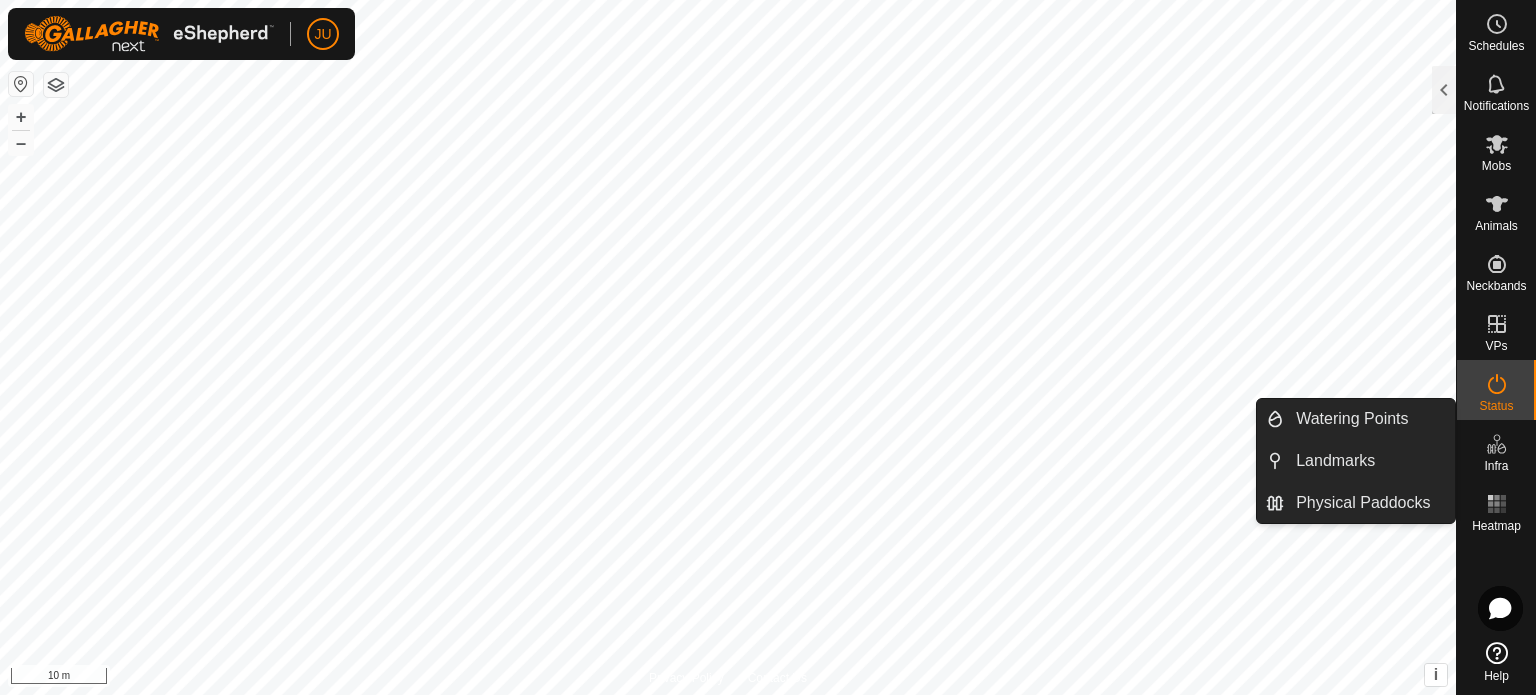 click 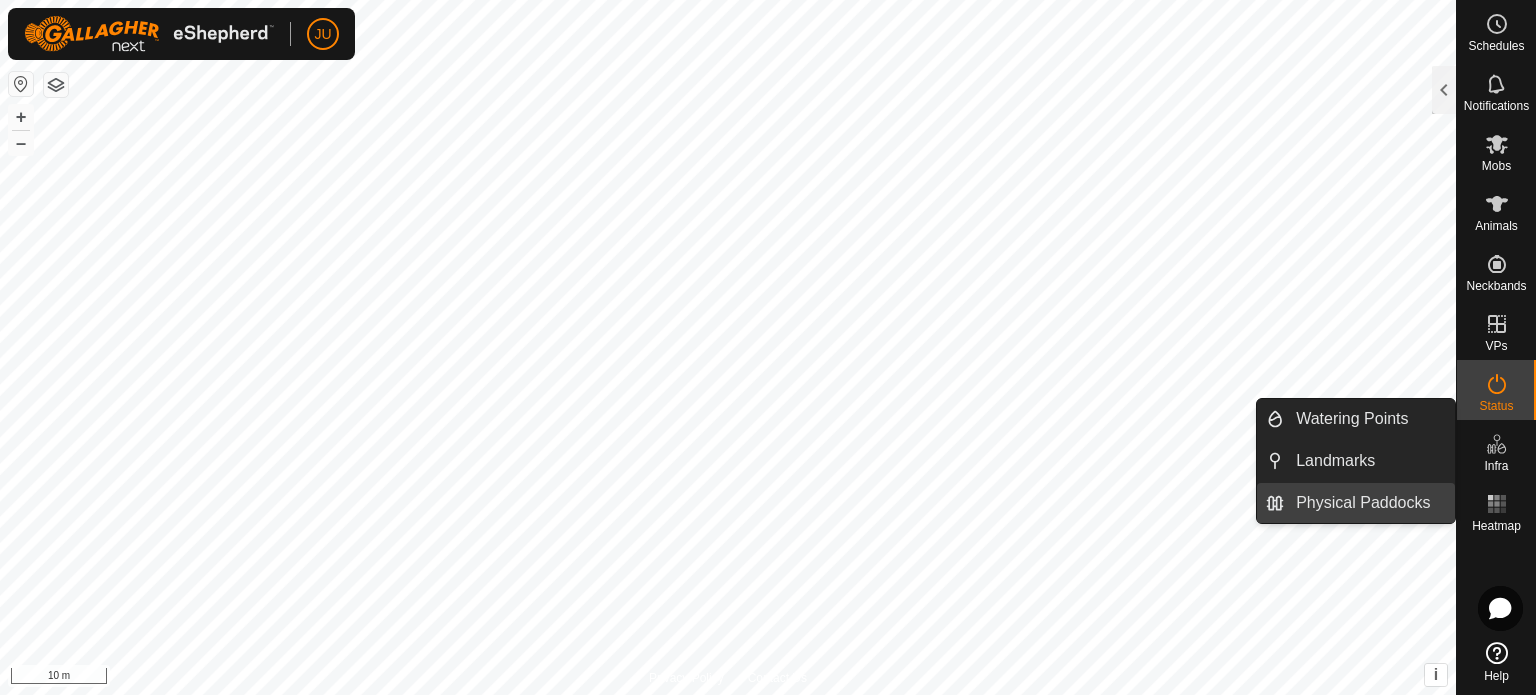 click on "Physical Paddocks" at bounding box center (1369, 503) 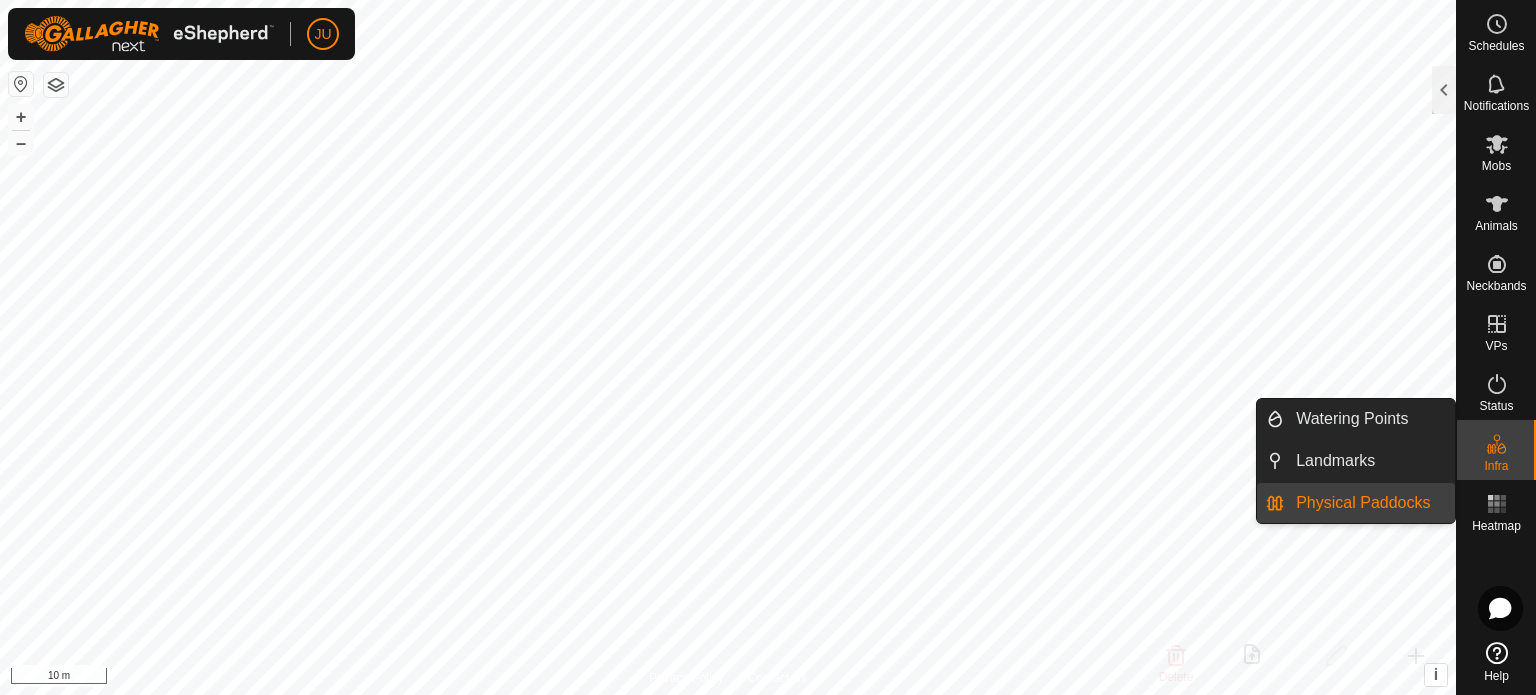 click on "Physical Paddocks" at bounding box center (1369, 503) 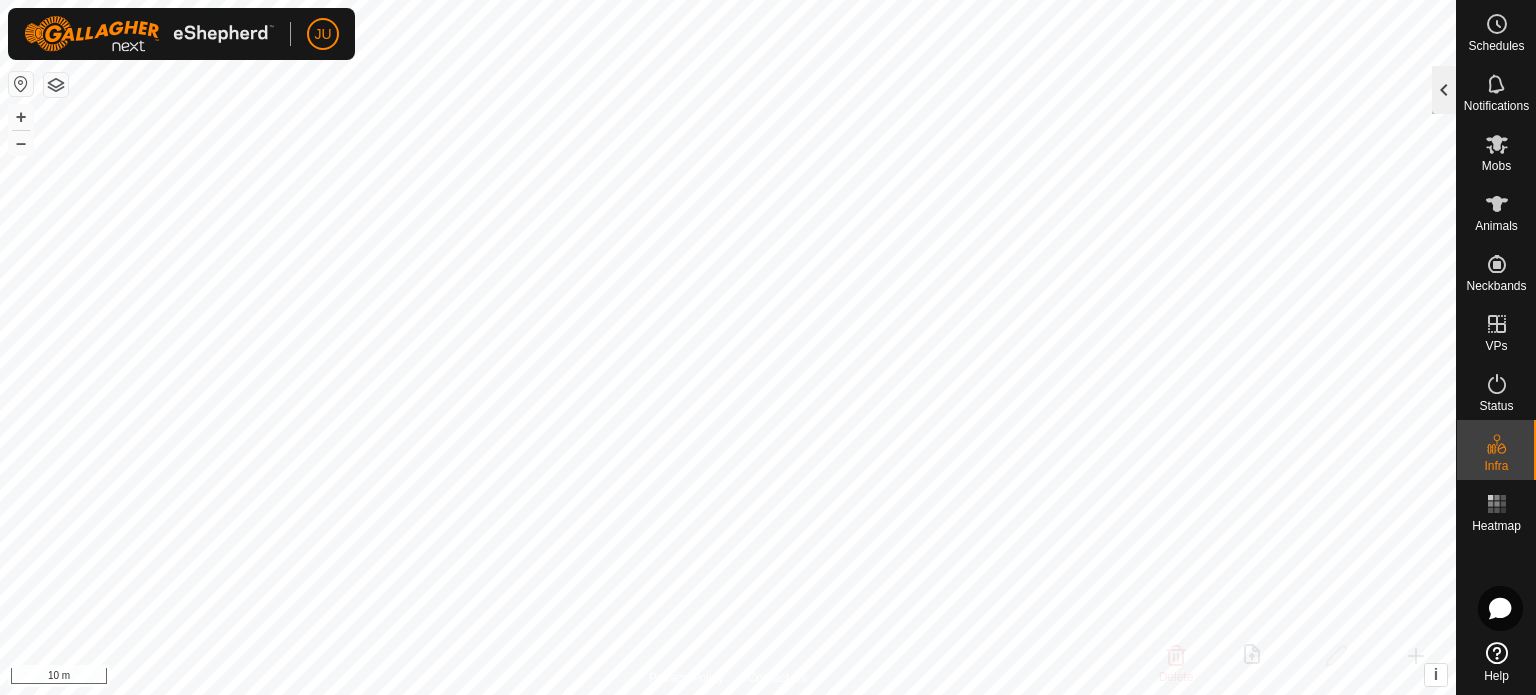 click 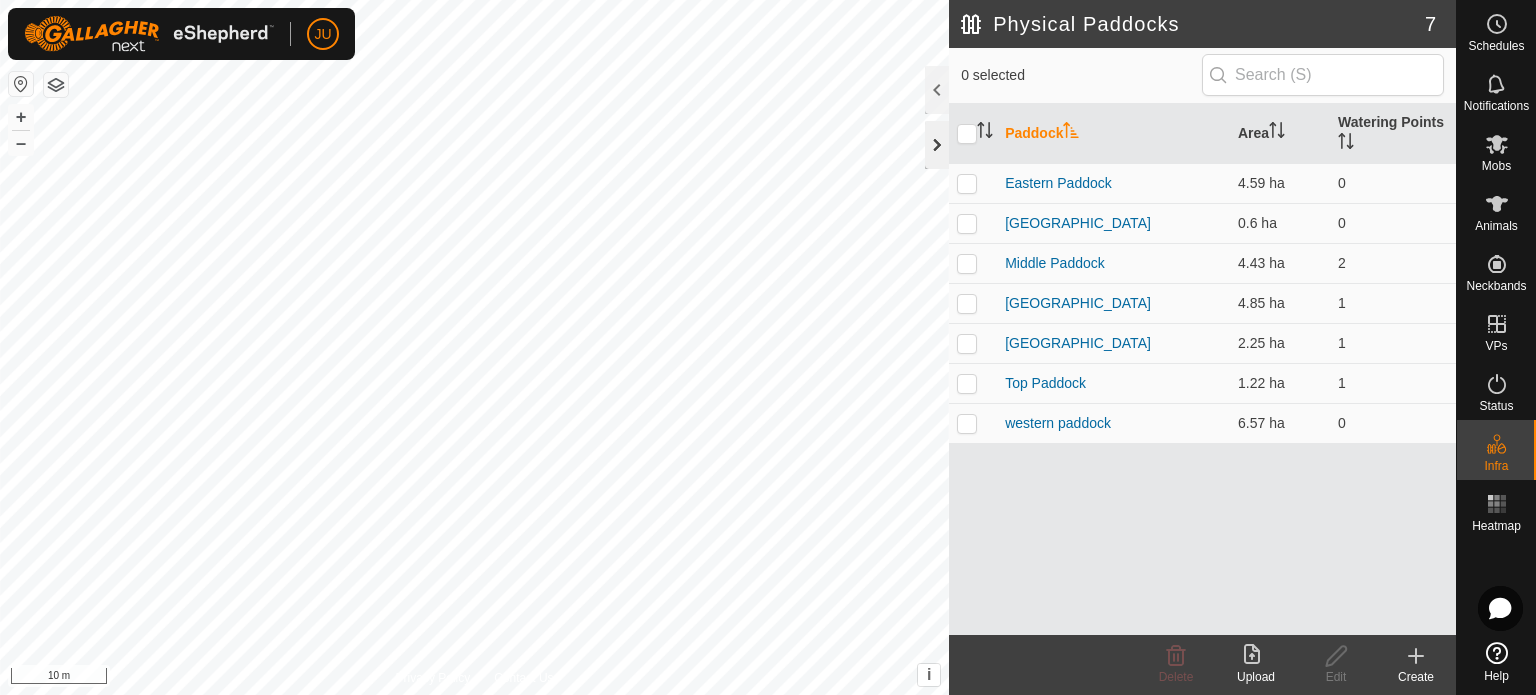 click 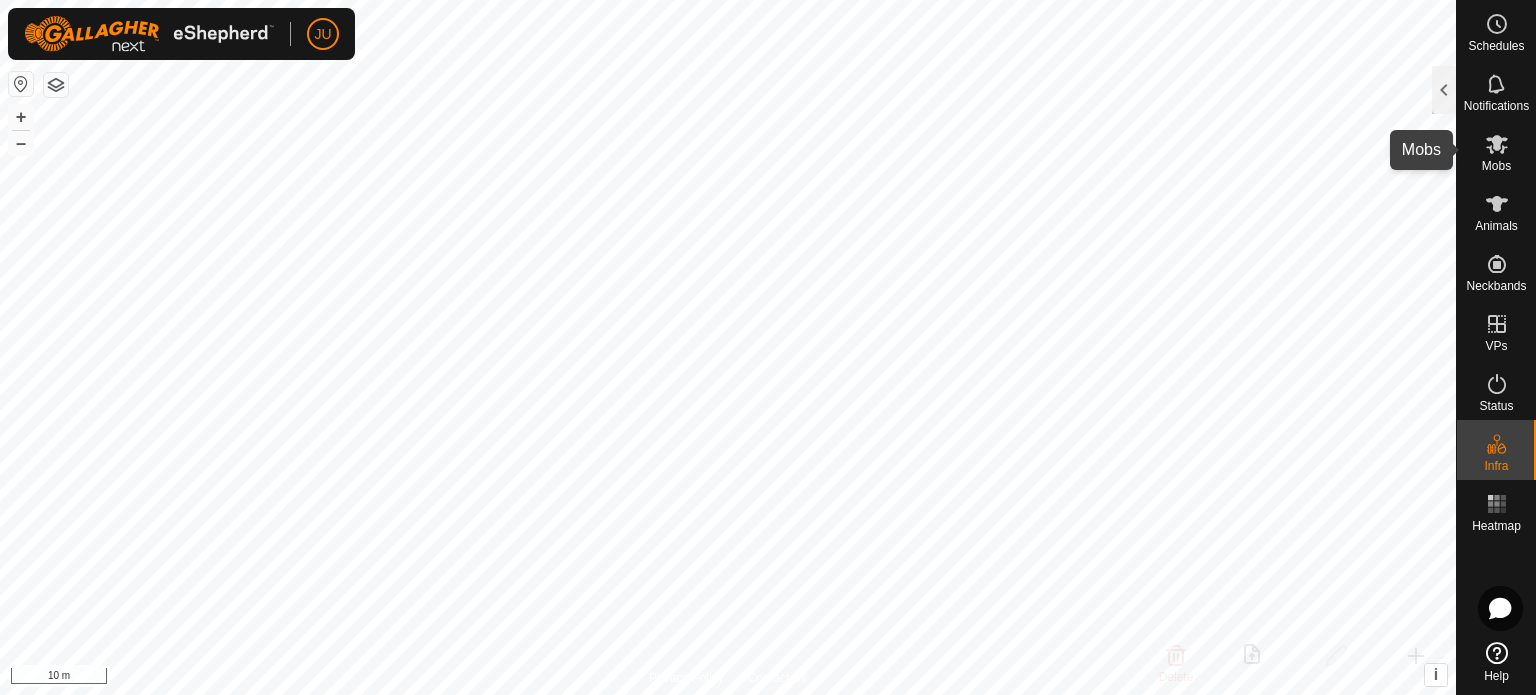 click 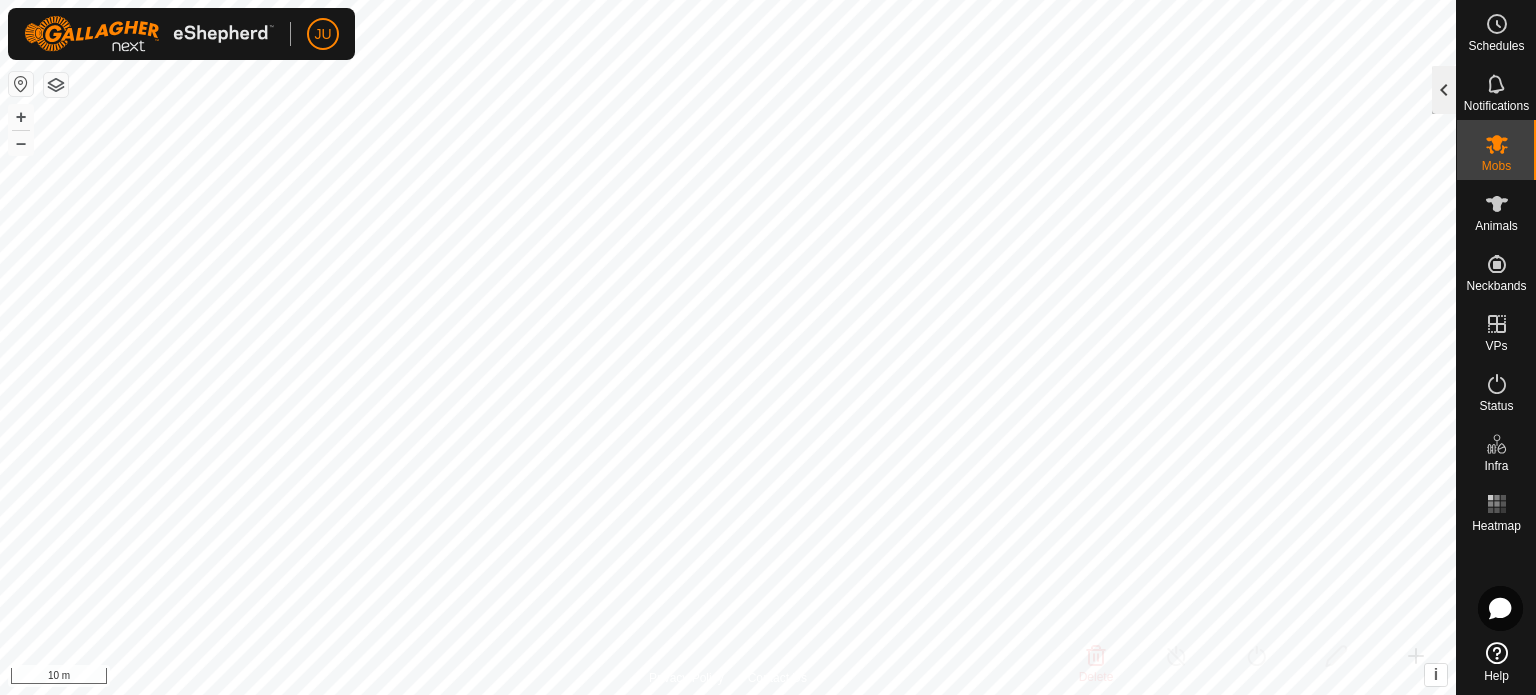 click 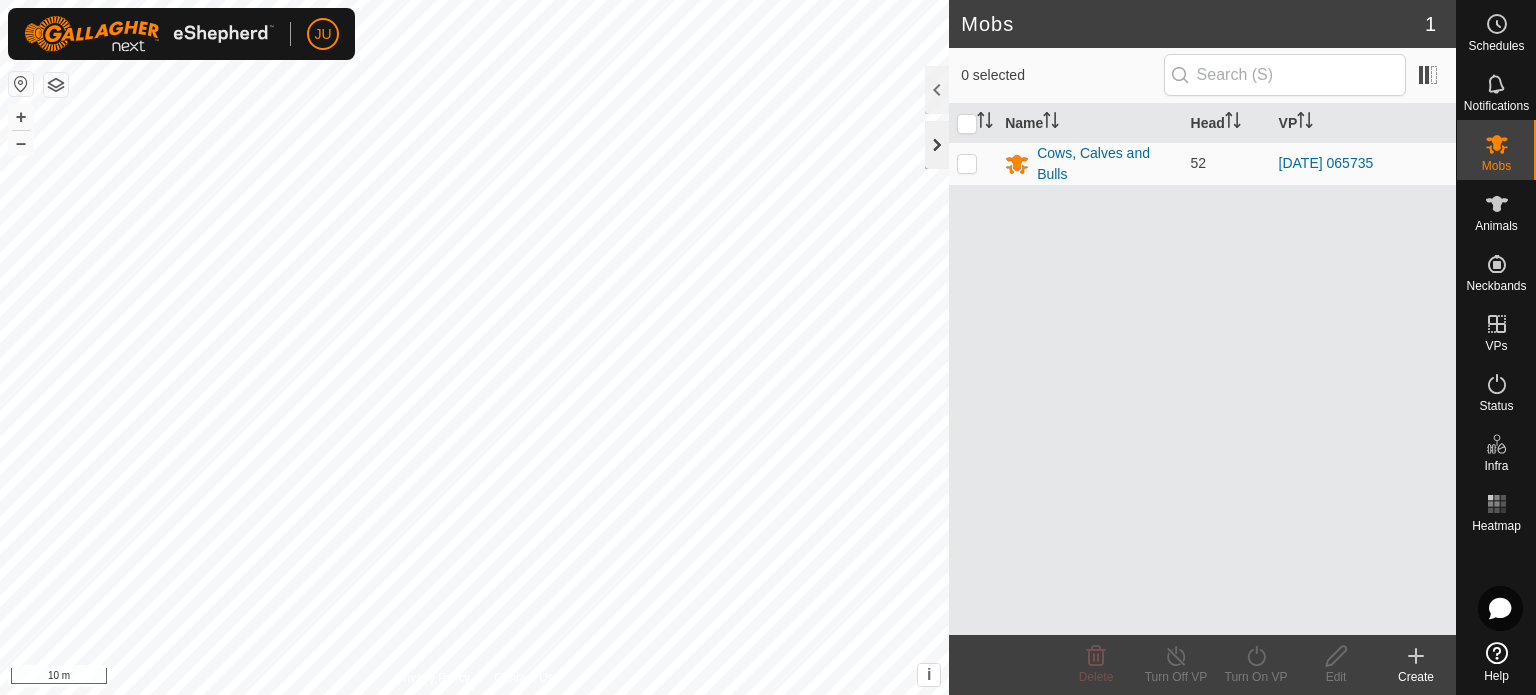 click 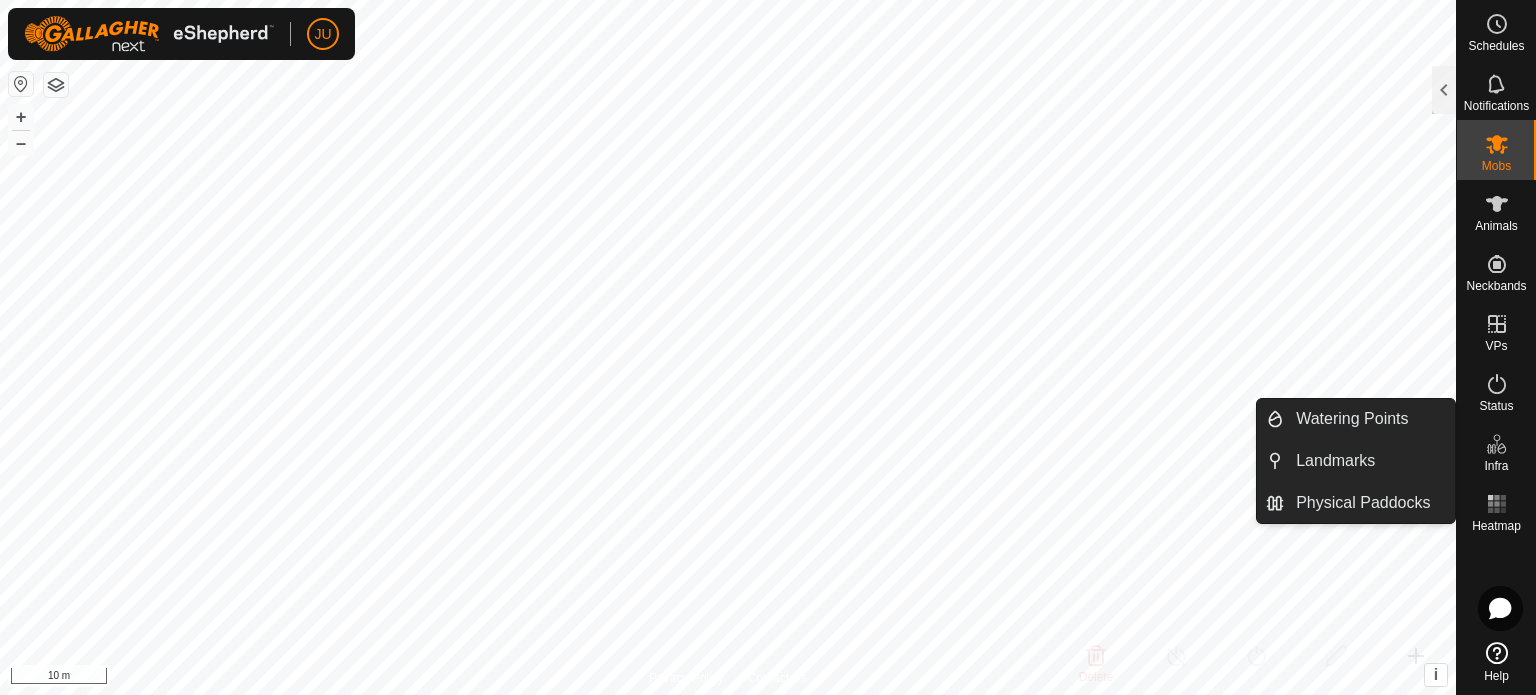 click 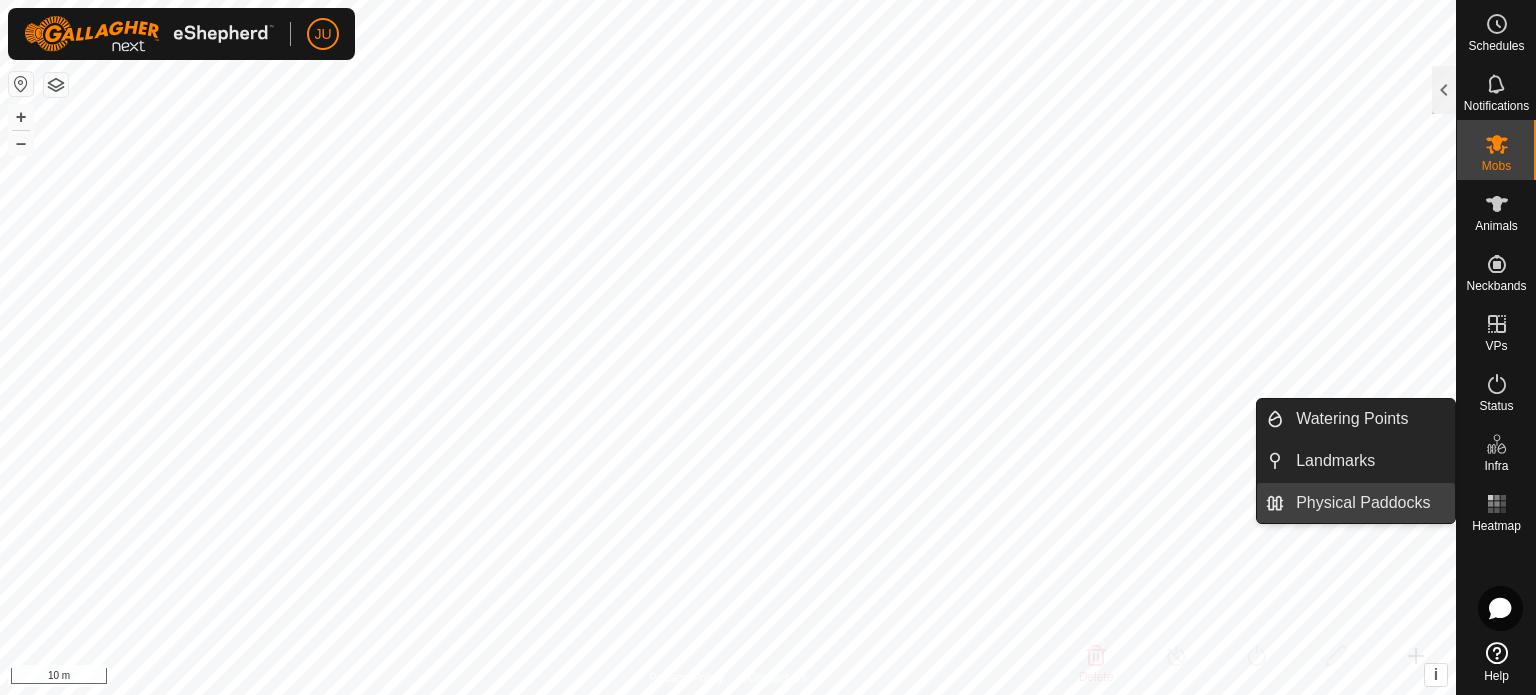 click on "Physical Paddocks" at bounding box center (1369, 503) 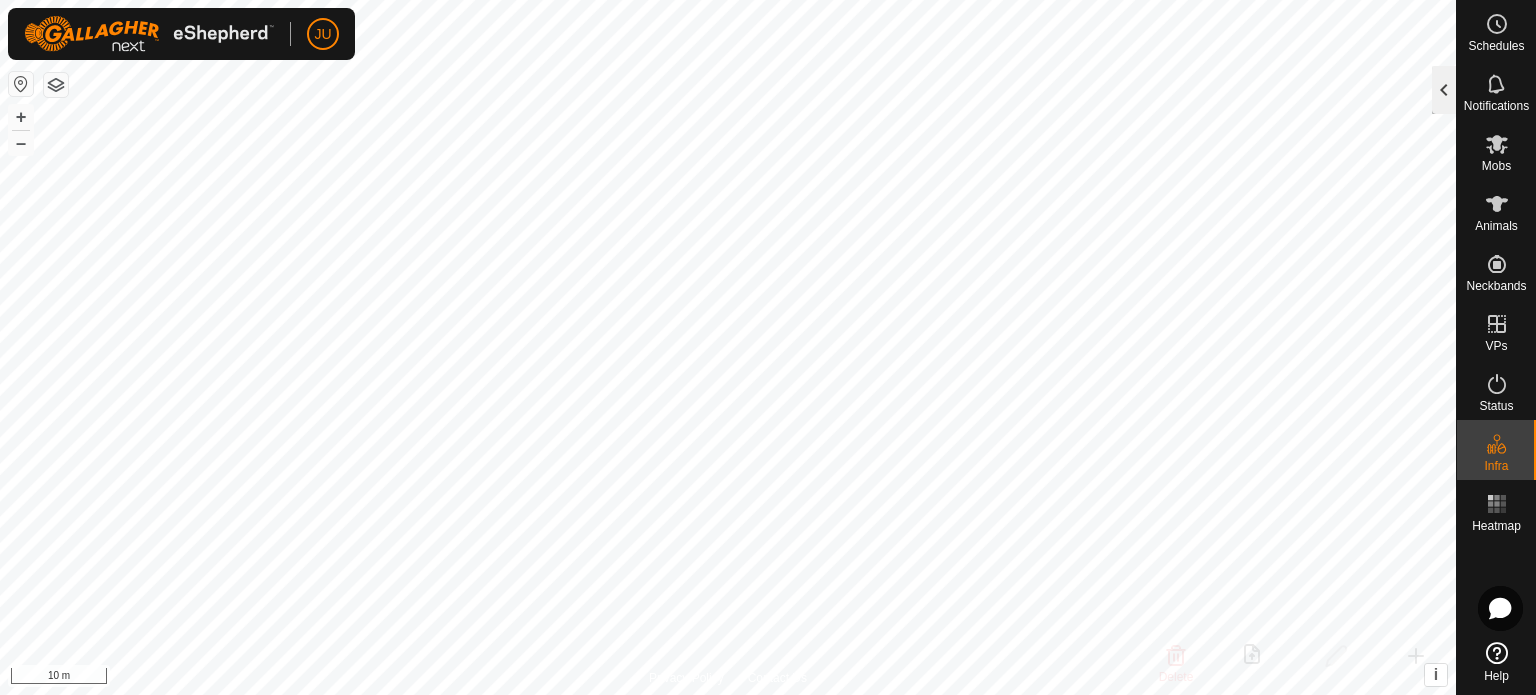 click 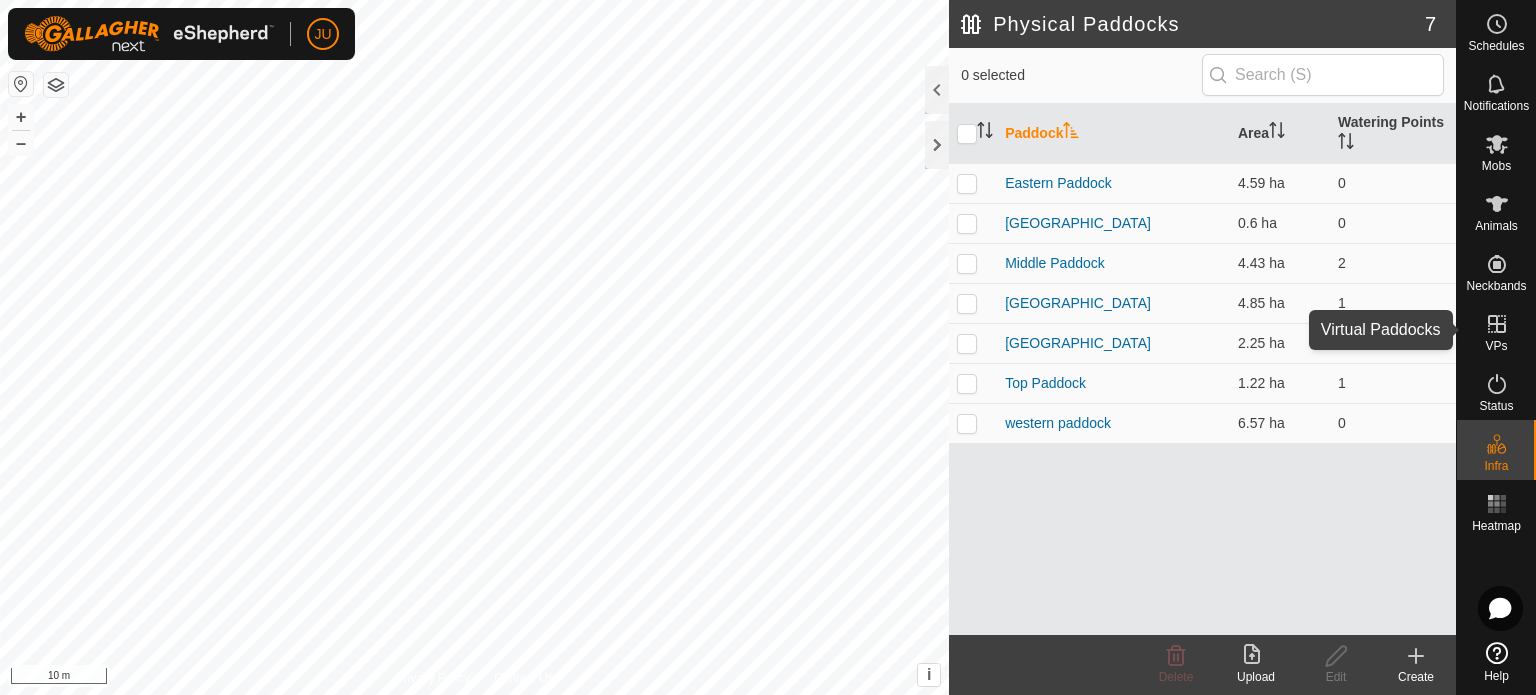 click 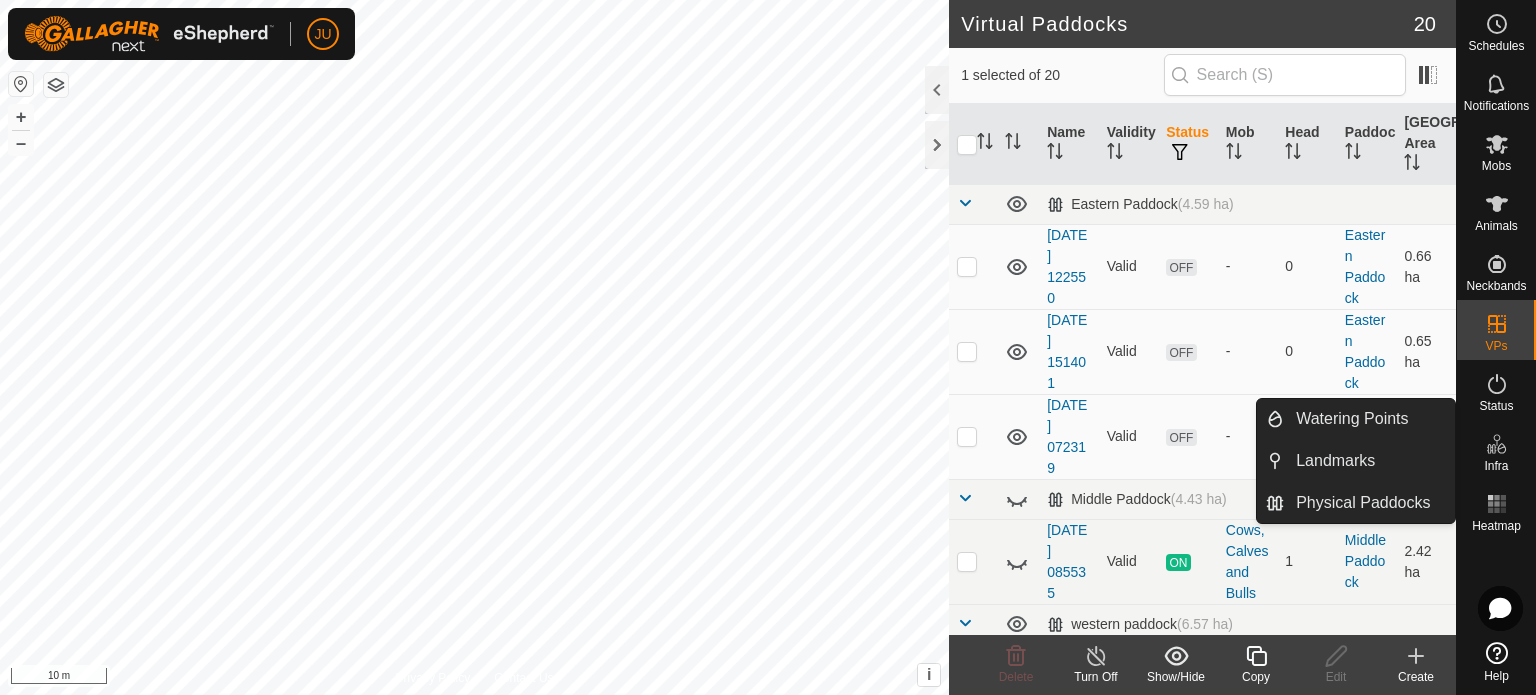 click 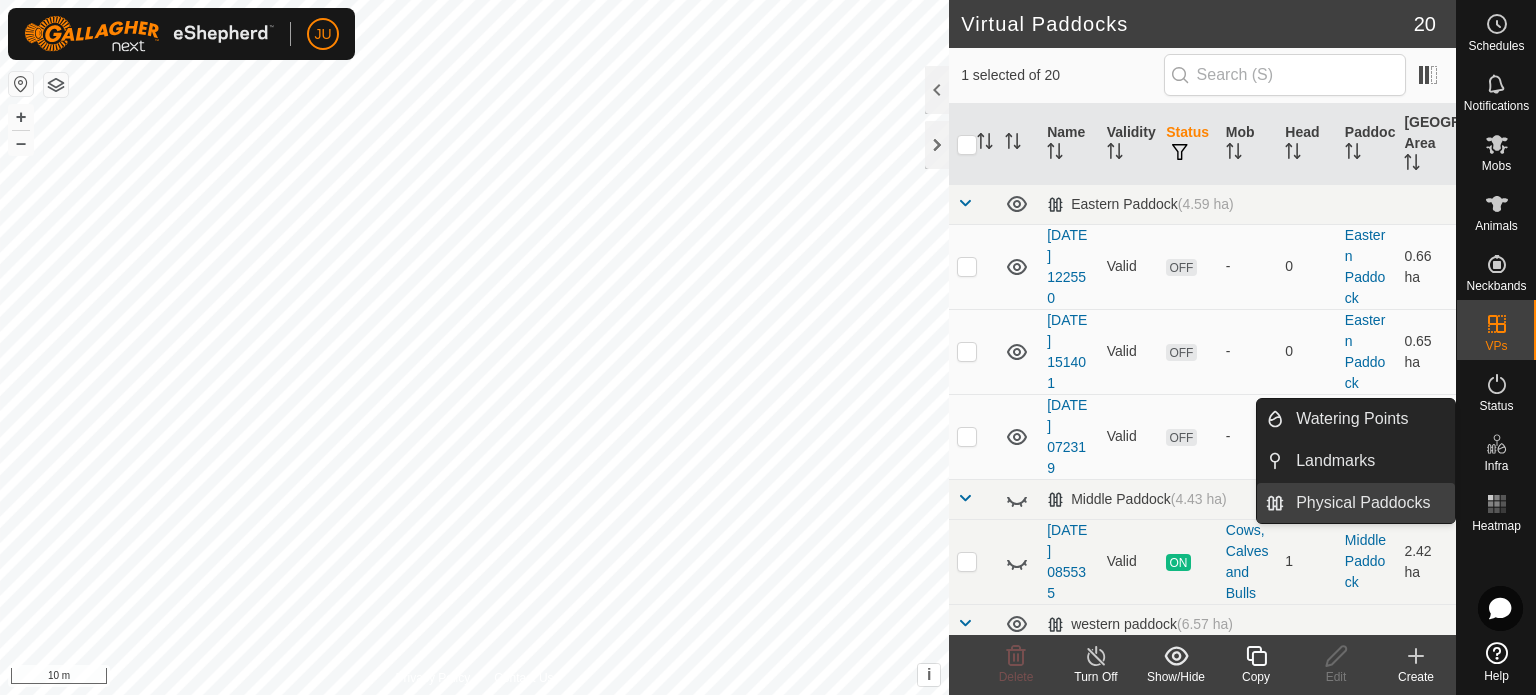 click on "Physical Paddocks" at bounding box center (1369, 503) 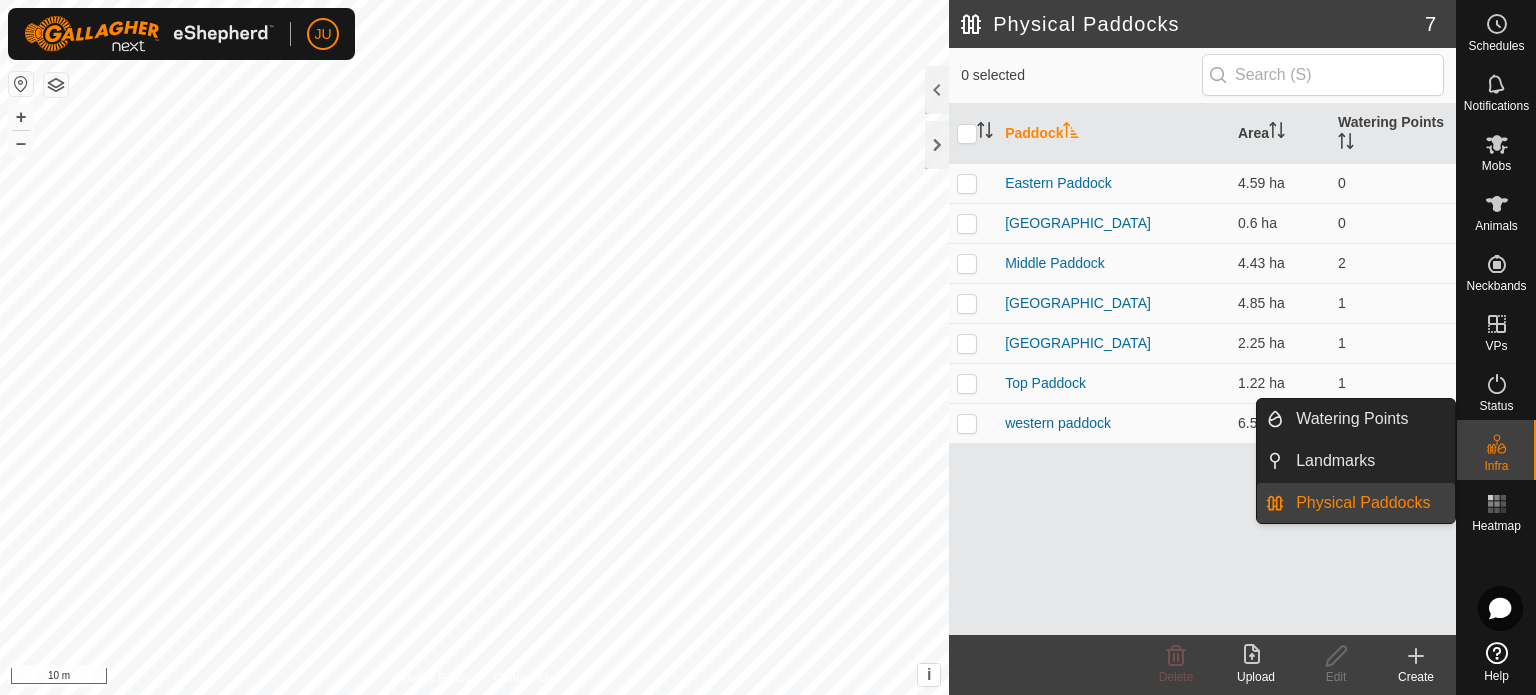 click on "Physical Paddocks" at bounding box center (1369, 503) 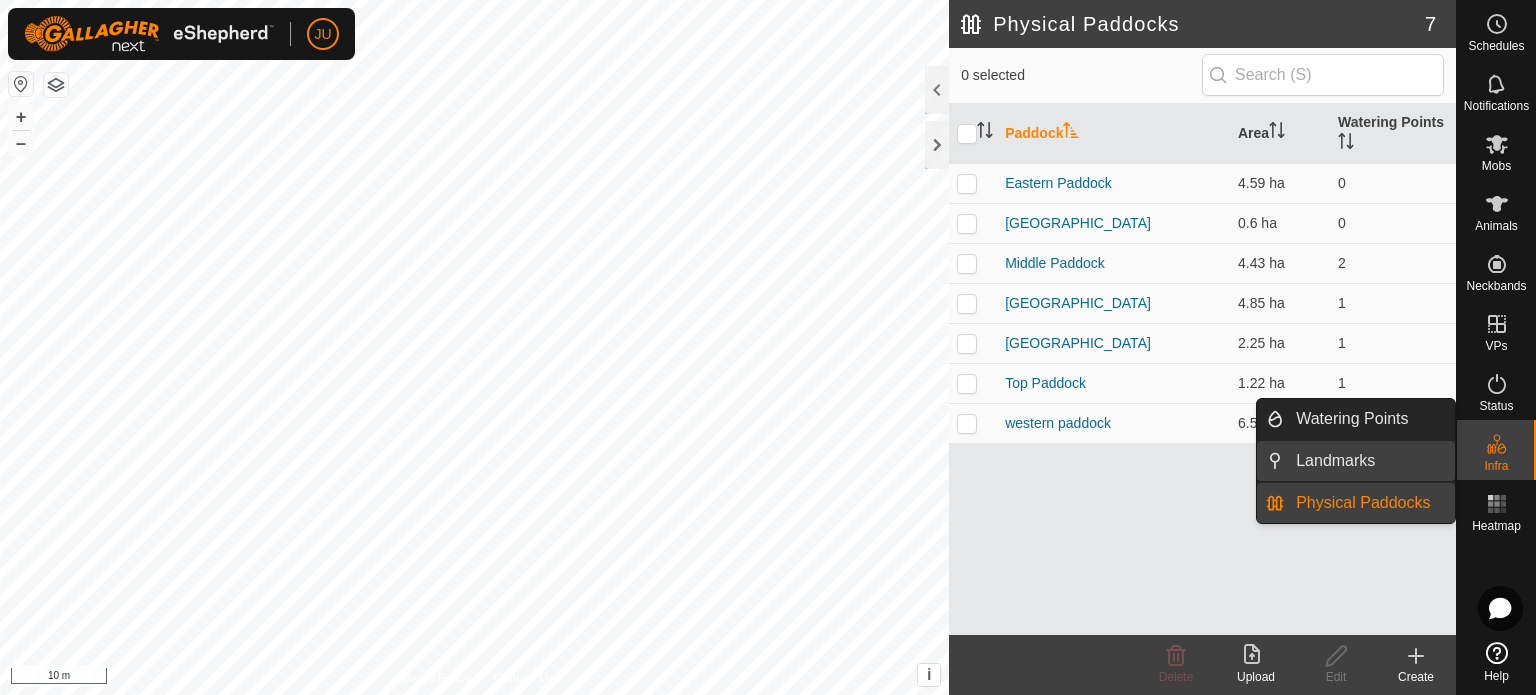 click on "Landmarks" at bounding box center [1369, 461] 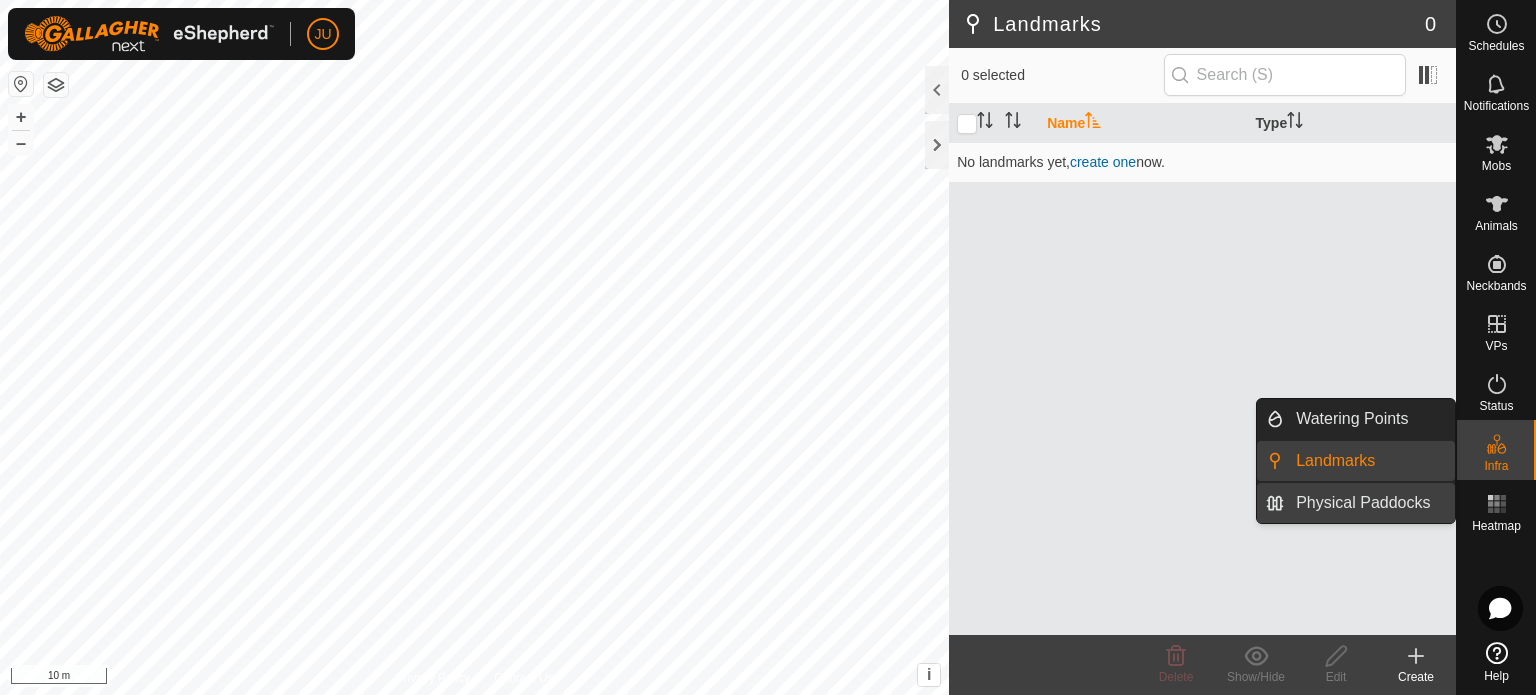 click on "Physical Paddocks" at bounding box center [1369, 503] 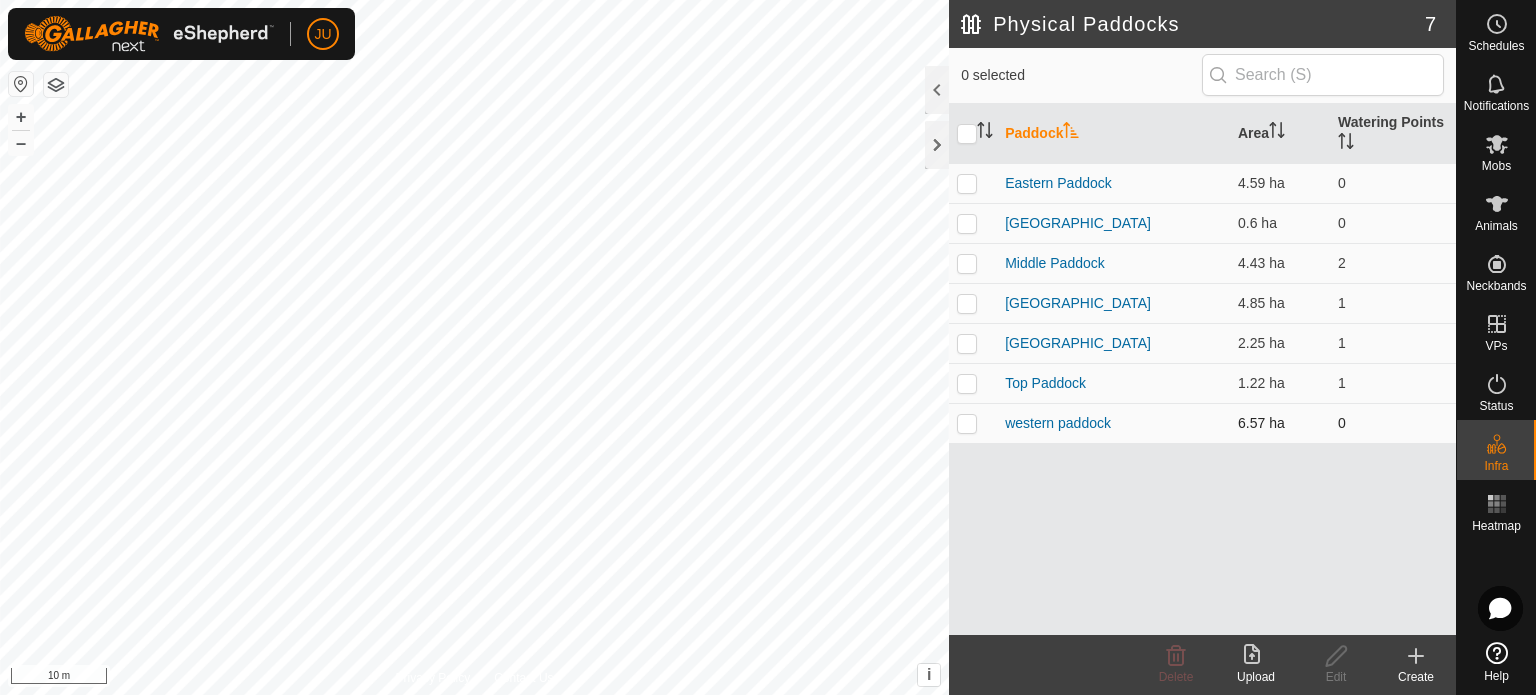 click at bounding box center (967, 423) 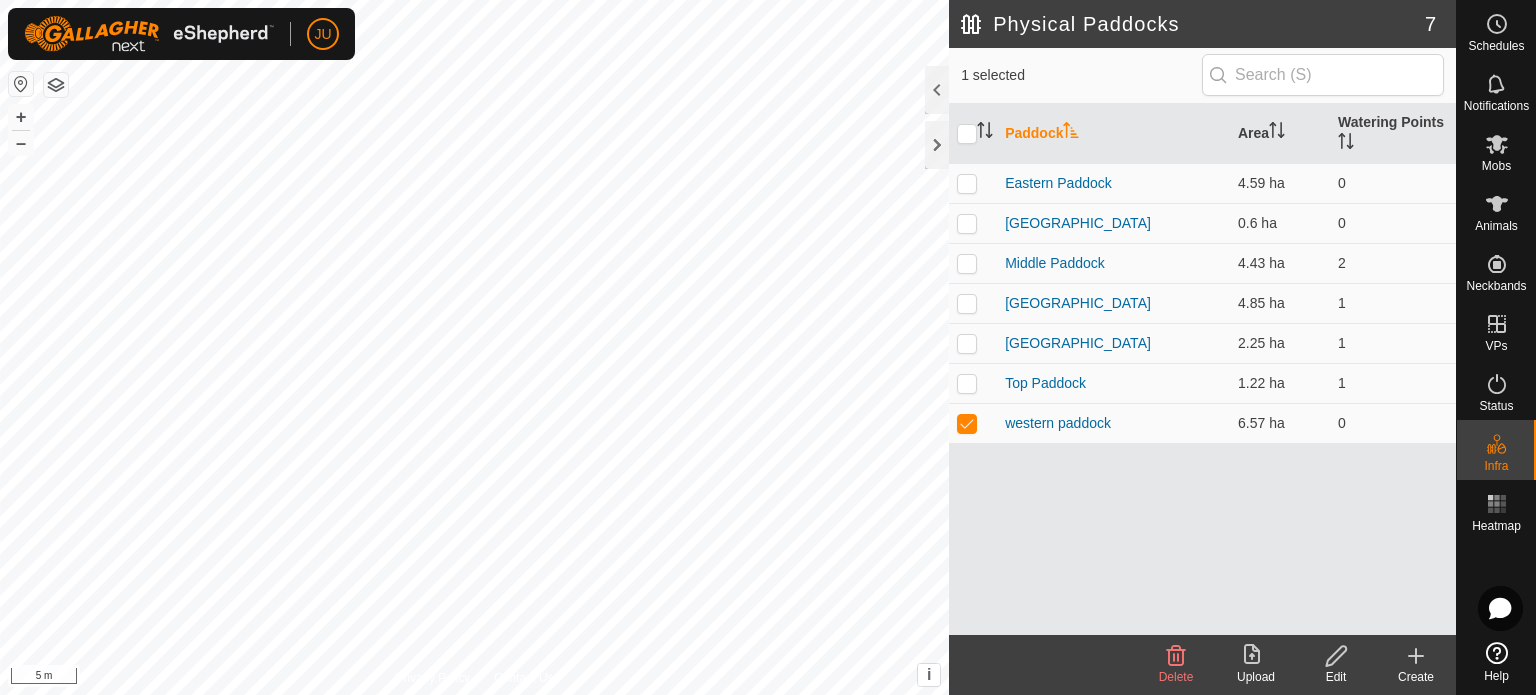 click 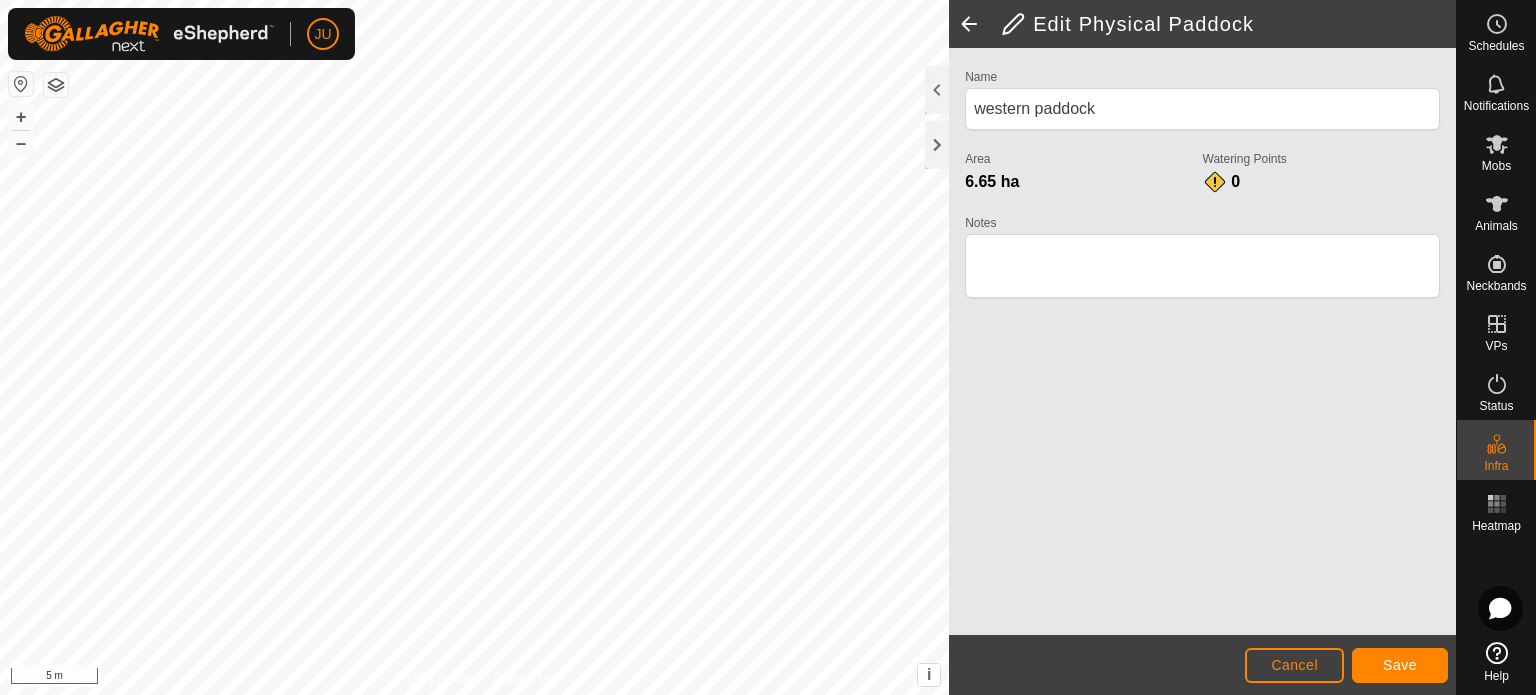 click on "Privacy Policy Contact Us
181
2697958176
Cows, Calves and Bulls
[DATE] 065735 + – ⇧ i This application includes HERE Maps. © 2024 HERE. All rights reserved. 5 m  Edit Physical Paddock  Name western paddock Area 6.65 ha  Watering Points 0 Notes                    Cancel Save" 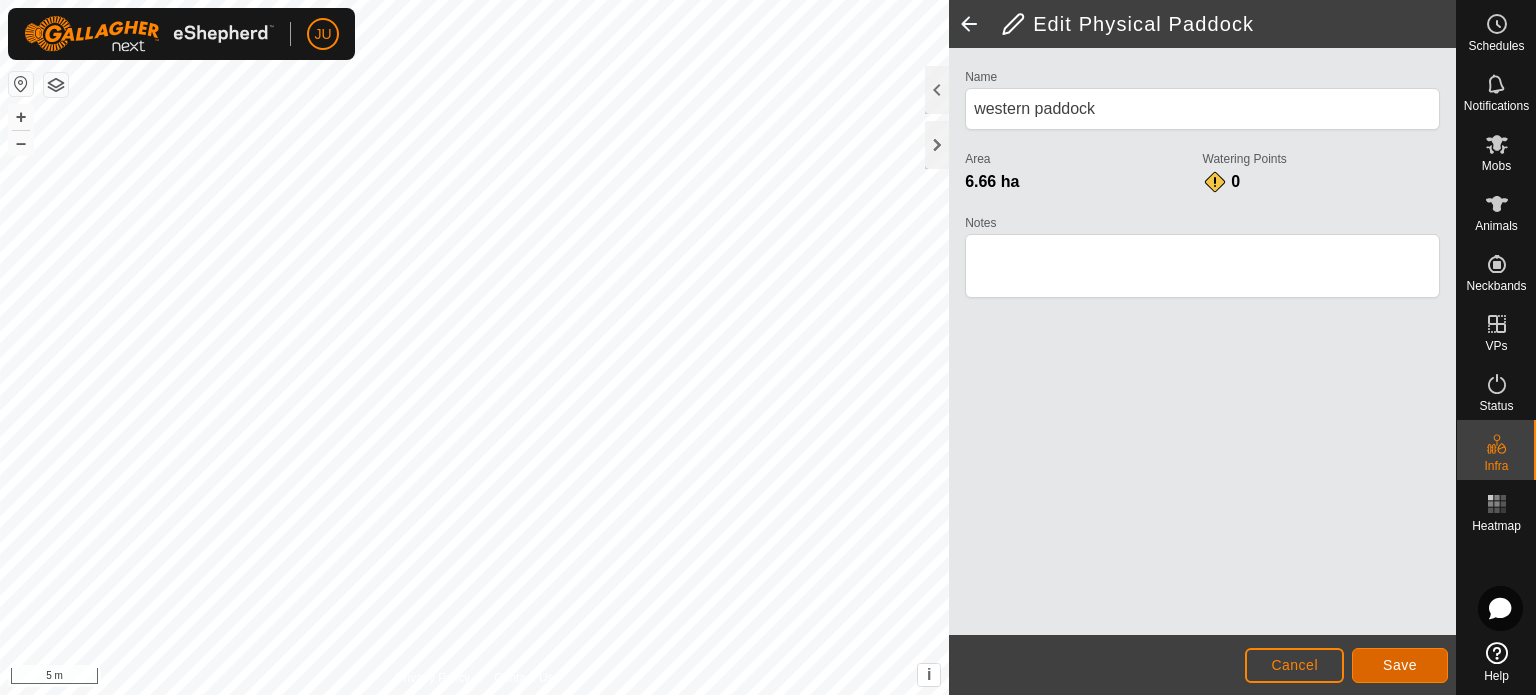 click on "Save" 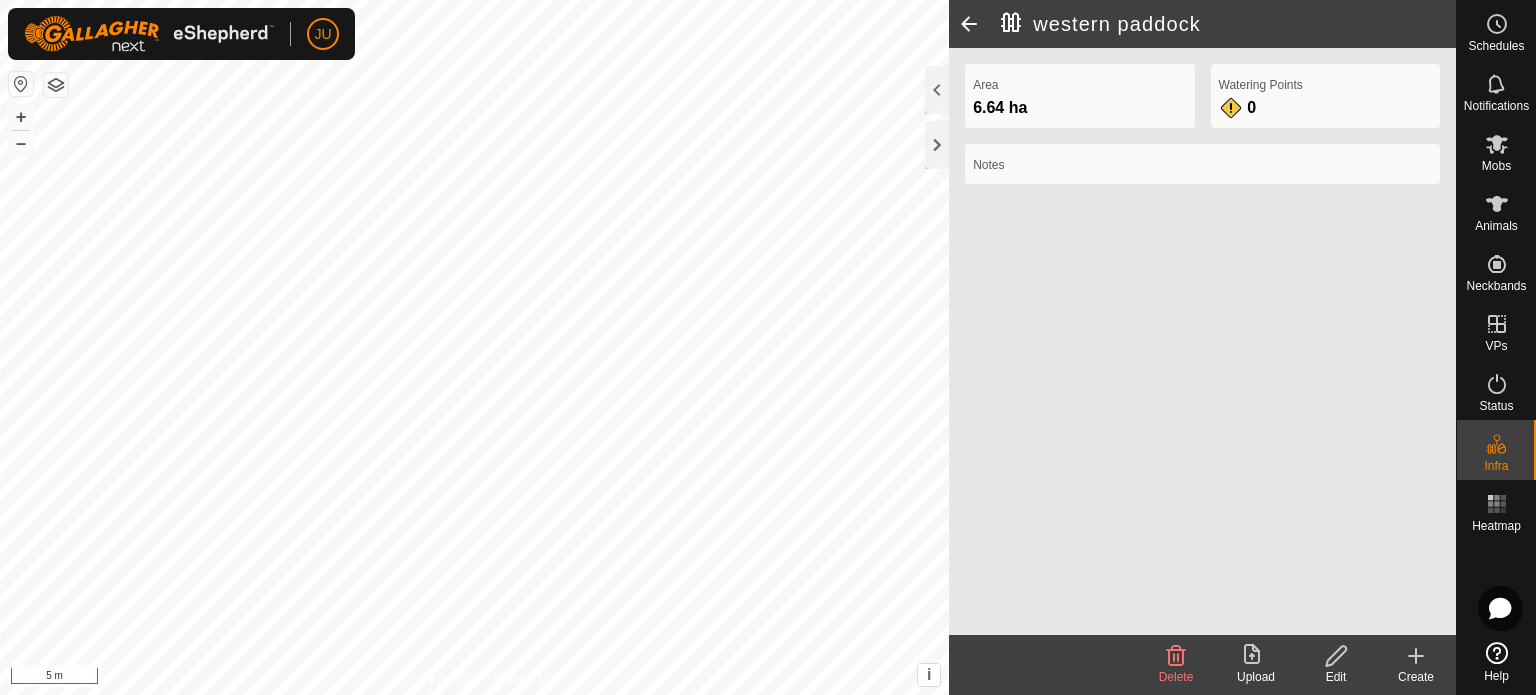 click 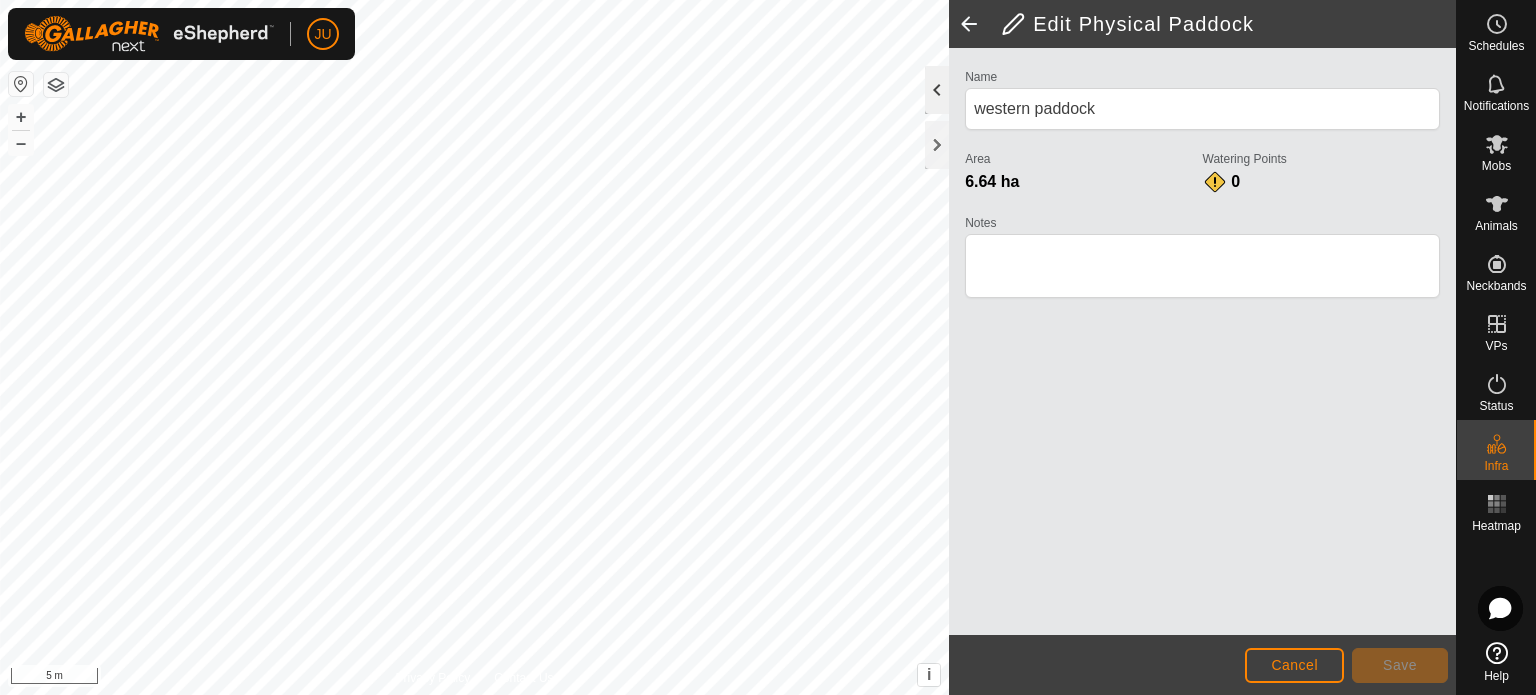 click 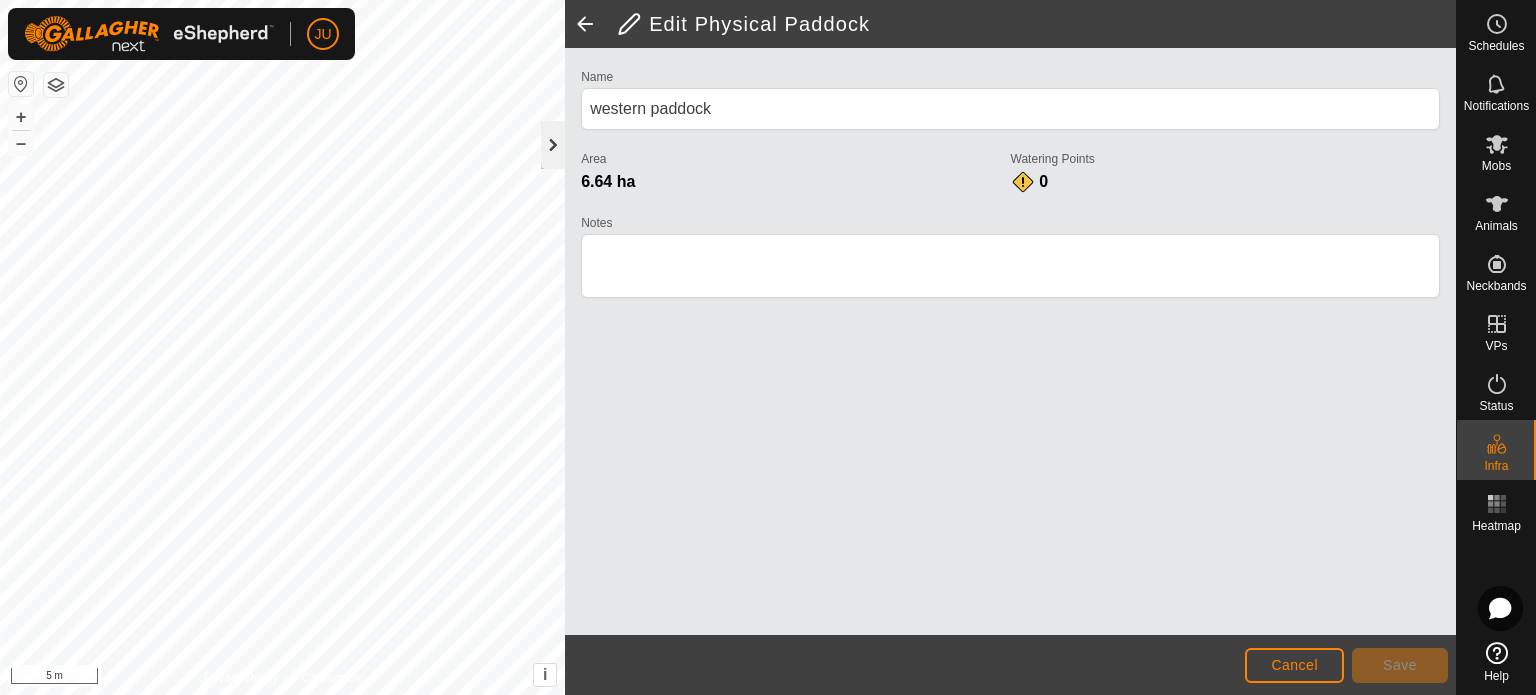click 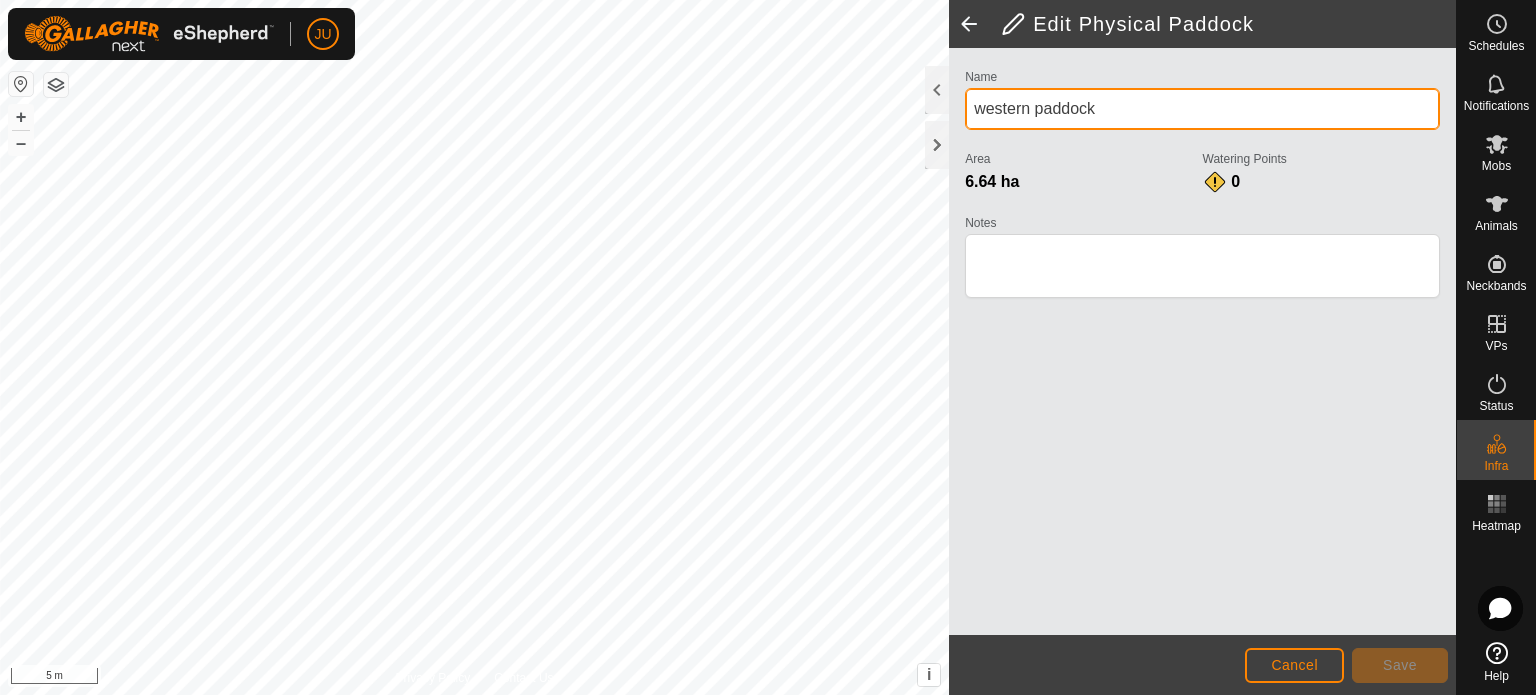 click on "western paddock" at bounding box center [1202, 109] 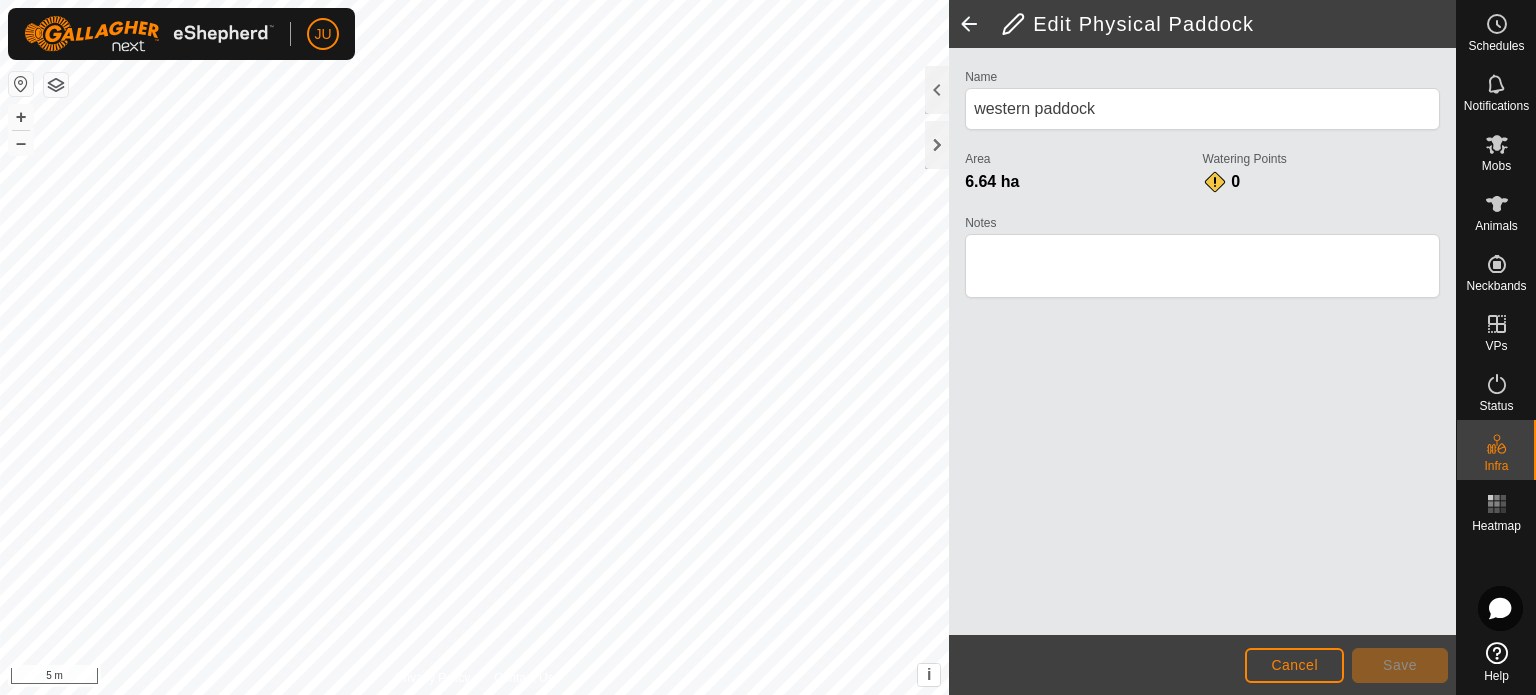 click 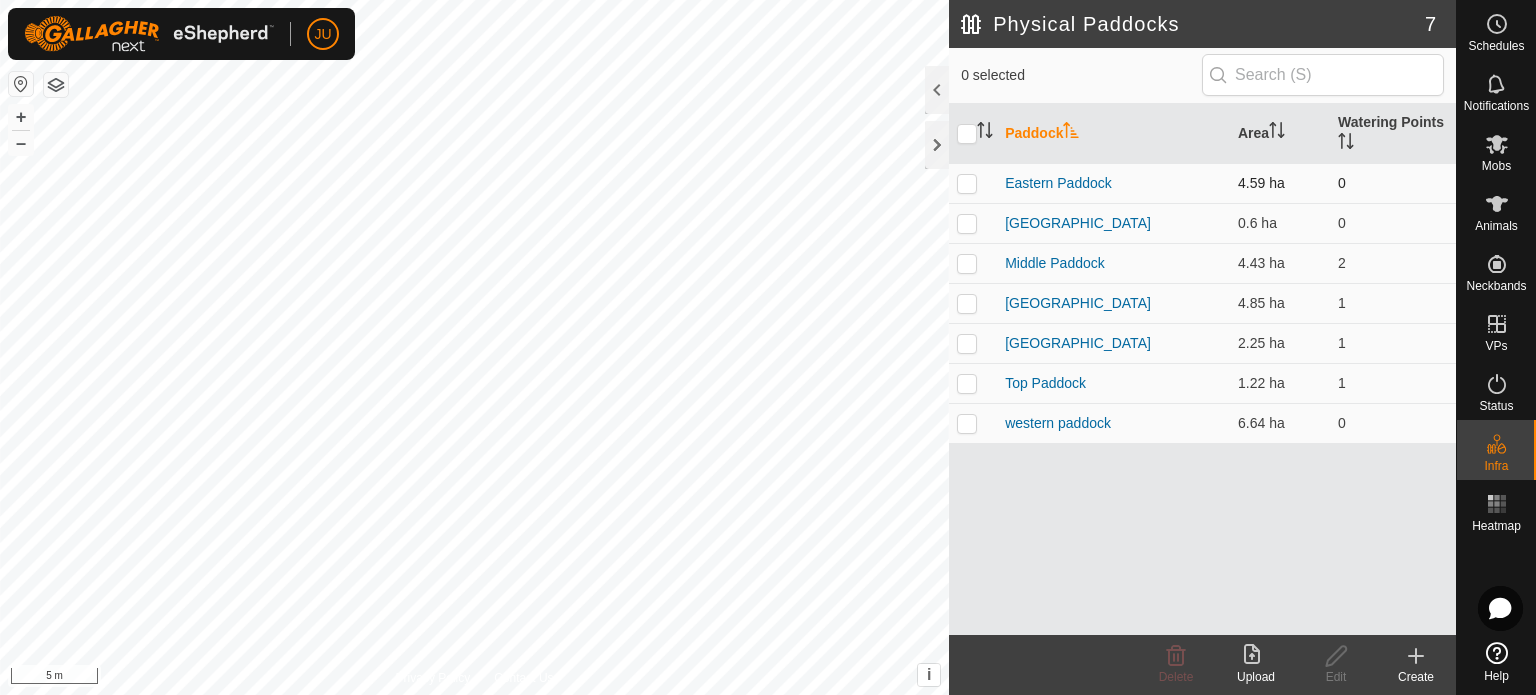 click at bounding box center (967, 183) 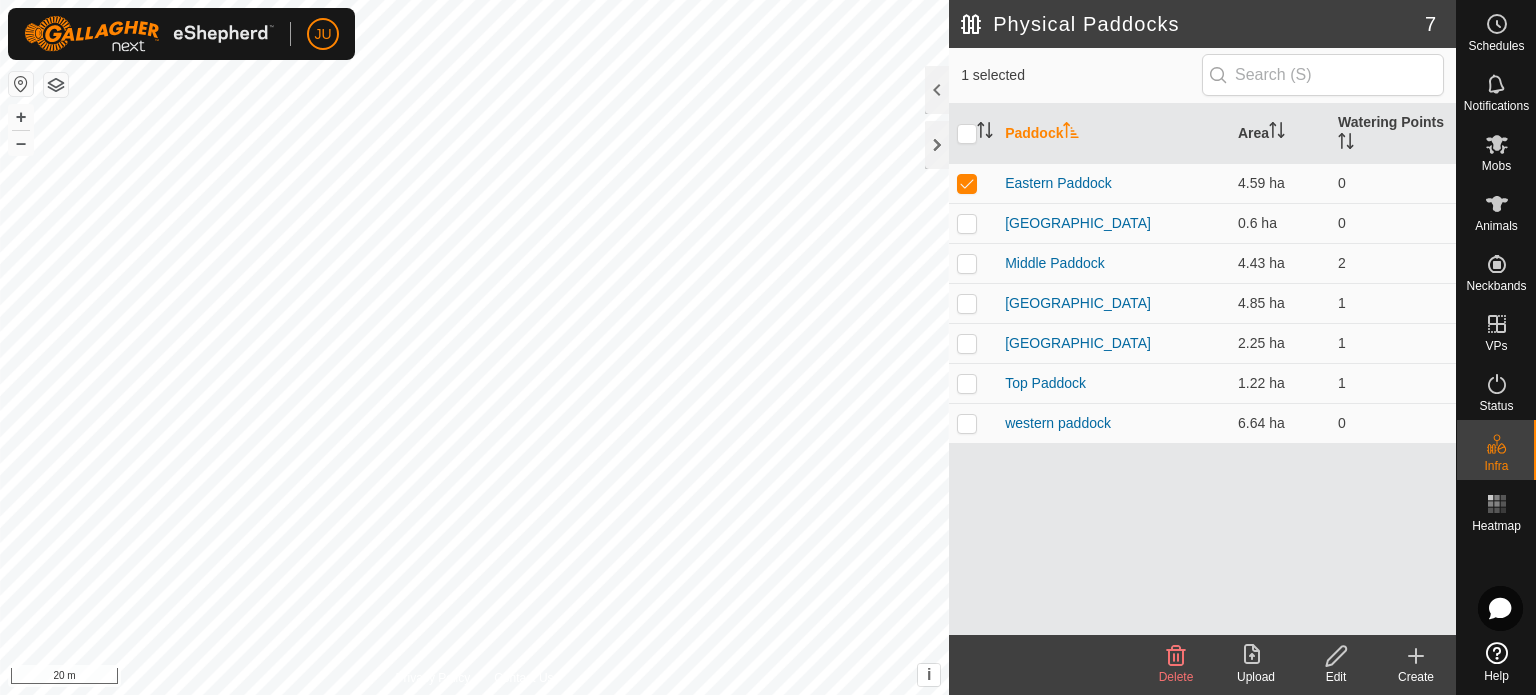 click 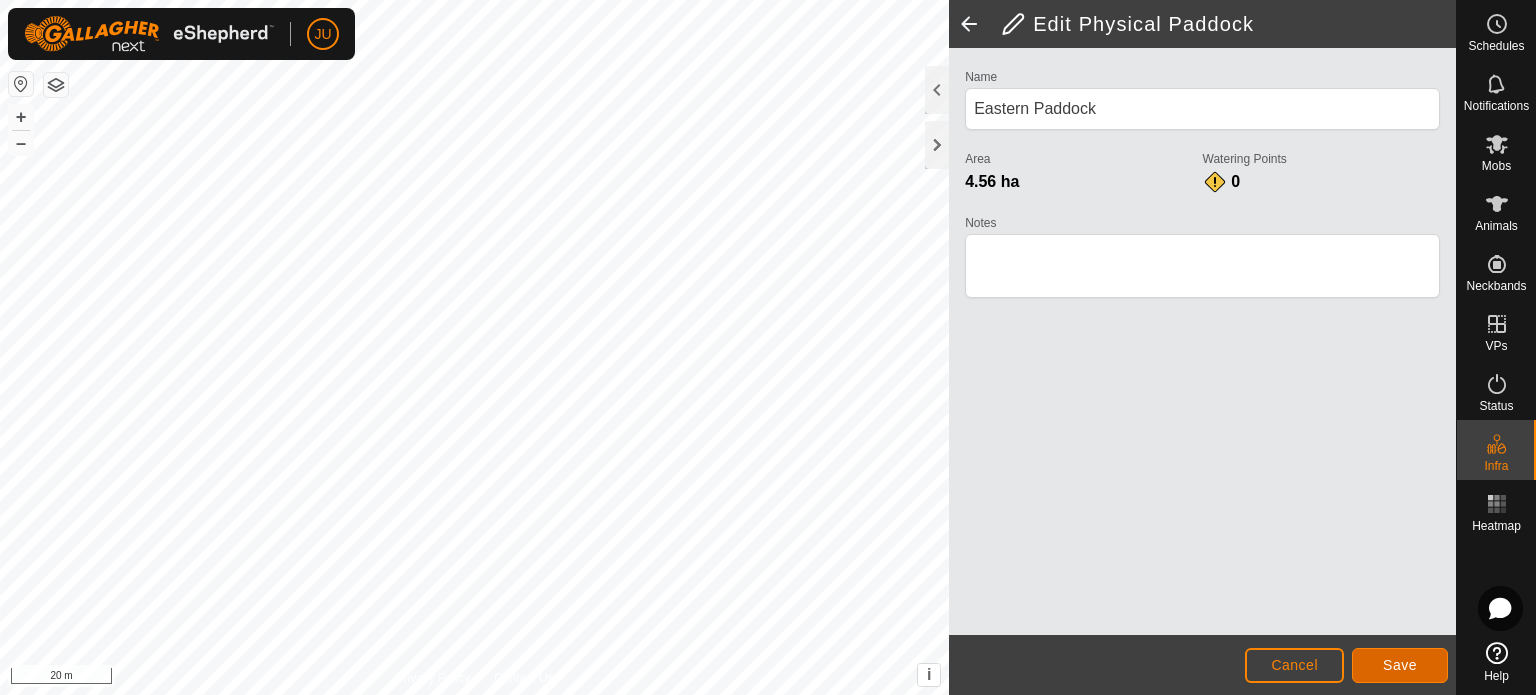click on "Save" 